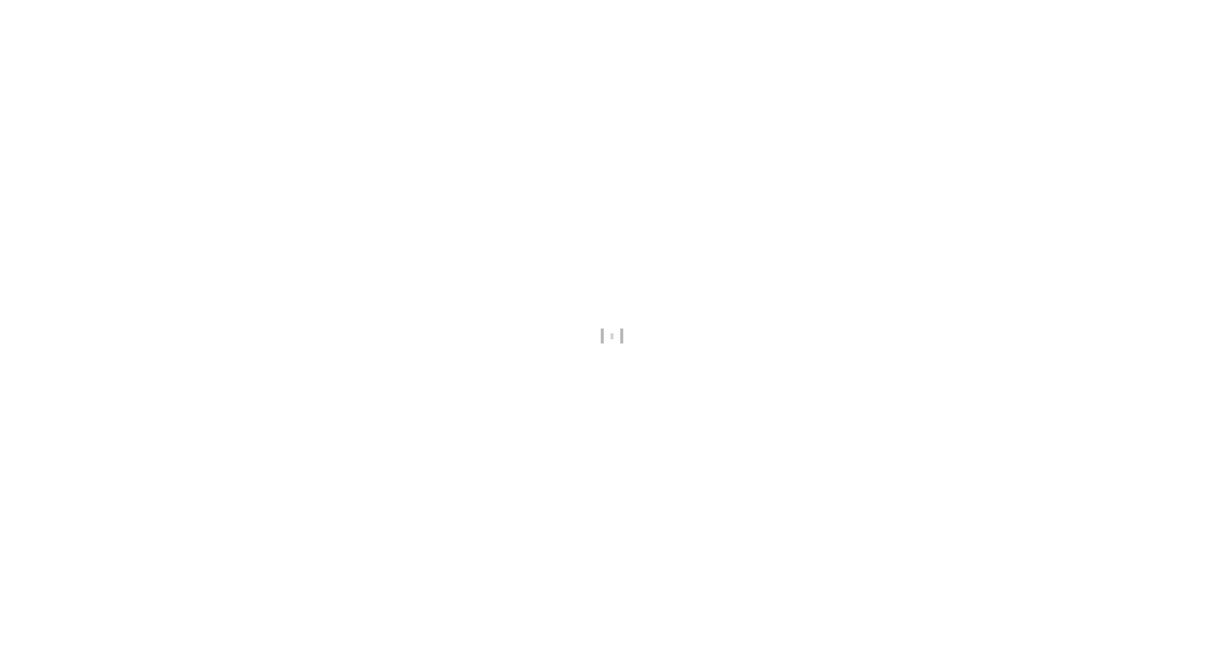 scroll, scrollTop: 0, scrollLeft: 0, axis: both 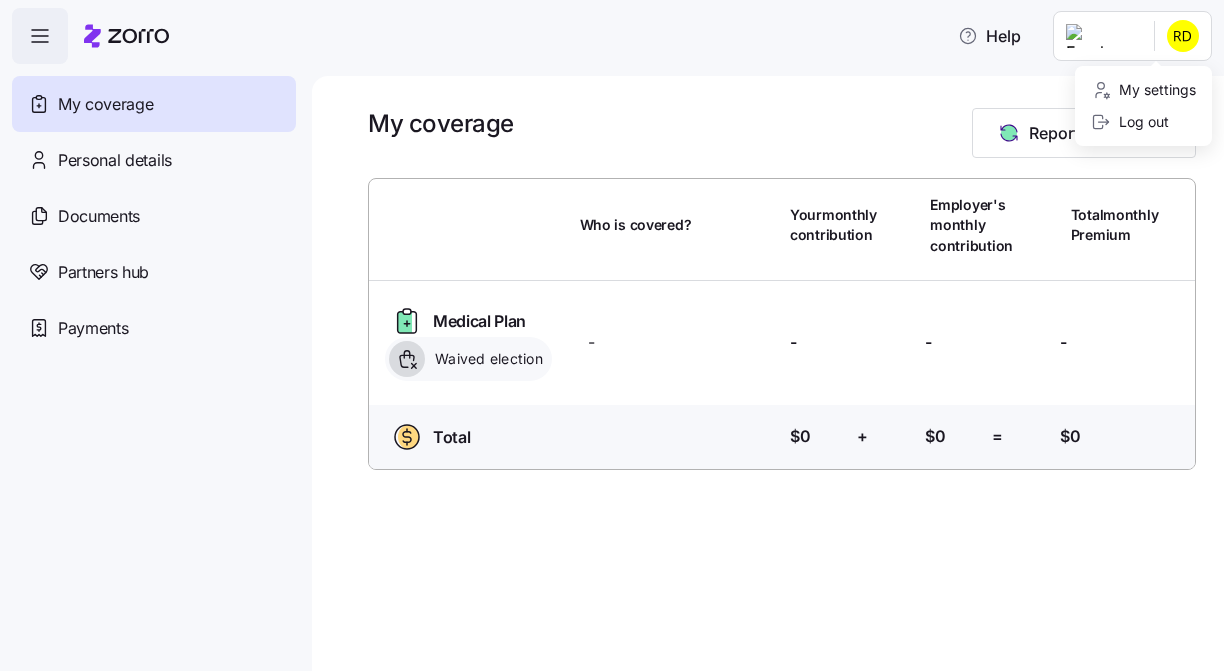 click on "Help My coverage Personal details Documents Partners hub Payments My coverage Report a Life Event Who is covered? Your  monthly contribution Employer's monthly contribution Total  monthly Premium Medical Plan Waived election Who is covered? - Your contribution: - Employer's contribution: - Total Premium: - Total Who is covered? Your contribution: $0 + Employer's contribution: $0 = Total Premium: $0 My Coverage | Zorro My settings Log out" at bounding box center [612, 329] 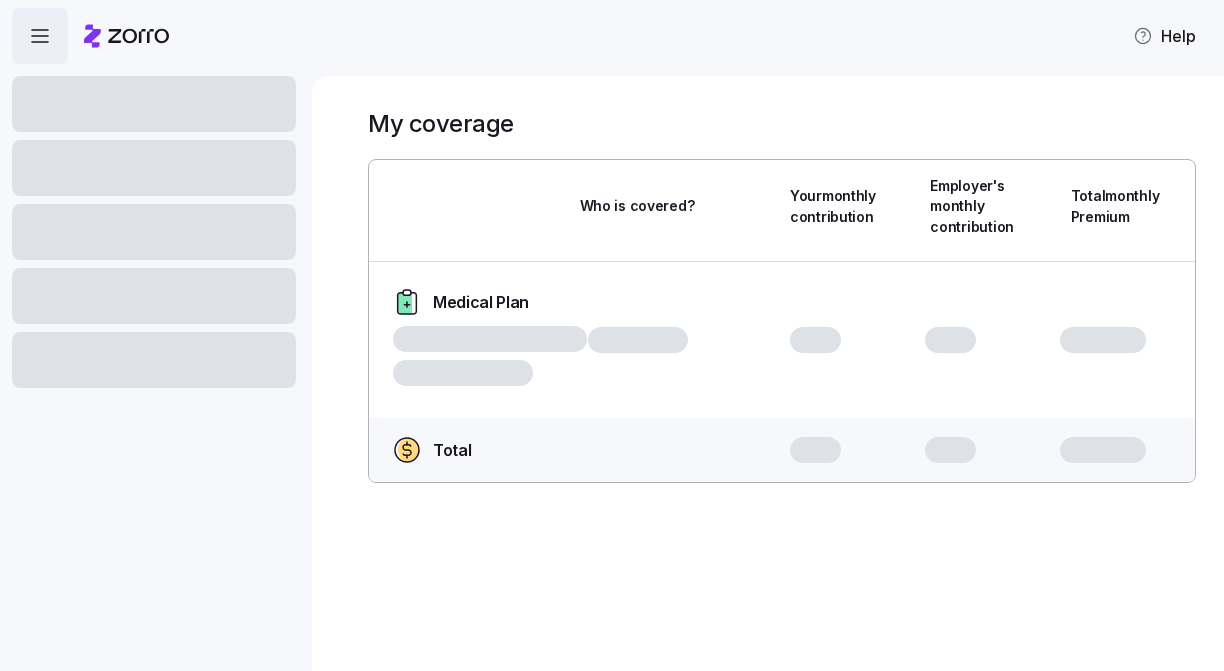 scroll, scrollTop: 0, scrollLeft: 0, axis: both 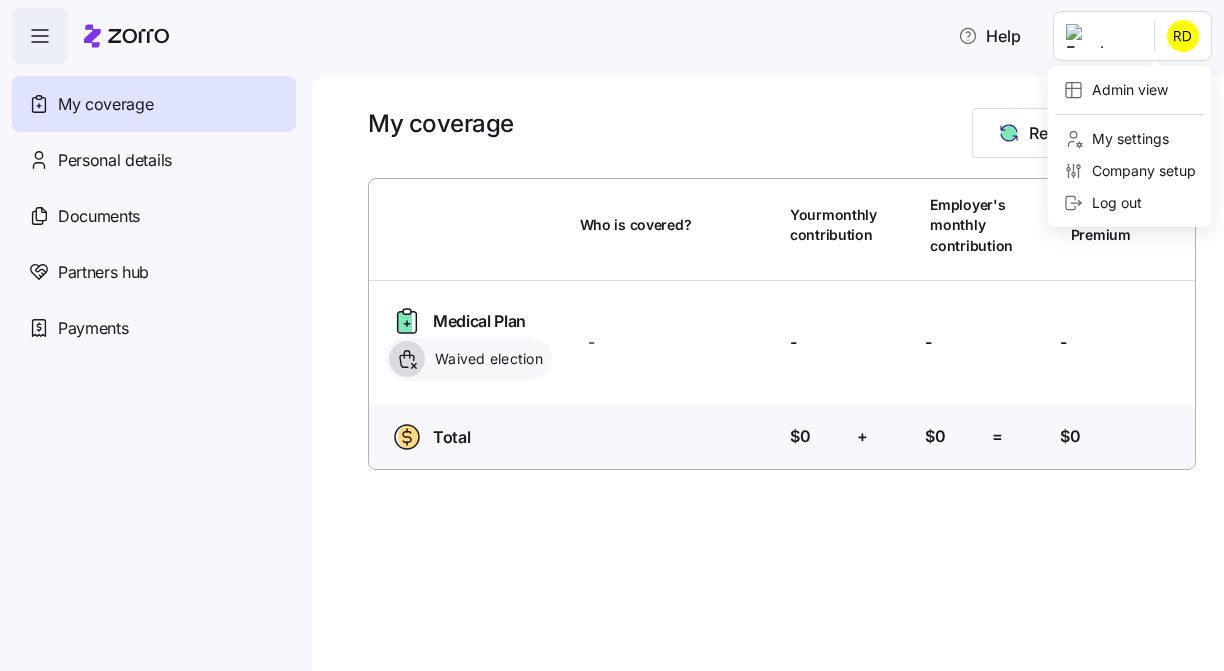 click on "Help My coverage Personal details Documents Partners hub Payments My coverage Report a Life Event Who is covered? Your  monthly contribution Employer's monthly contribution Total  monthly Premium Medical Plan Waived election Who is covered? - Your contribution: - Employer's contribution: - Total Premium: - Total Who is covered? Your contribution: $0 + Employer's contribution: $0 = Total Premium: $0 Admin view My settings Company setup Log out" at bounding box center [612, 408] 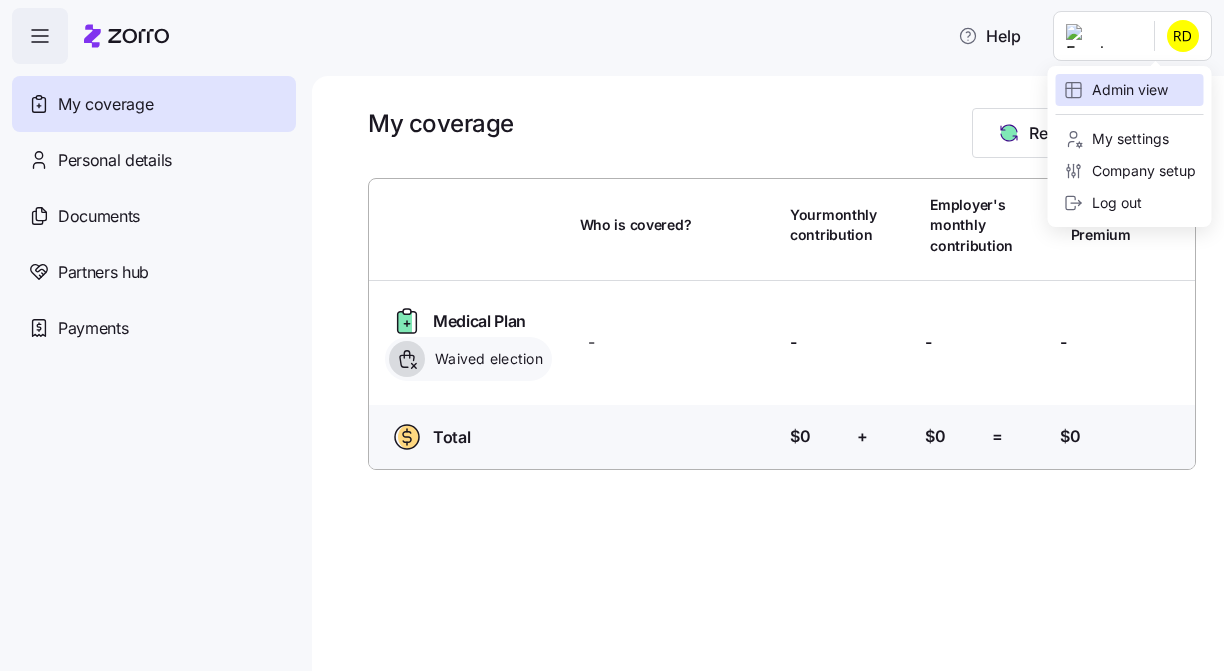 scroll, scrollTop: 0, scrollLeft: 0, axis: both 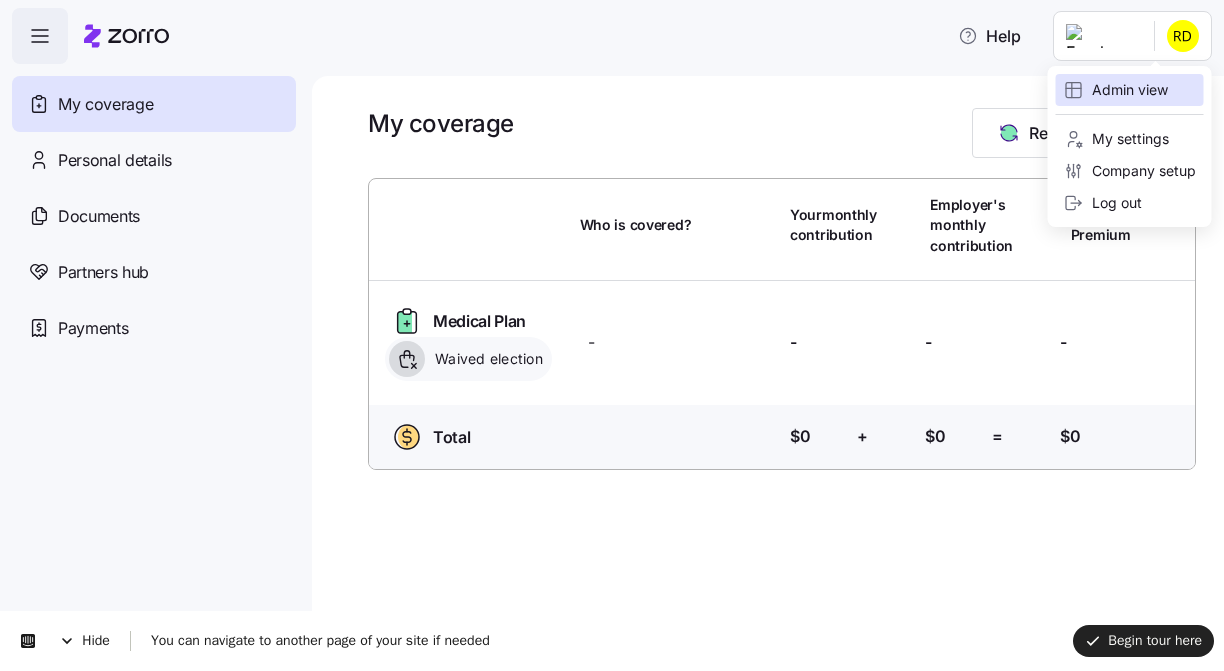 click on "Admin view" at bounding box center (1116, 90) 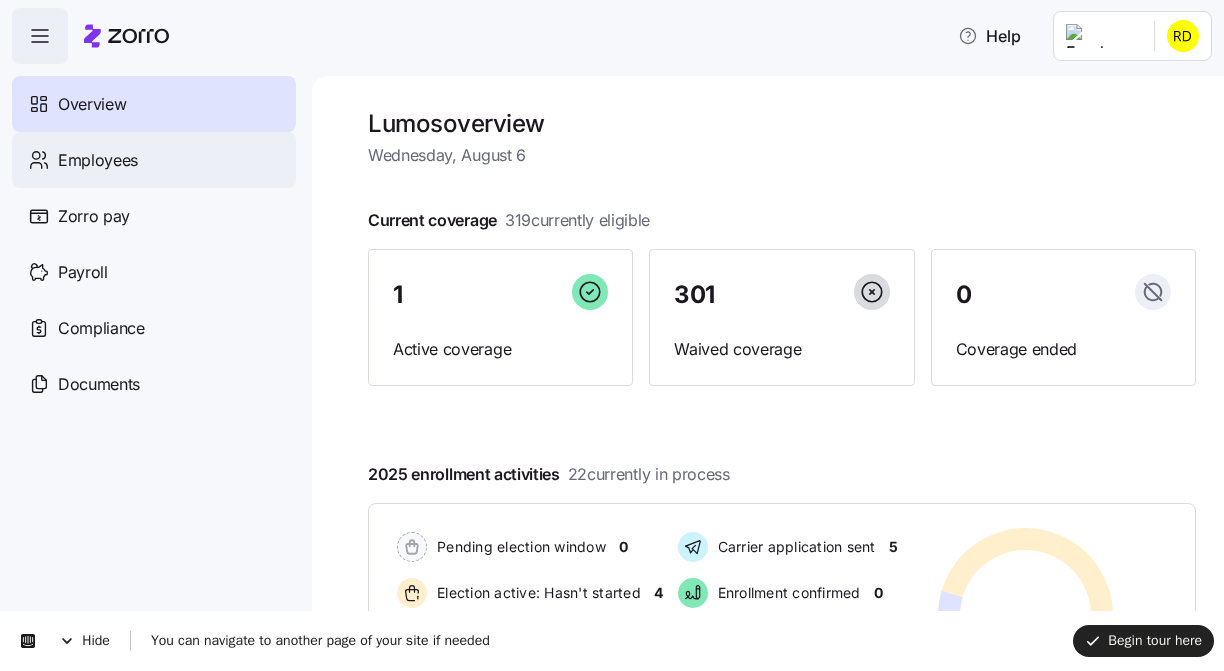 click on "Employees" at bounding box center [154, 160] 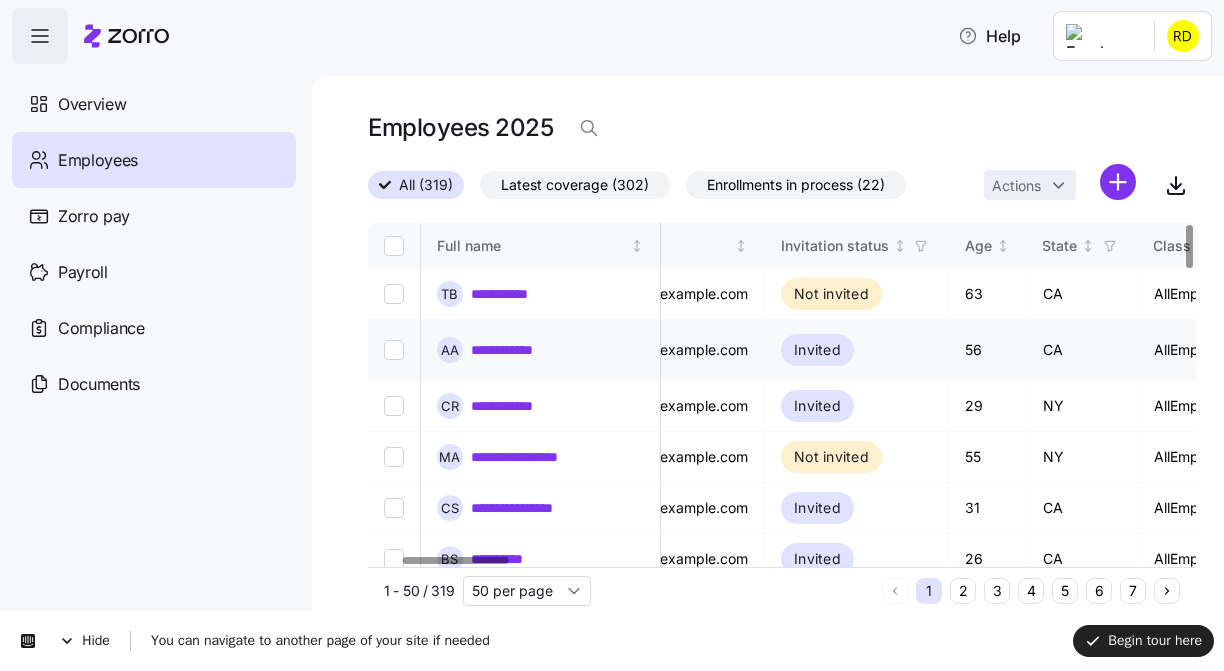 scroll, scrollTop: 0, scrollLeft: 0, axis: both 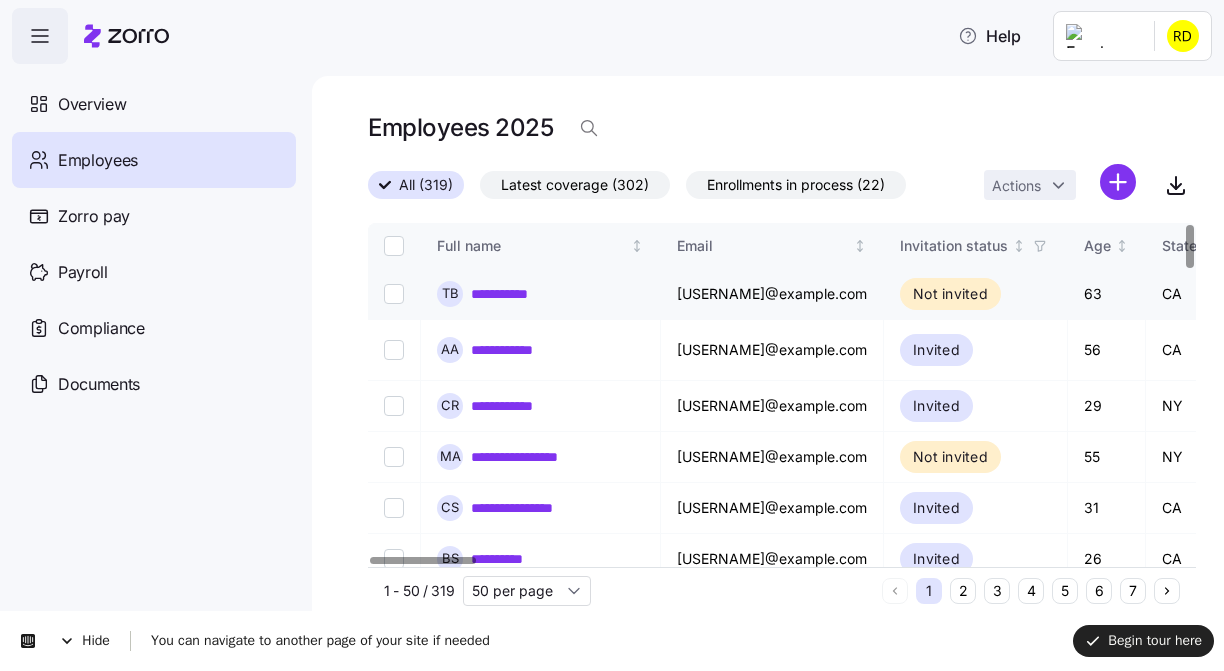 click on "**********" at bounding box center [515, 294] 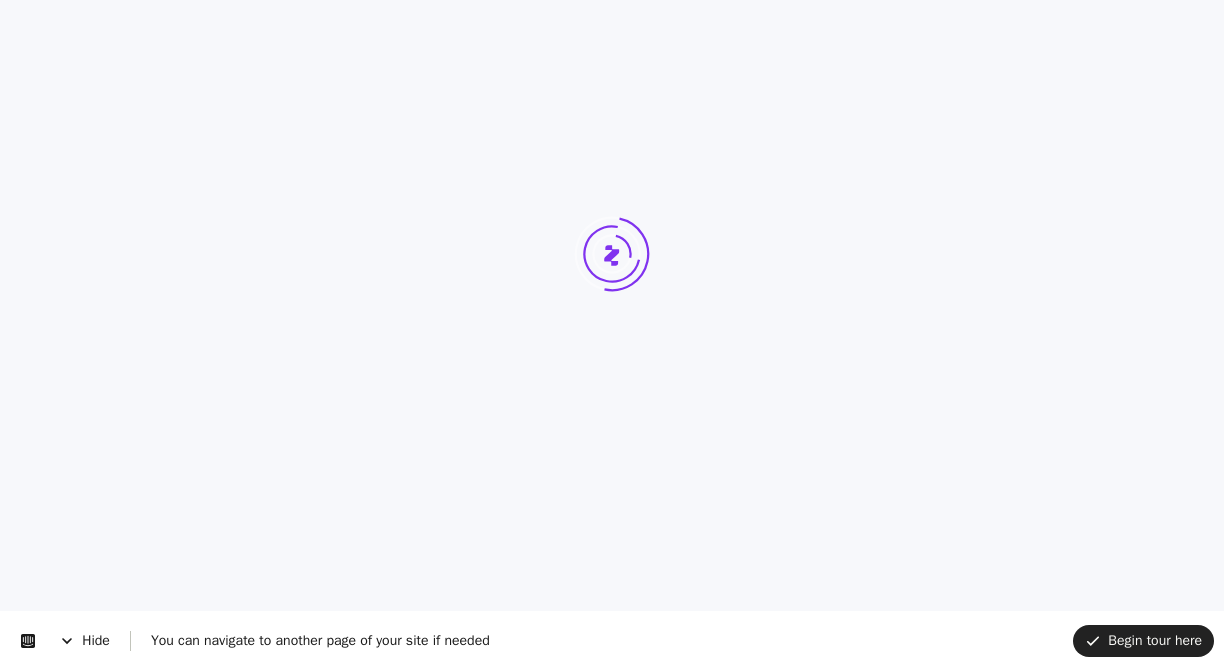 click at bounding box center (612, 291) 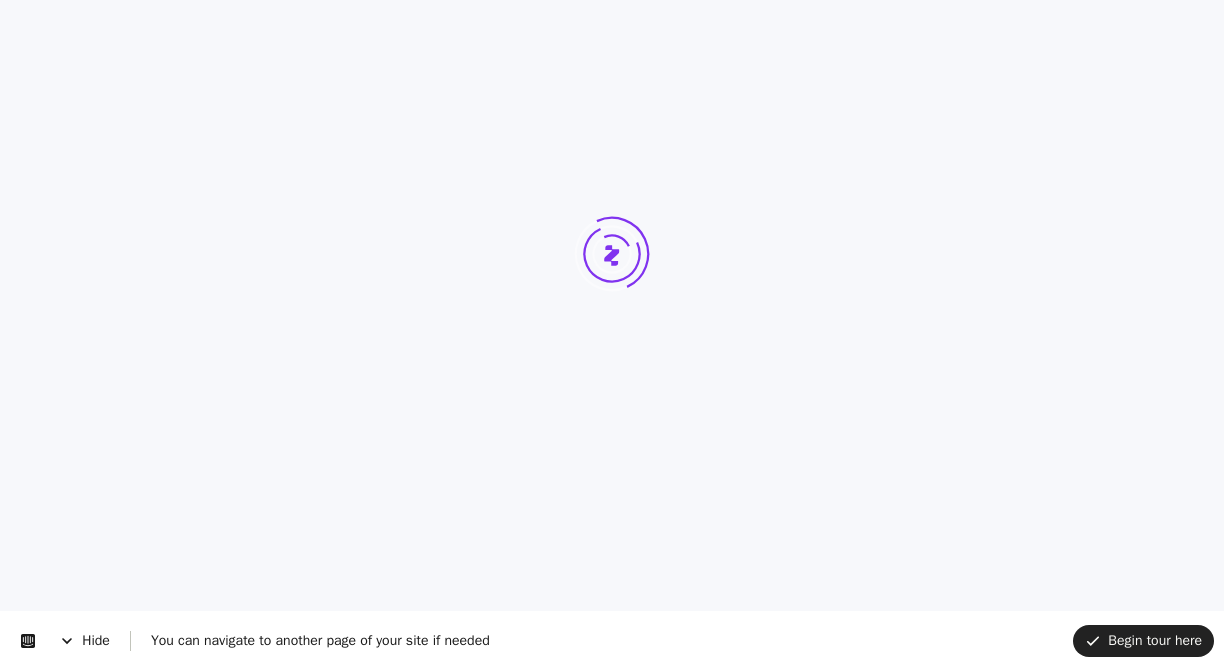scroll, scrollTop: 0, scrollLeft: 0, axis: both 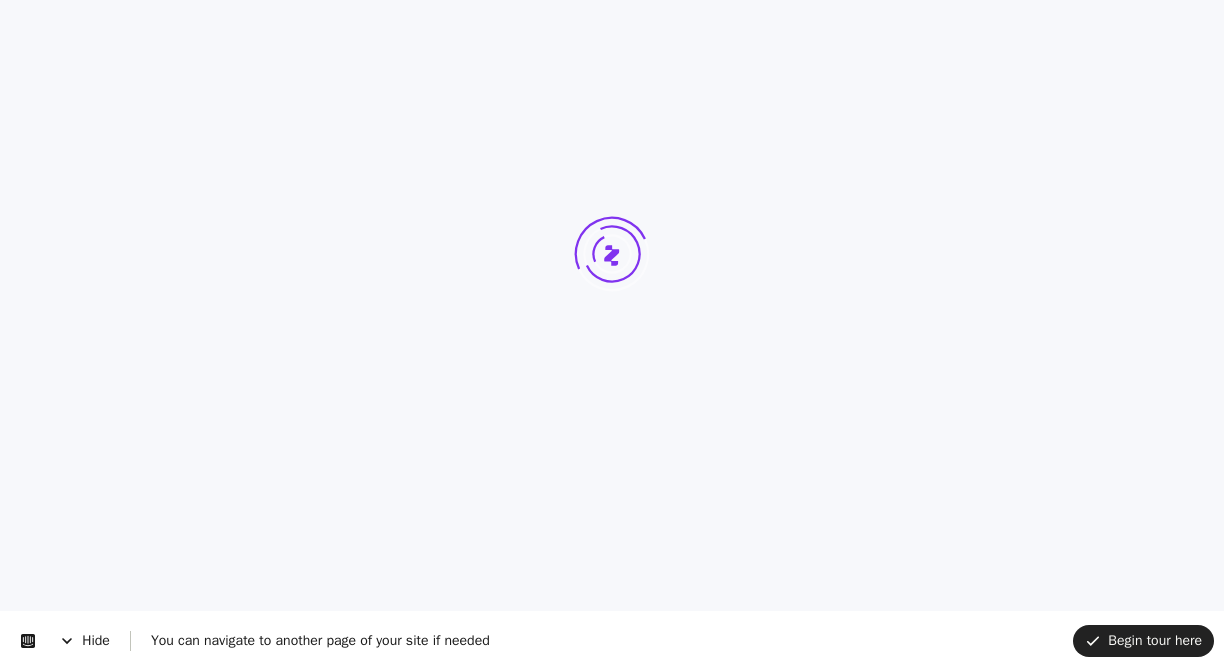 click on "You can navigate to another page of your site if needed" at bounding box center [310, 641] 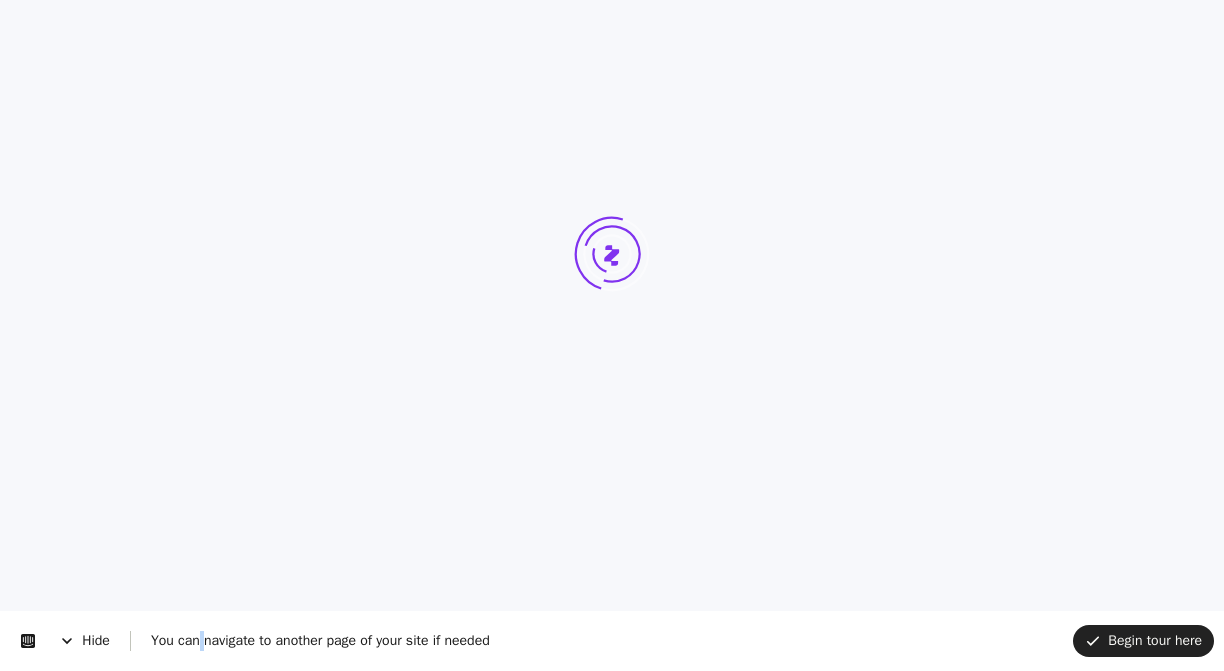 click on "You can navigate to another page of your site if needed" at bounding box center (310, 641) 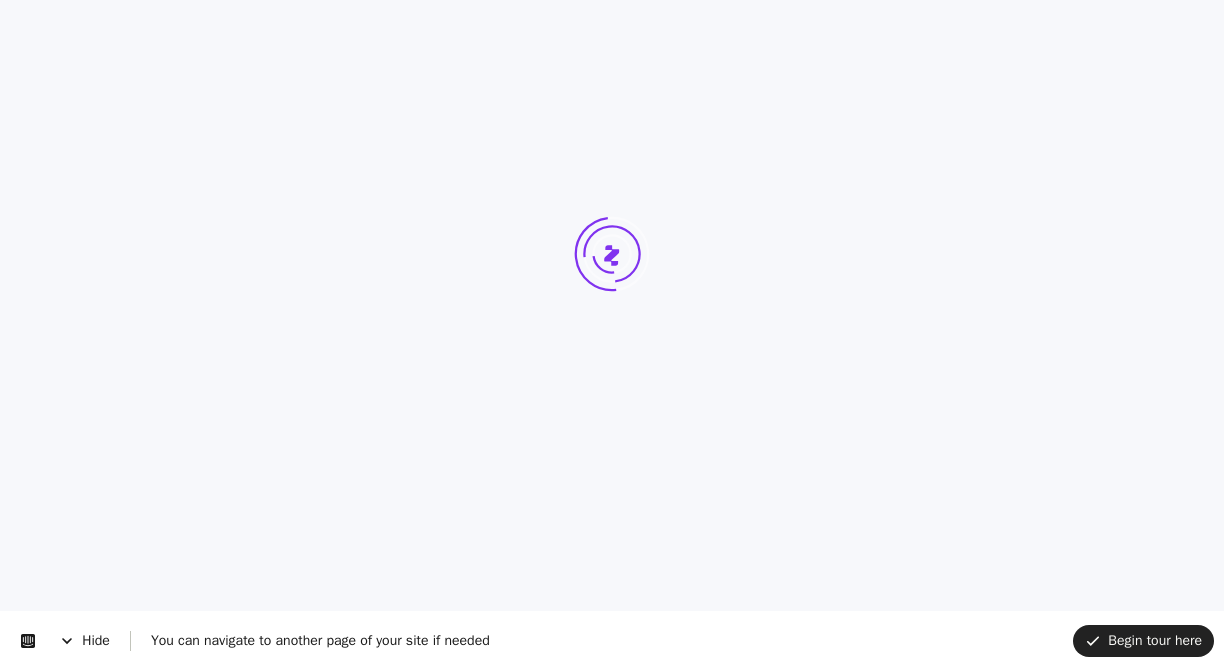click on "You can navigate to another page of your site if needed" at bounding box center [310, 641] 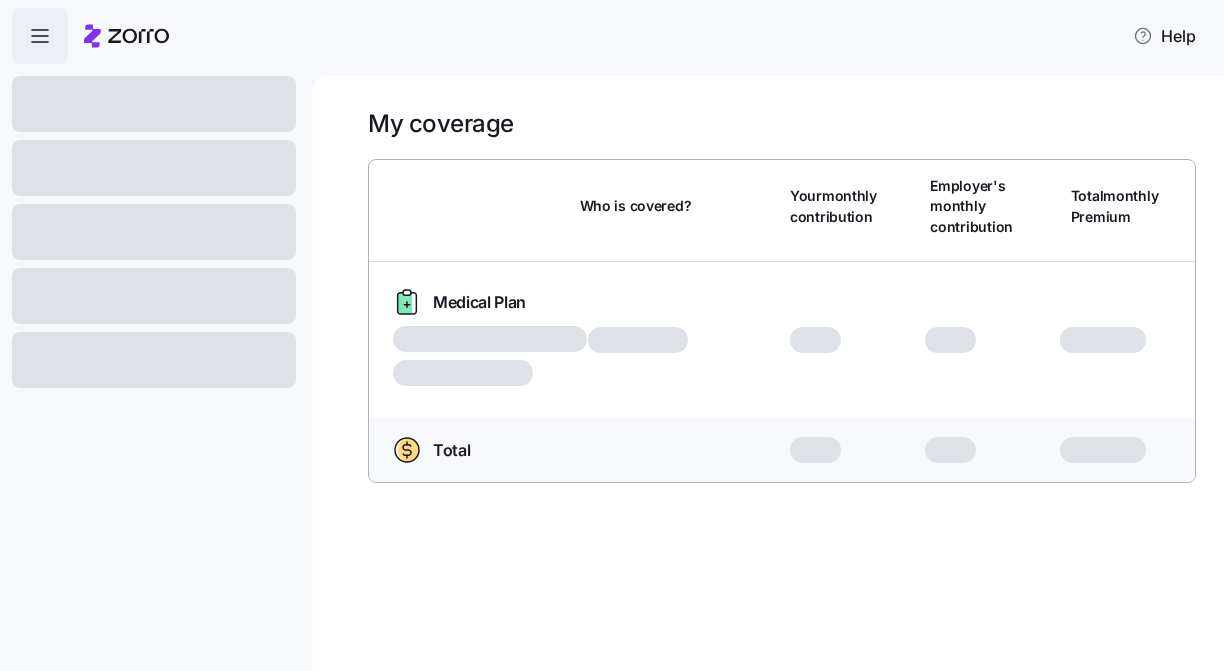 scroll, scrollTop: 0, scrollLeft: 0, axis: both 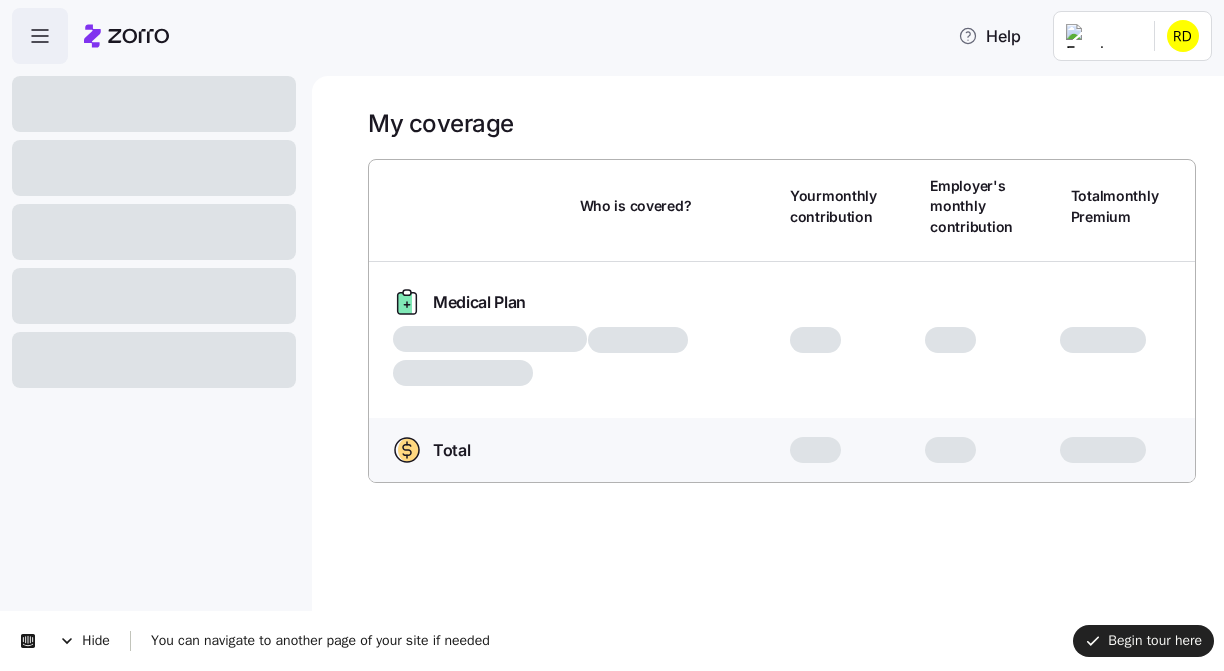 click on "Help My coverage Who is covered? Your  monthly contribution Employer's monthly contribution Total  monthly Premium Medical Plan Who is covered? Your contribution: Employer's contribution: Total Premium: Total Who is covered? Your contribution: Employer's contribution: Total Premium:" at bounding box center (612, 329) 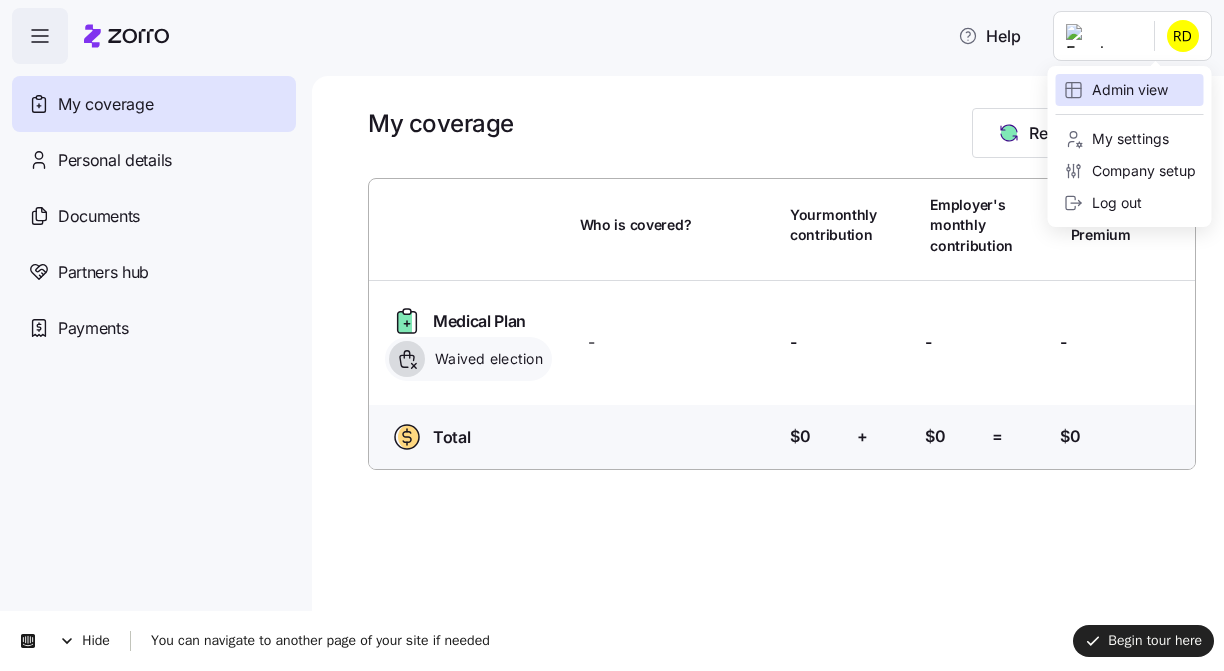 click on "Admin view" at bounding box center (1116, 90) 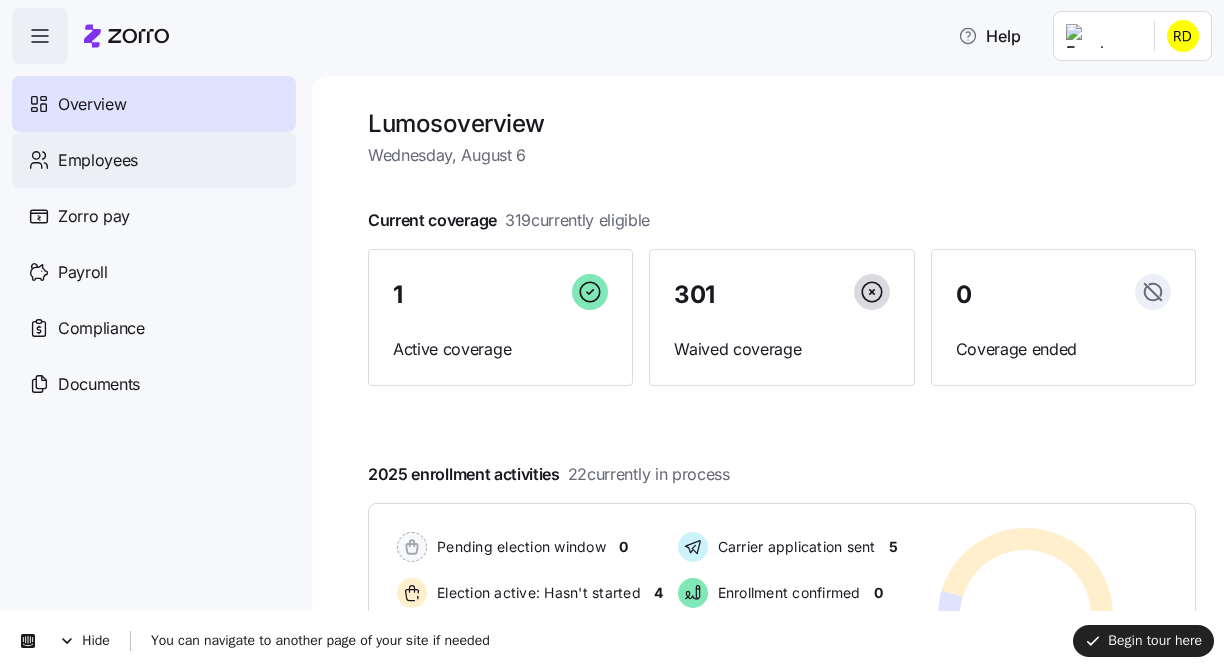 click on "Employees" at bounding box center (154, 160) 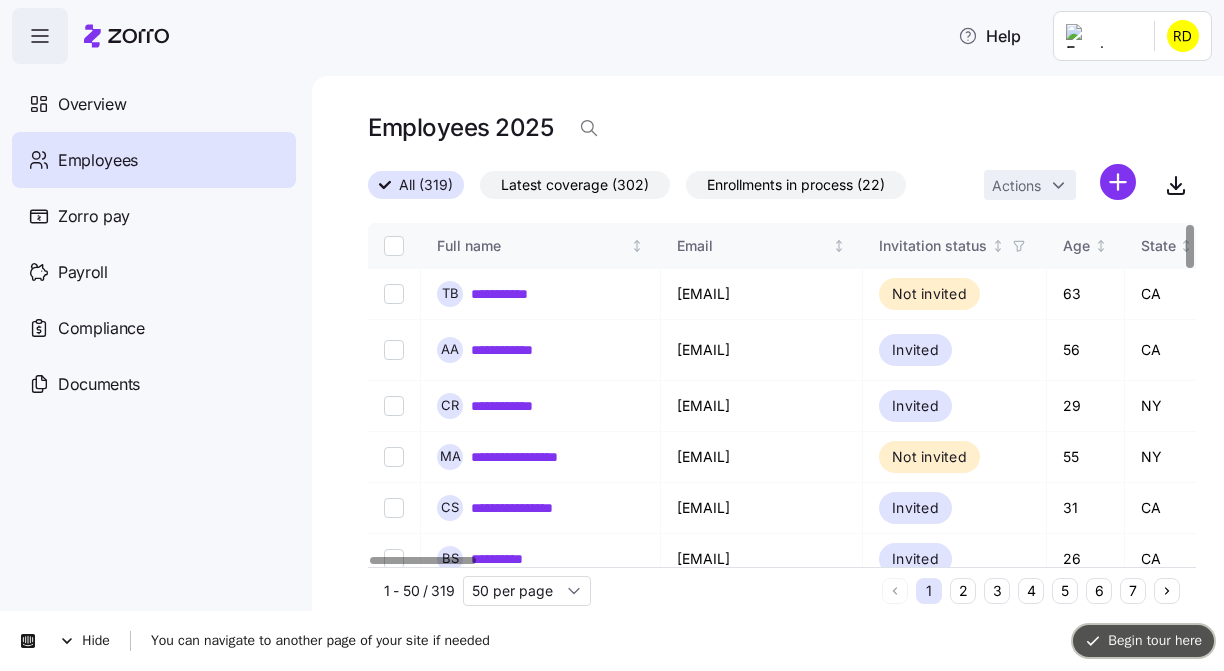 click on "Begin tour here" at bounding box center [1143, 640] 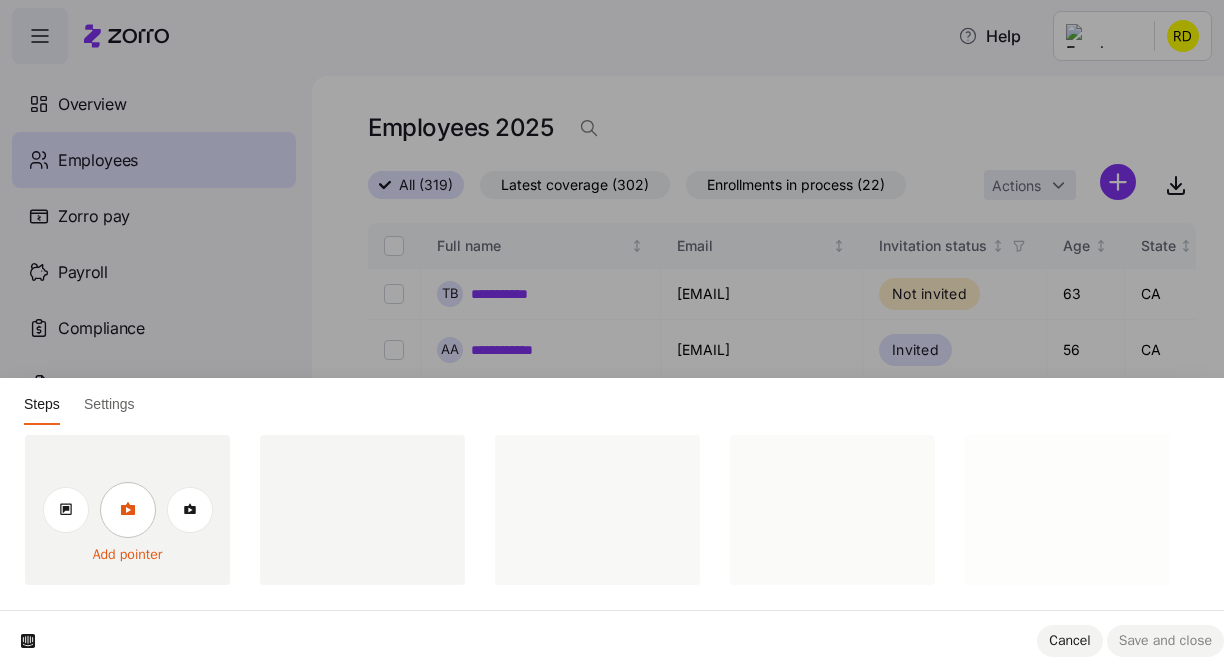 click 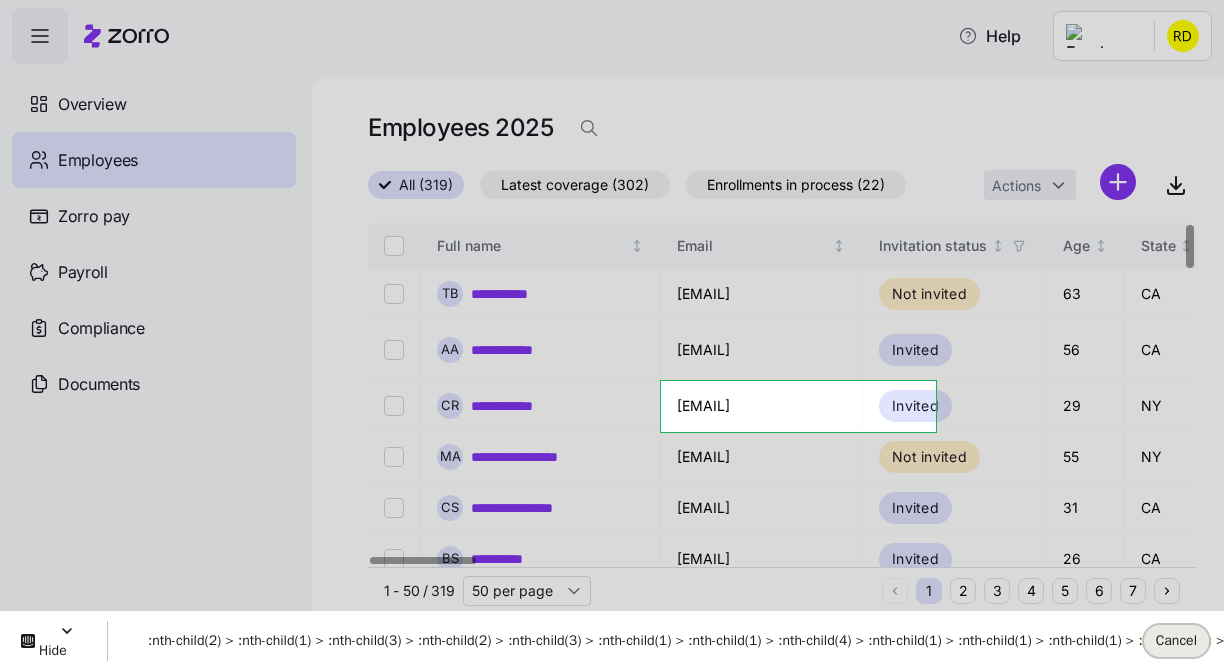 click on "Cancel" at bounding box center [1176, 640] 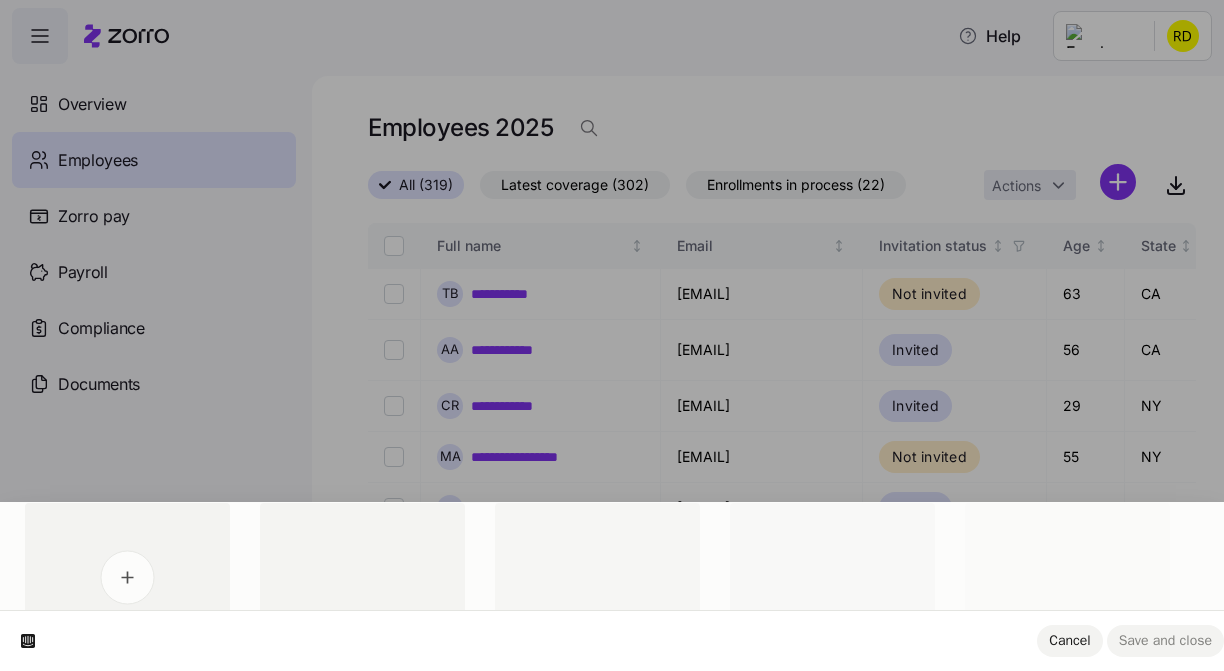 scroll, scrollTop: 0, scrollLeft: 0, axis: both 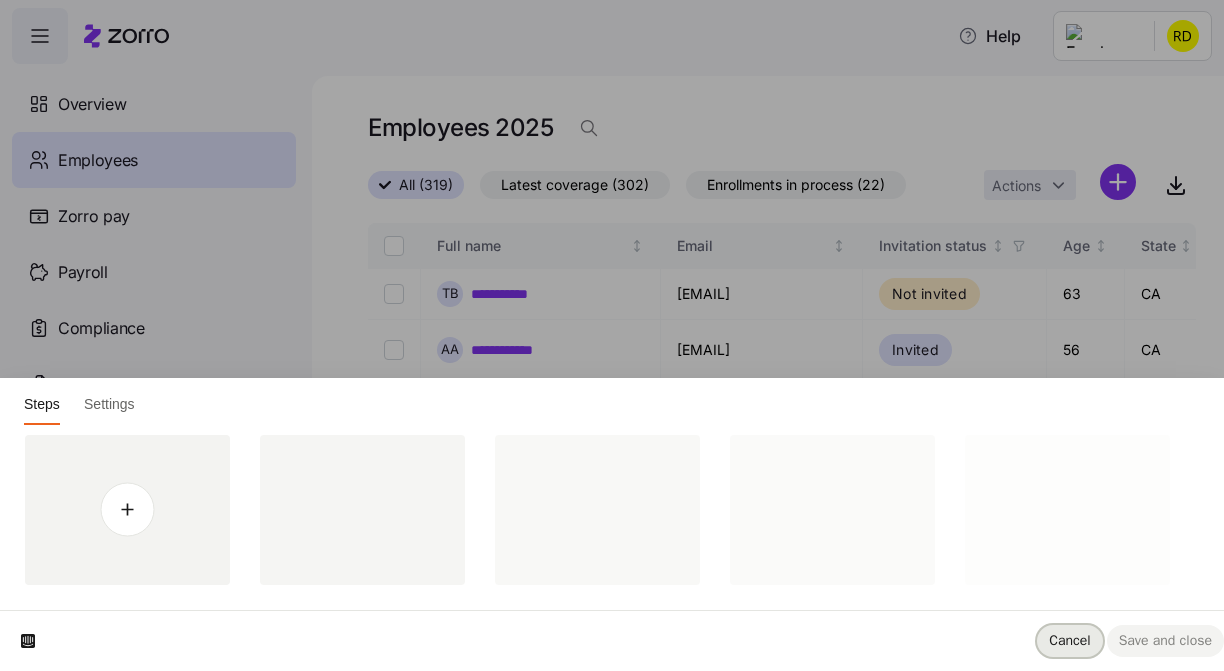 click on "Cancel" at bounding box center (1069, 640) 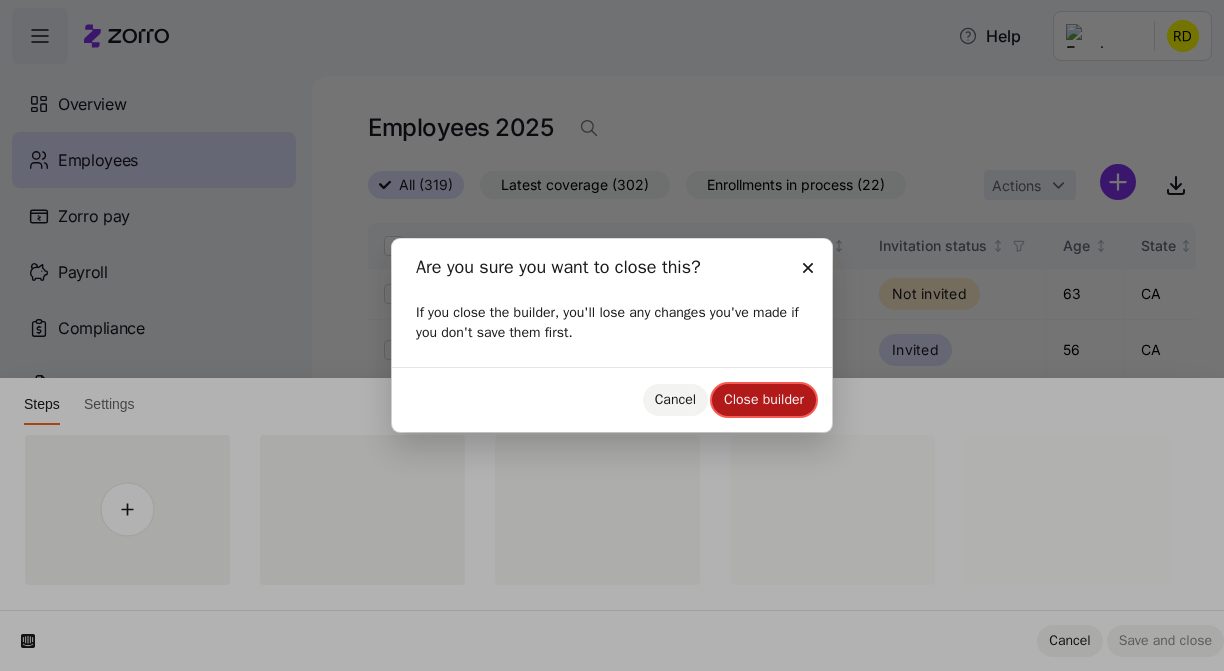 click on "Close builder" at bounding box center [764, 400] 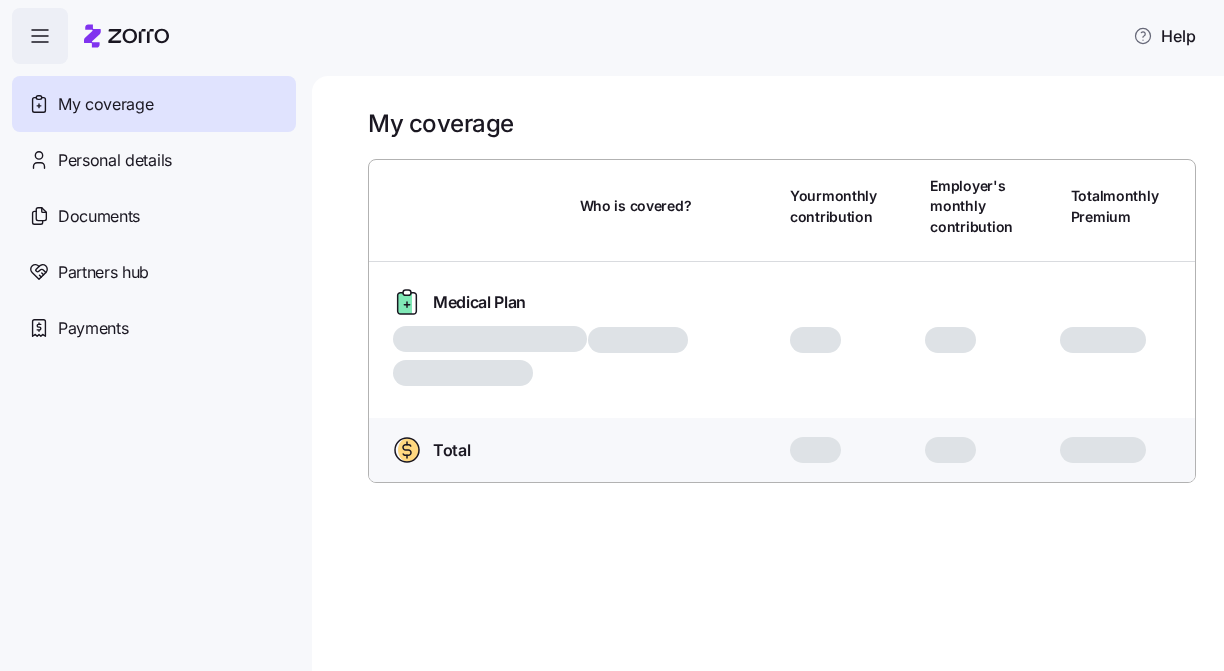 scroll, scrollTop: 0, scrollLeft: 0, axis: both 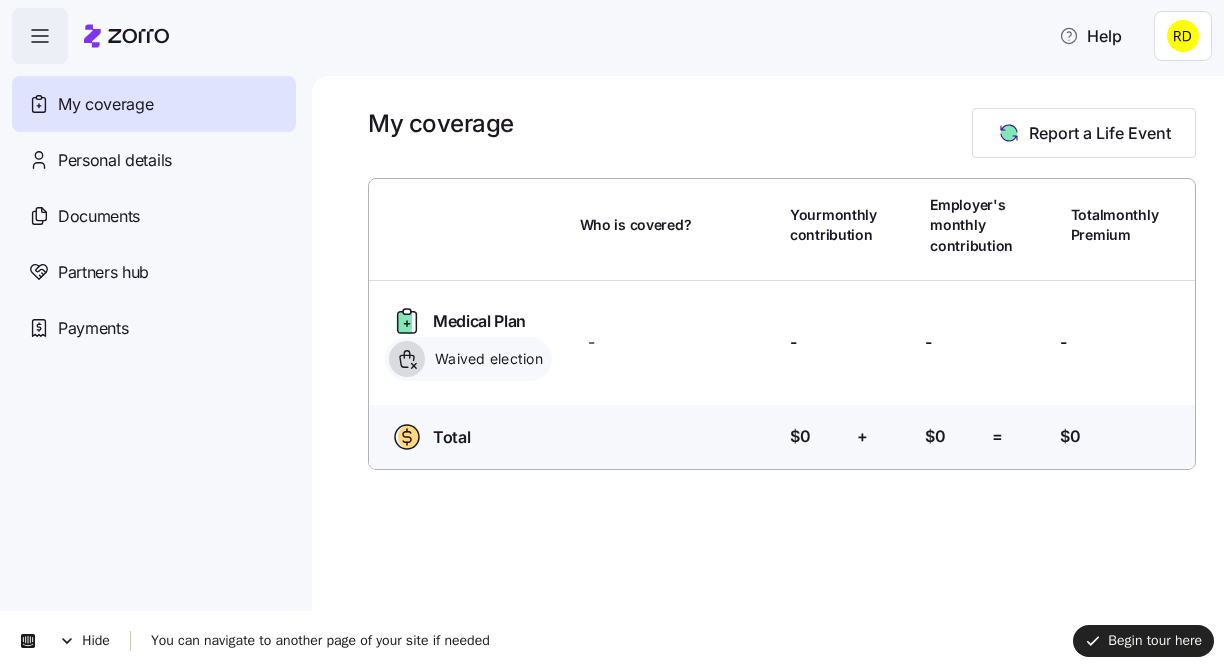 click on "Help My coverage Personal details Documents Partners hub Payments My coverage Report a Life Event Who is covered? Your  monthly contribution Employer's monthly contribution Total  monthly Premium Medical Plan Waived election Who is covered? - Your contribution: - Employer's contribution: - Total Premium: - Total Who is covered? Your contribution: $0 + Employer's contribution: $0 = Total Premium: $0" at bounding box center [612, 329] 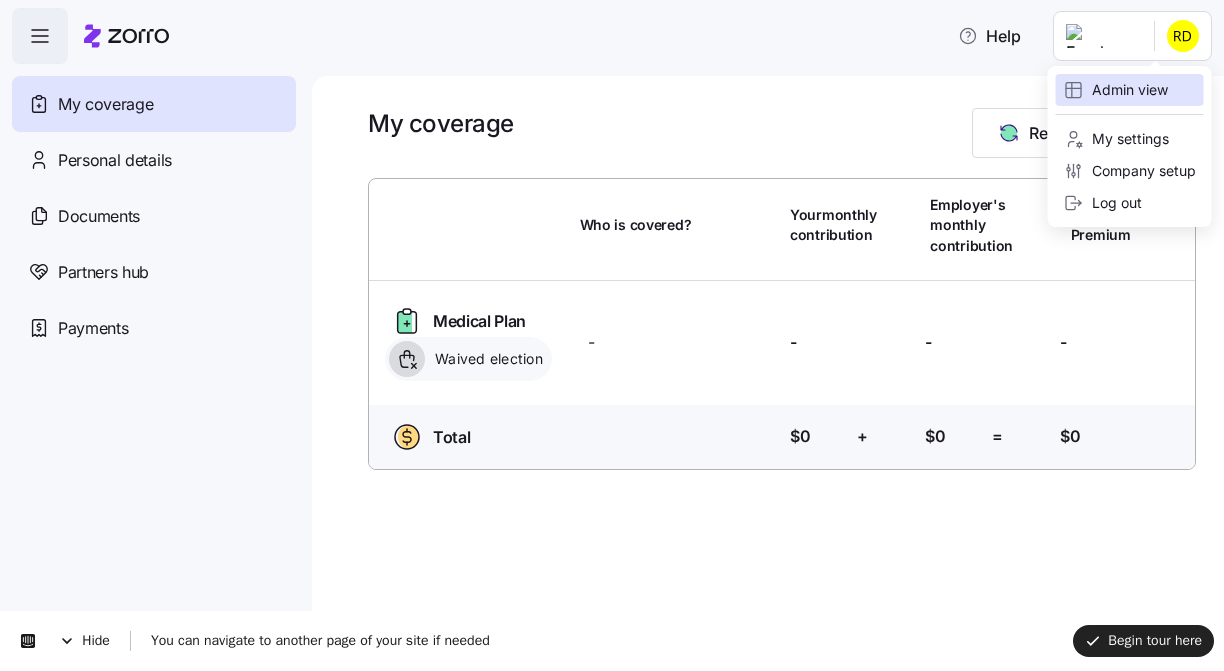 click on "Admin view" at bounding box center (1116, 90) 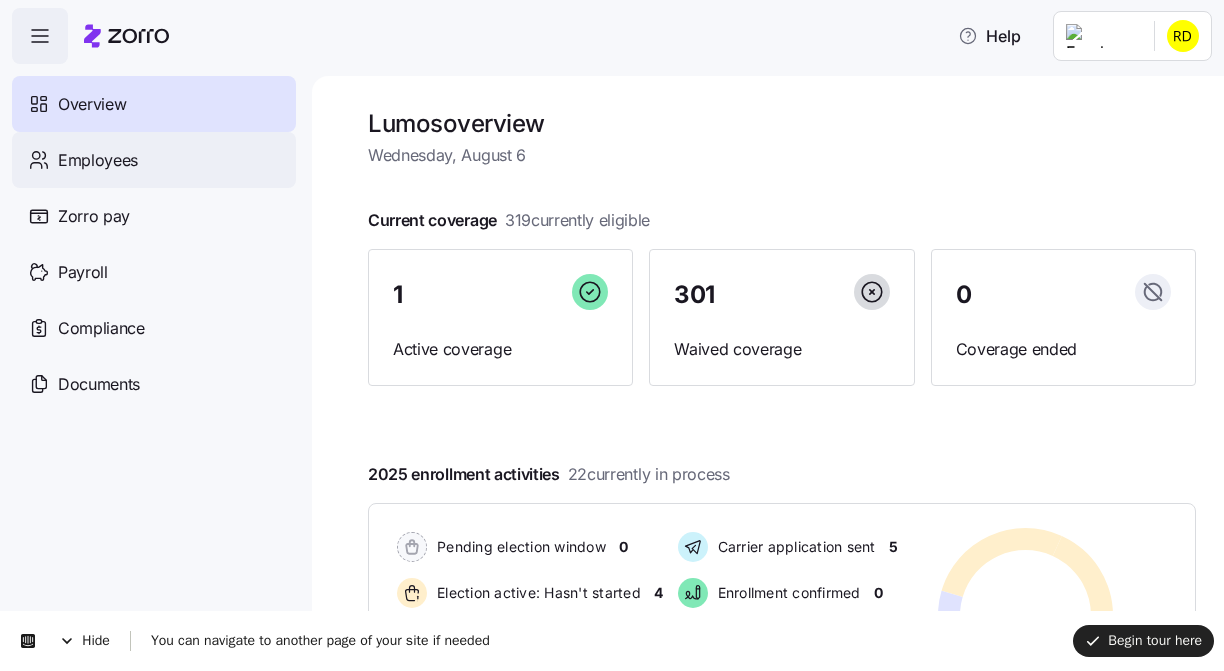 click on "Employees" at bounding box center [154, 160] 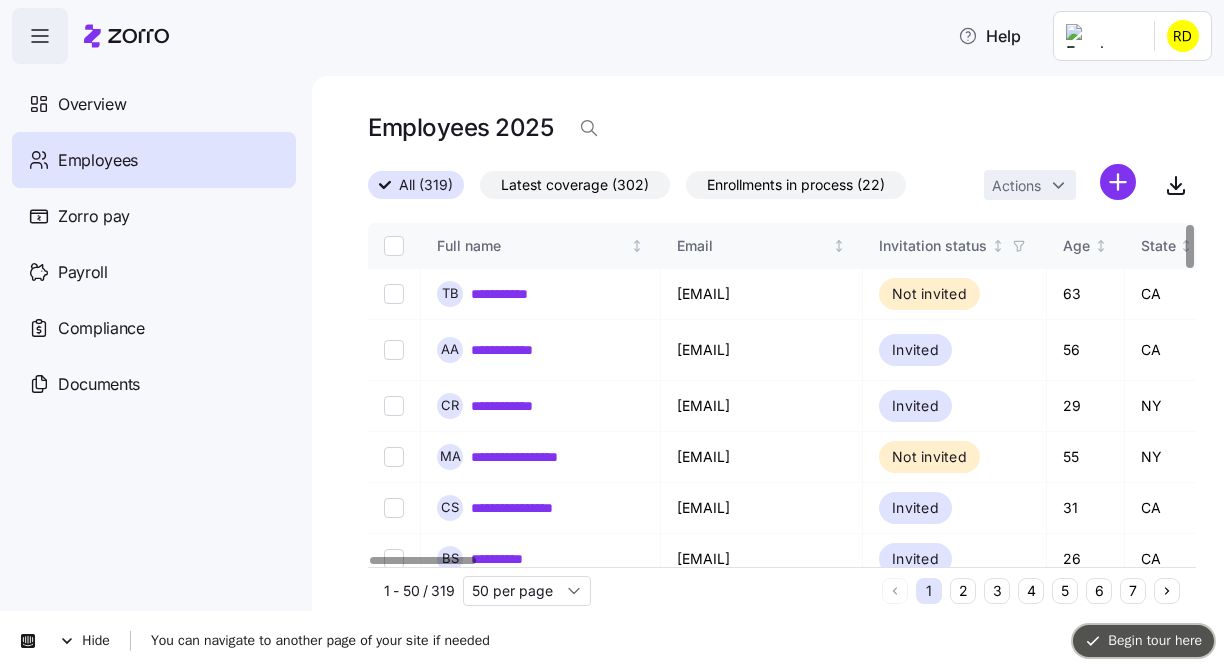 click on "Begin tour here" at bounding box center (1143, 640) 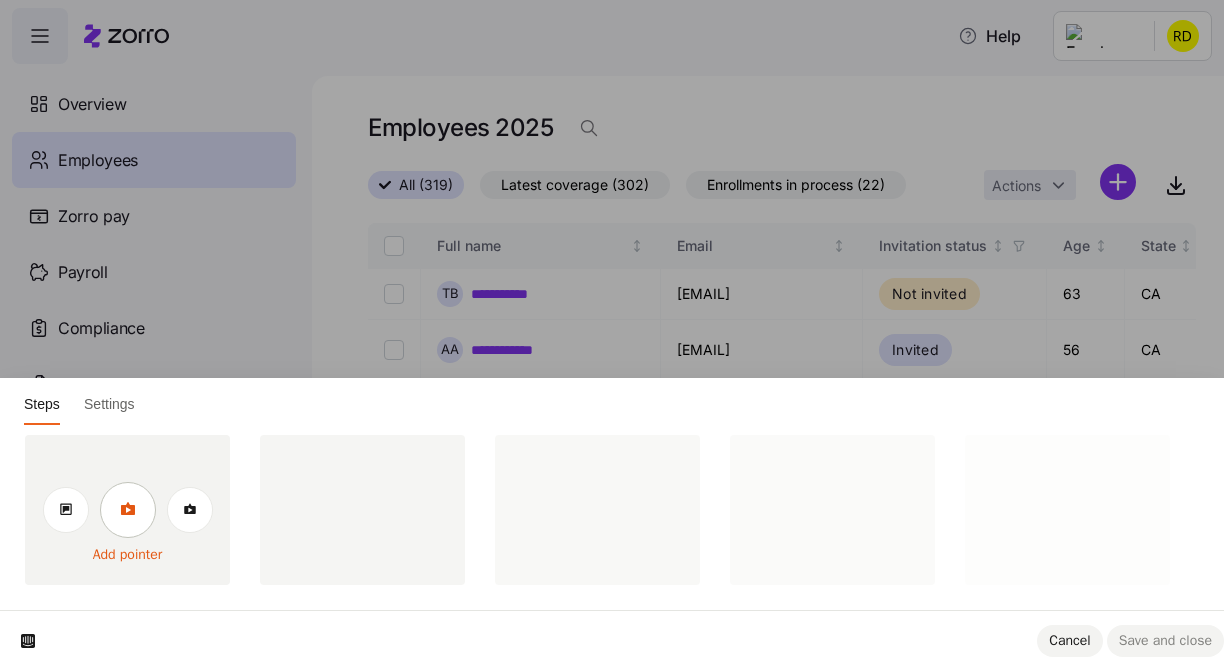 click at bounding box center [128, 510] 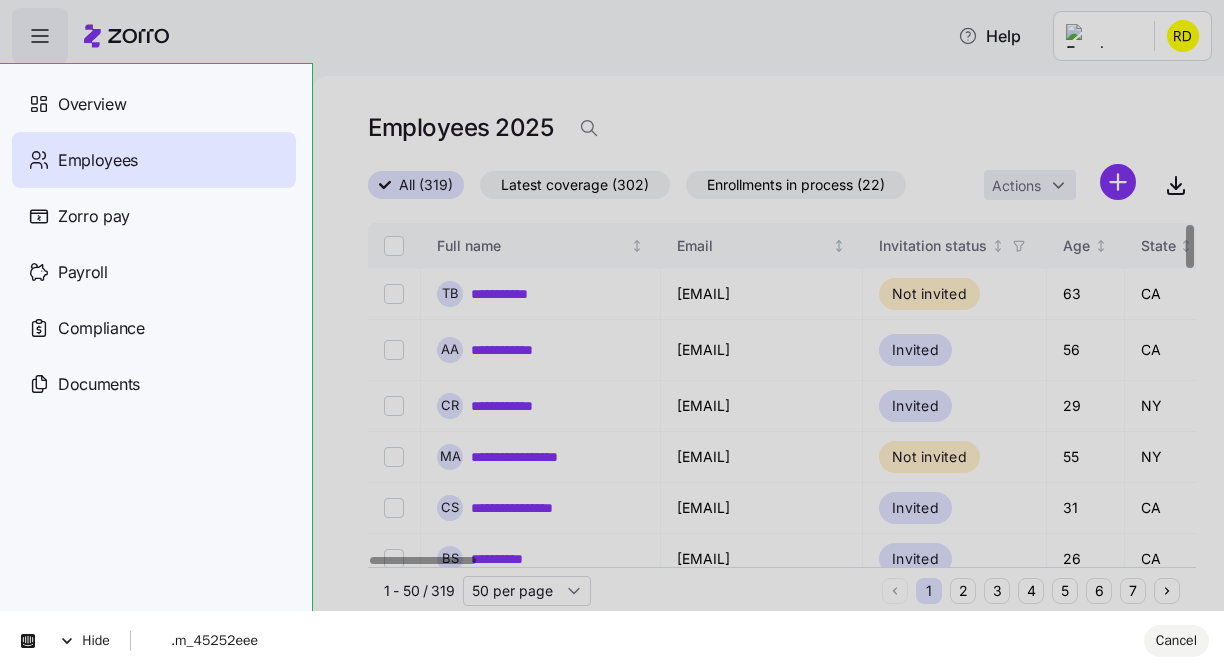 click on "Hide" at bounding box center (84, 640) 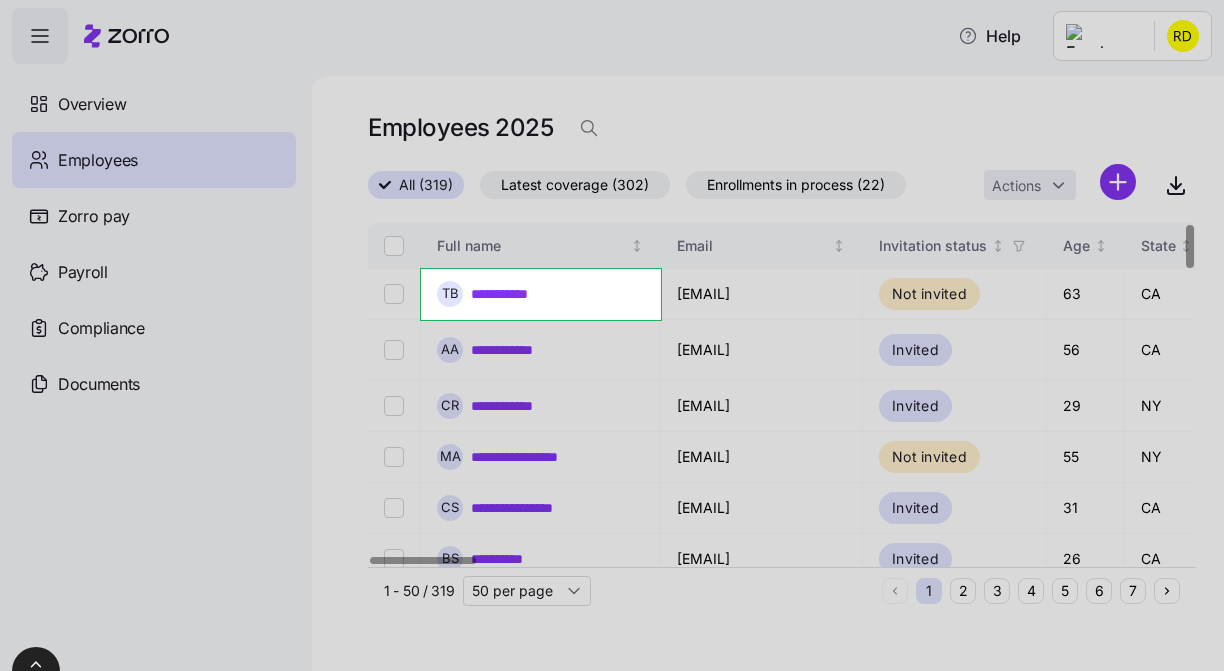 click on "**********" at bounding box center [612, 329] 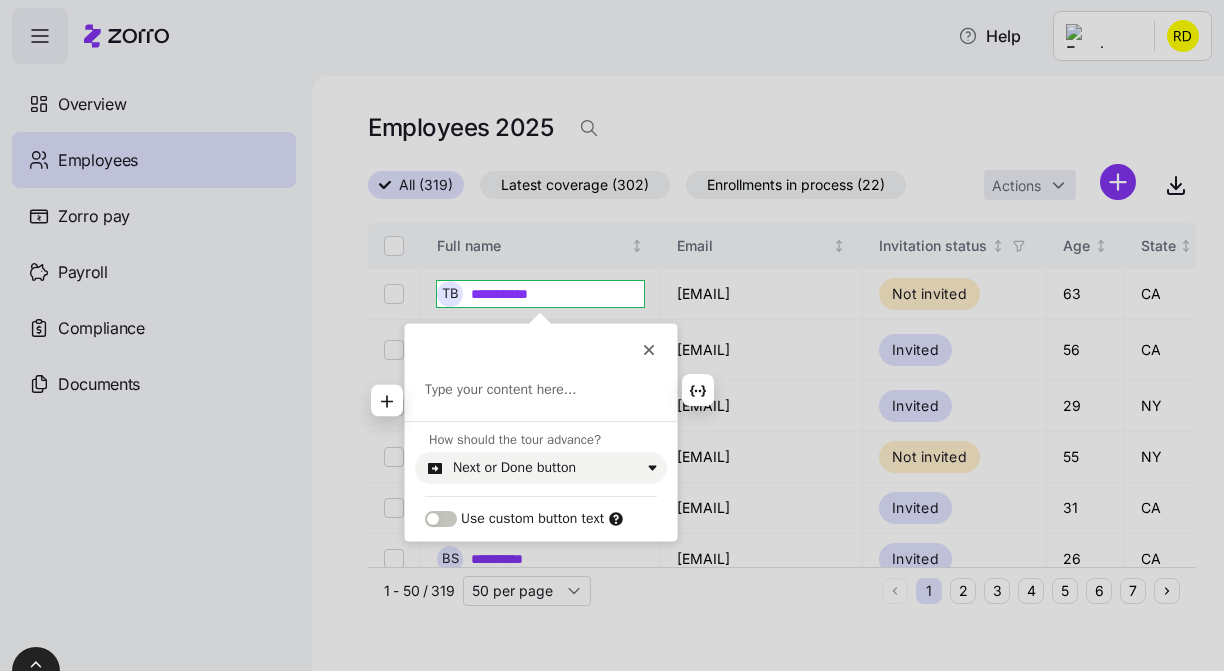 click at bounding box center (541, 390) 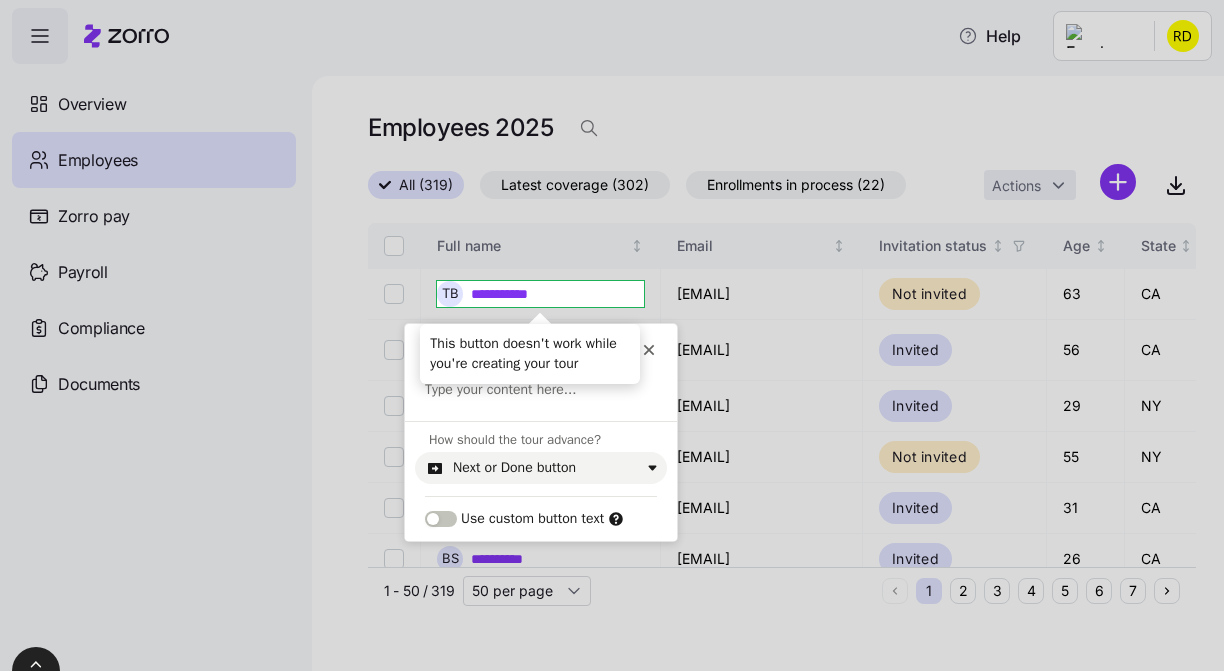 click 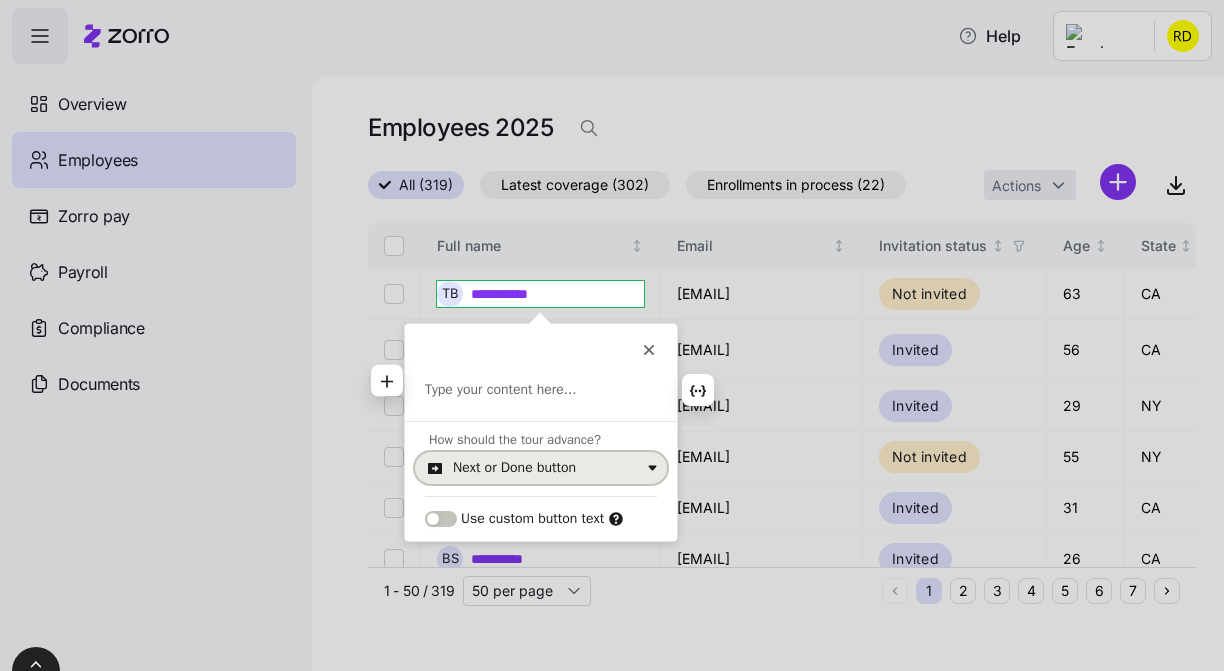 click on "Next or Done button" at bounding box center (514, 468) 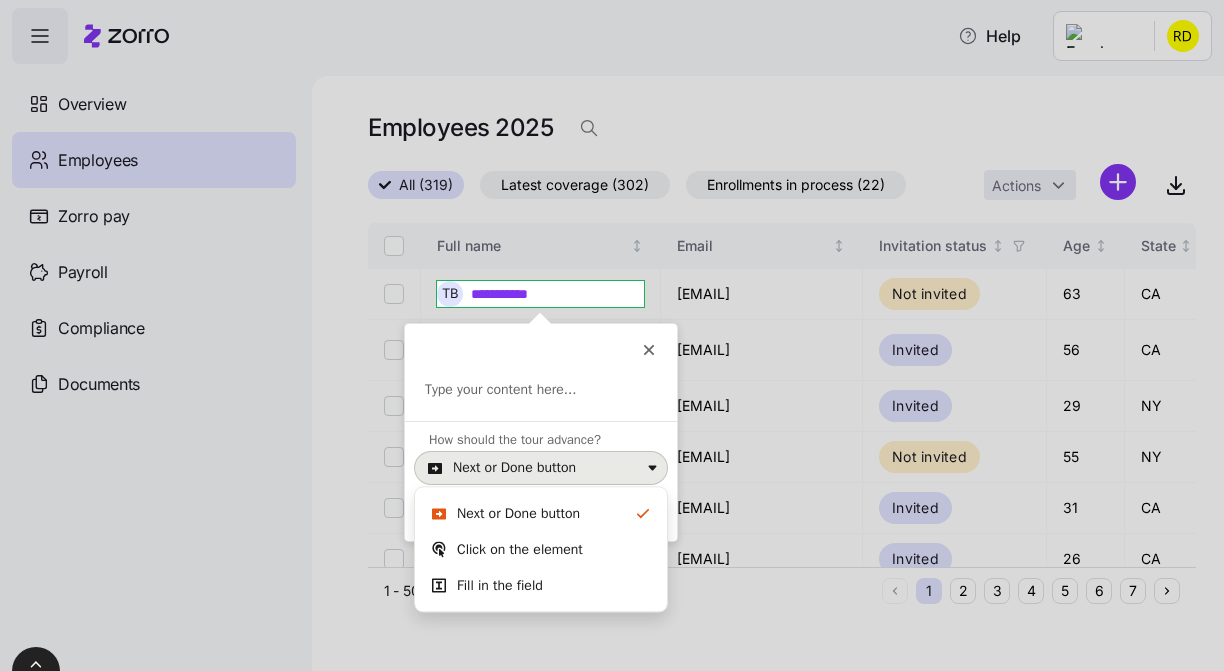 click on "Next or Done button" at bounding box center (514, 468) 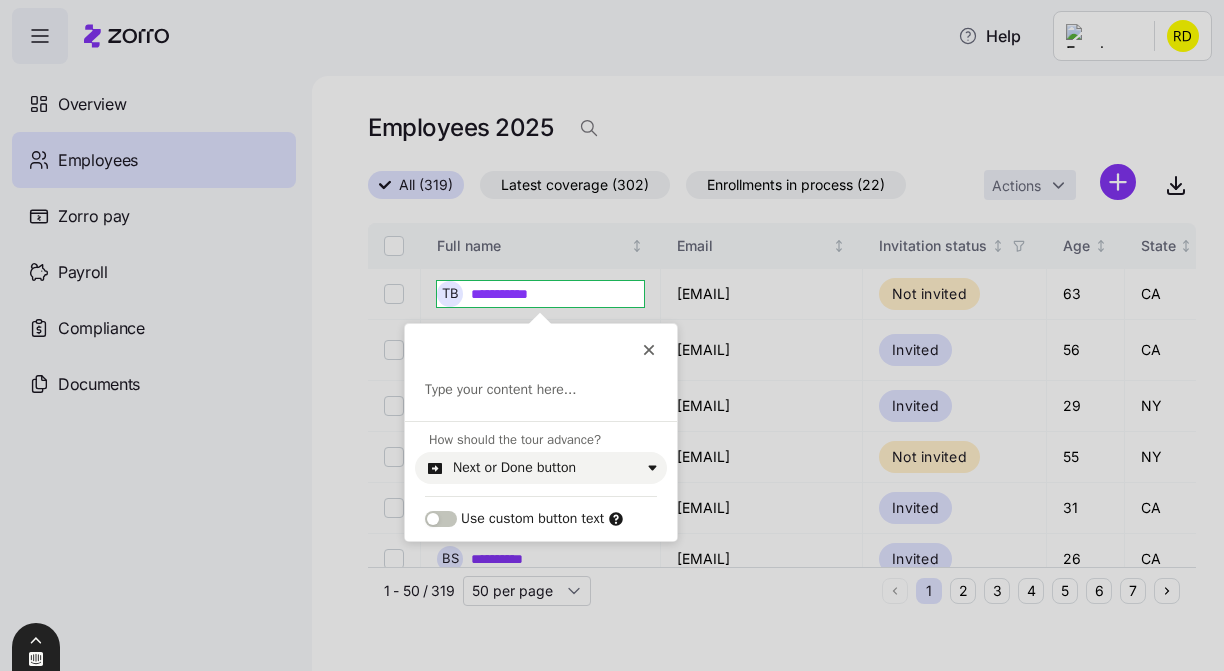 click 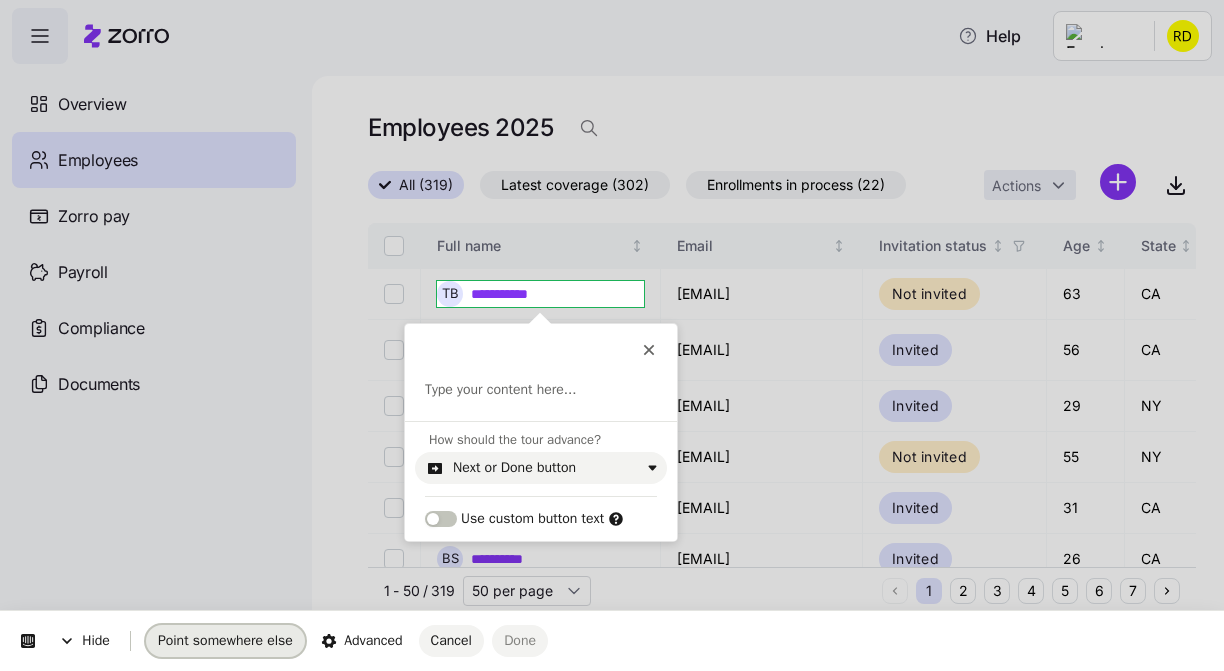 click on "Point somewhere else" at bounding box center [225, 640] 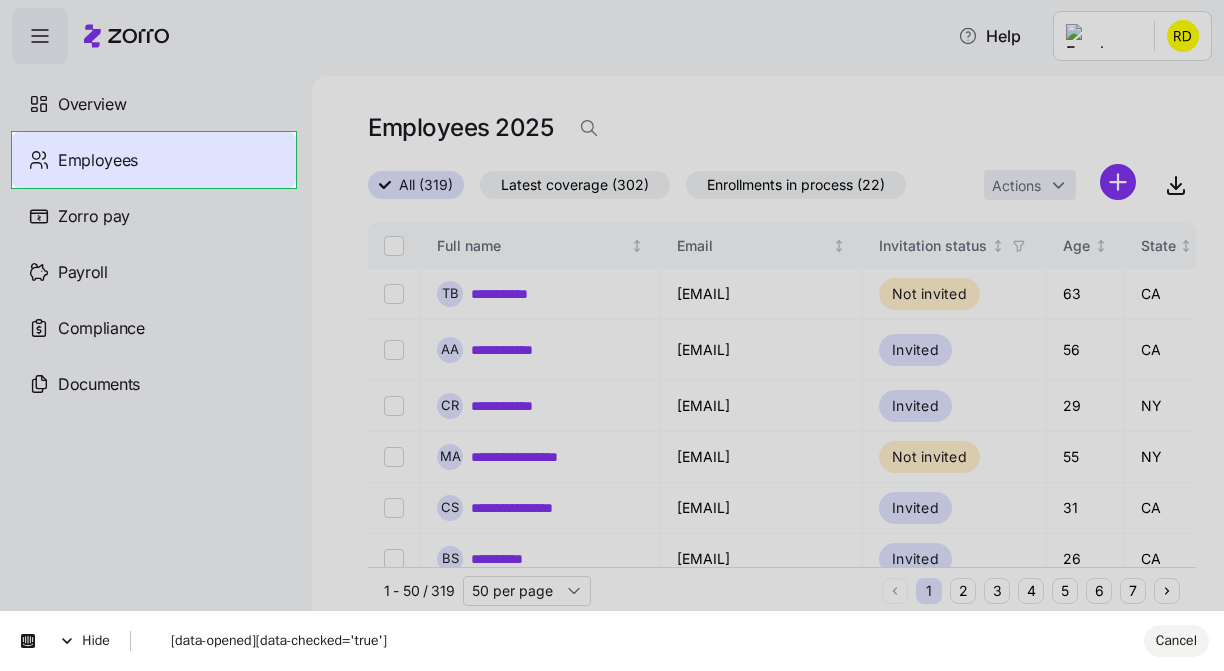 click on "**********" at bounding box center [612, 329] 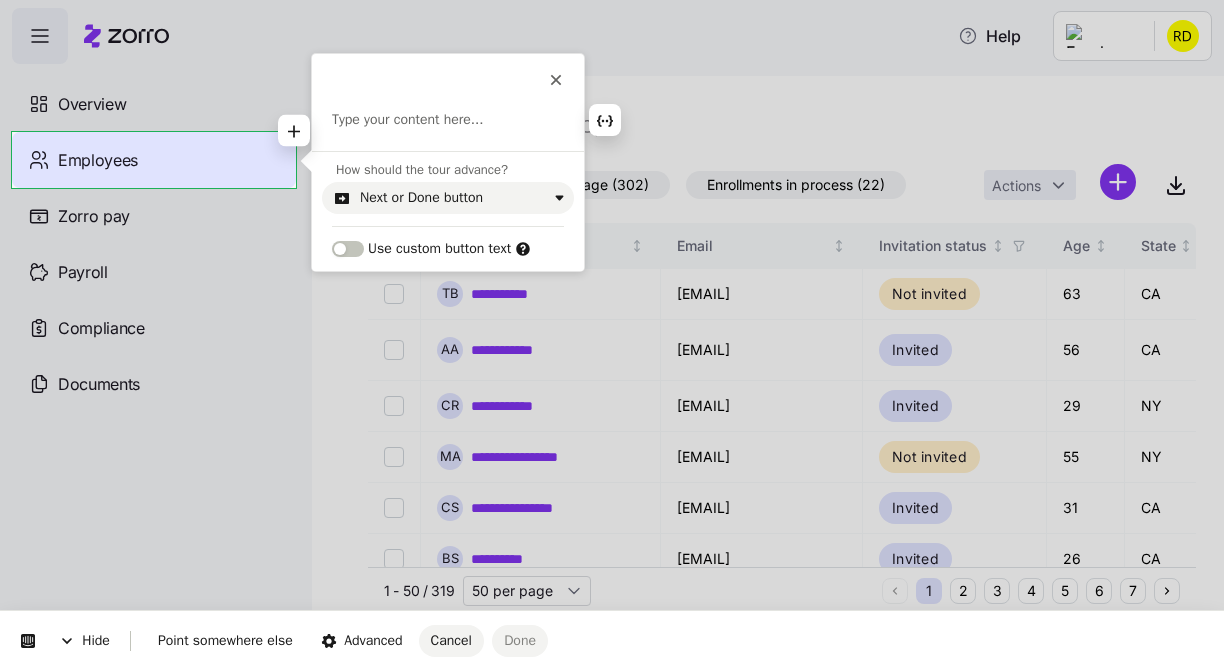 click at bounding box center [448, 120] 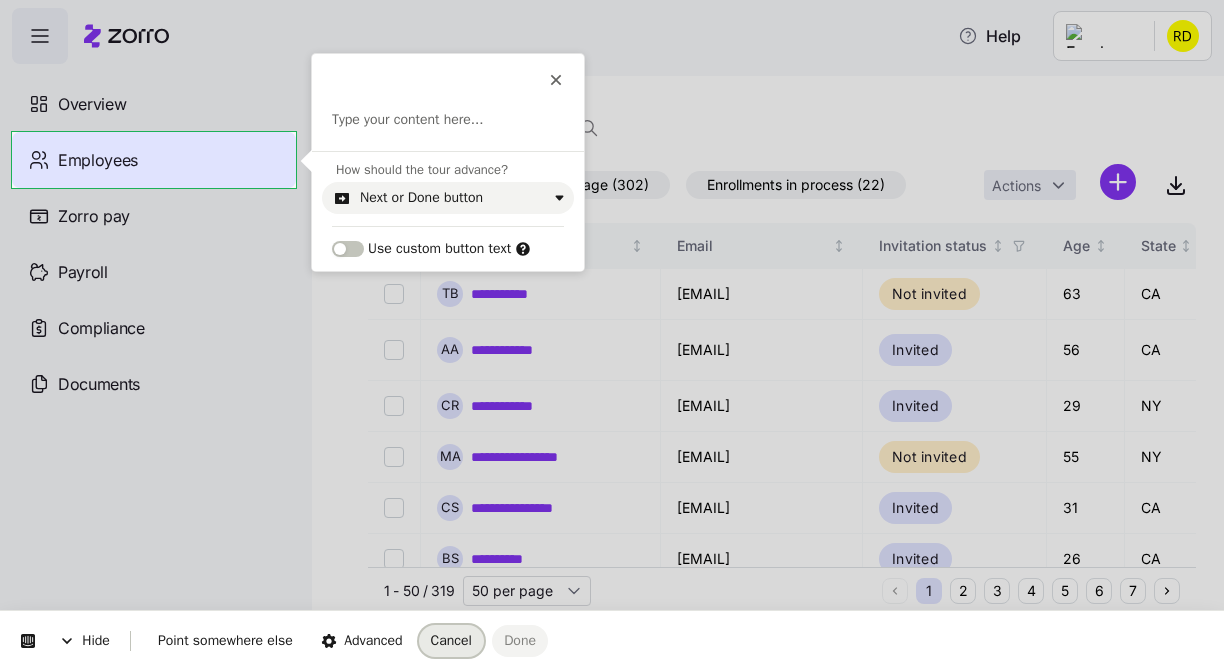click on "Cancel" at bounding box center (451, 640) 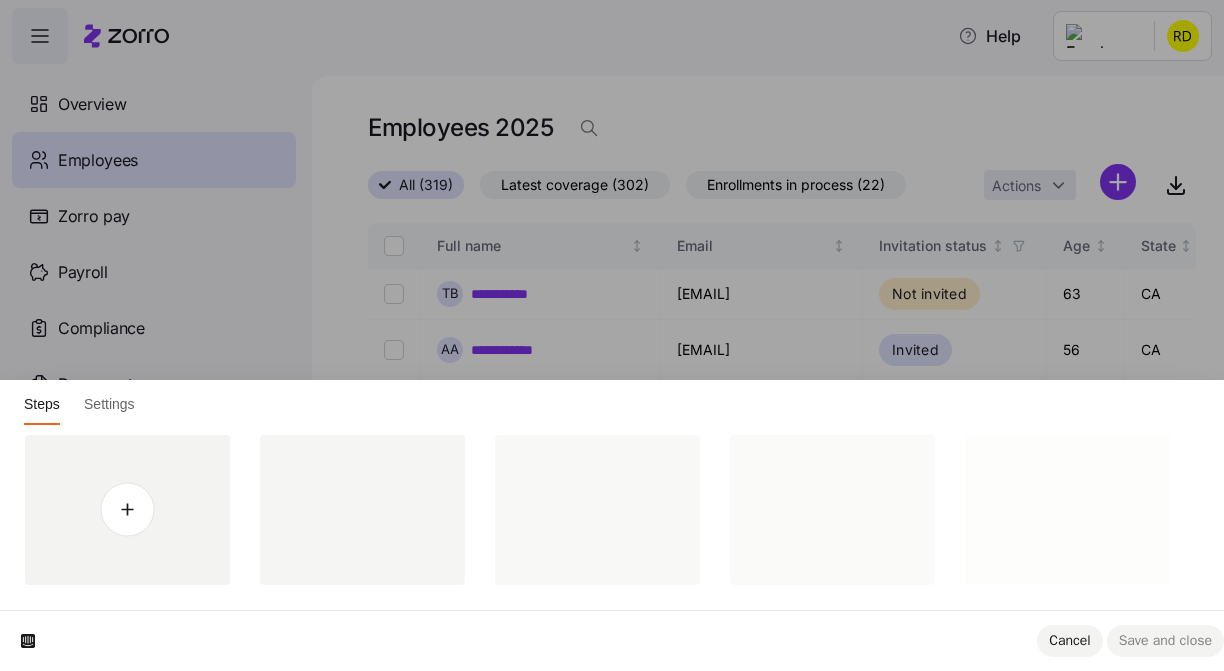 scroll, scrollTop: 0, scrollLeft: 0, axis: both 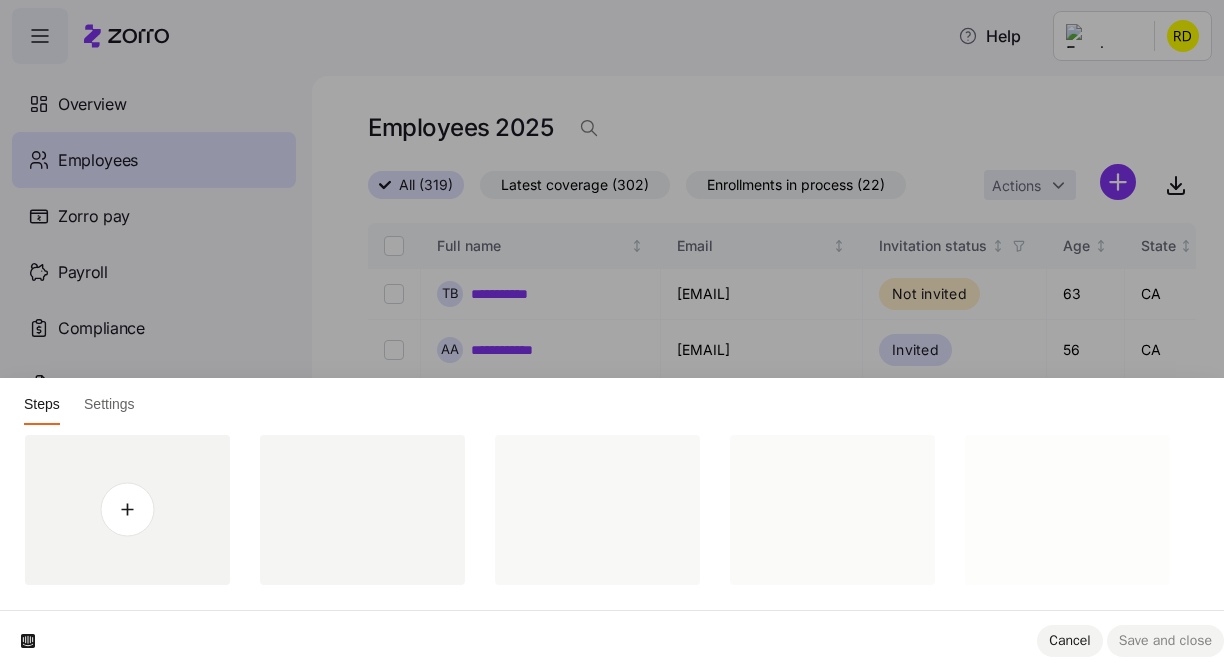 click on "Steps
Settings" at bounding box center (612, 405) 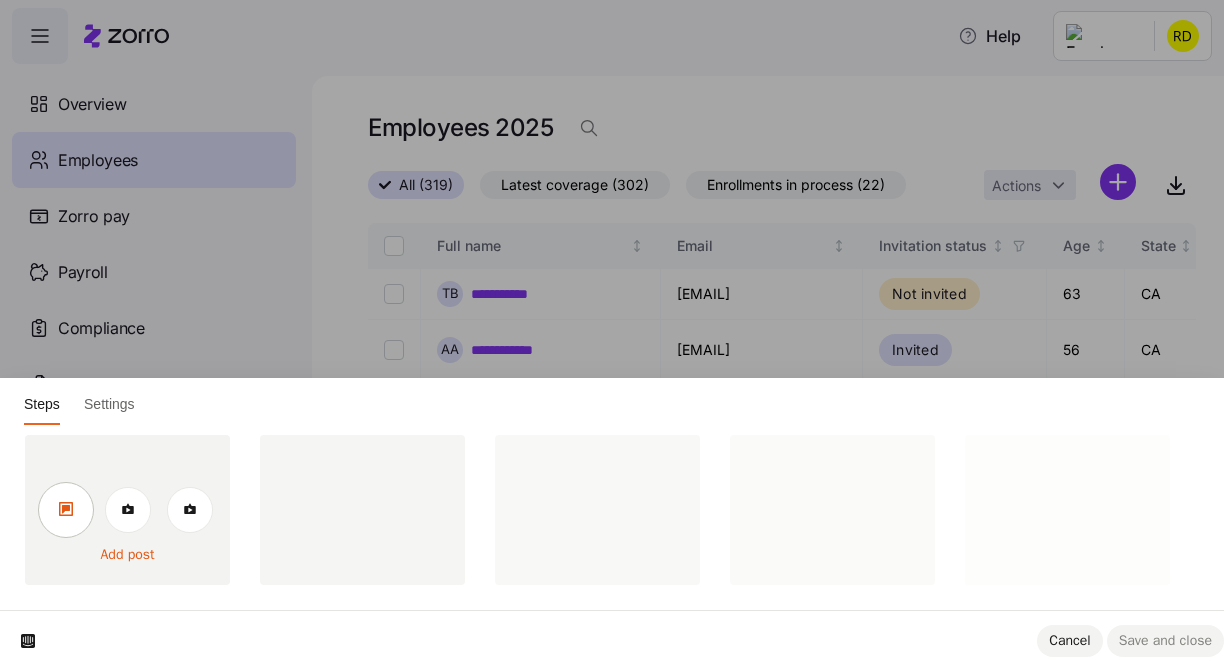 click 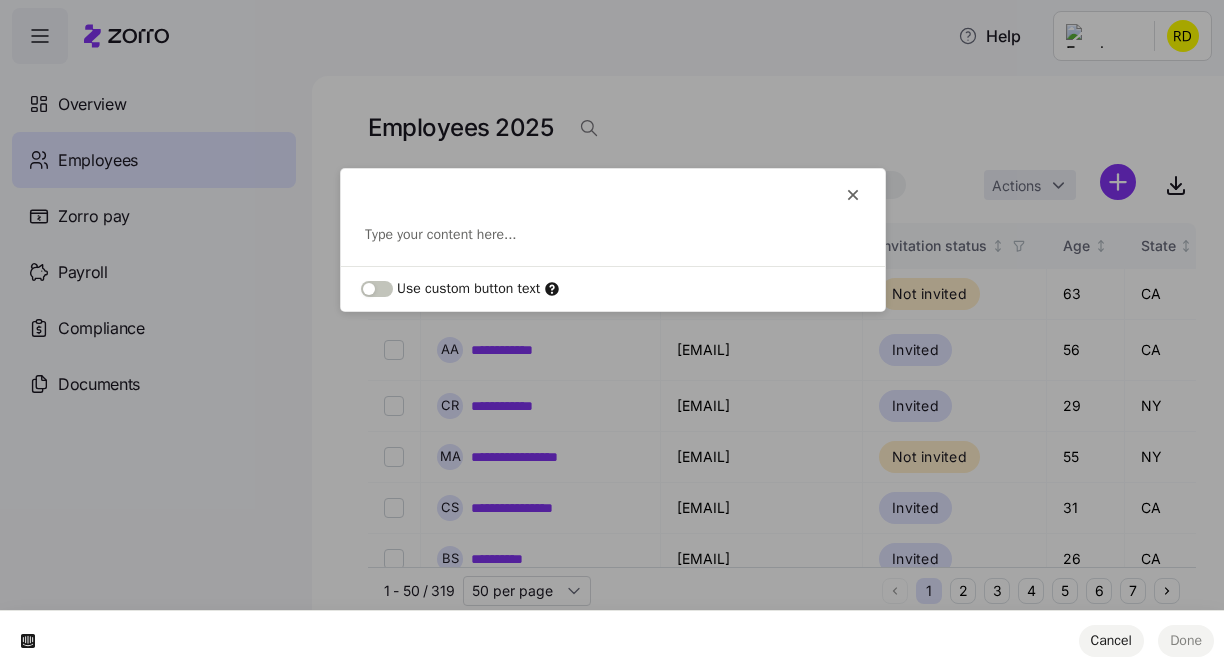 click at bounding box center [613, 235] 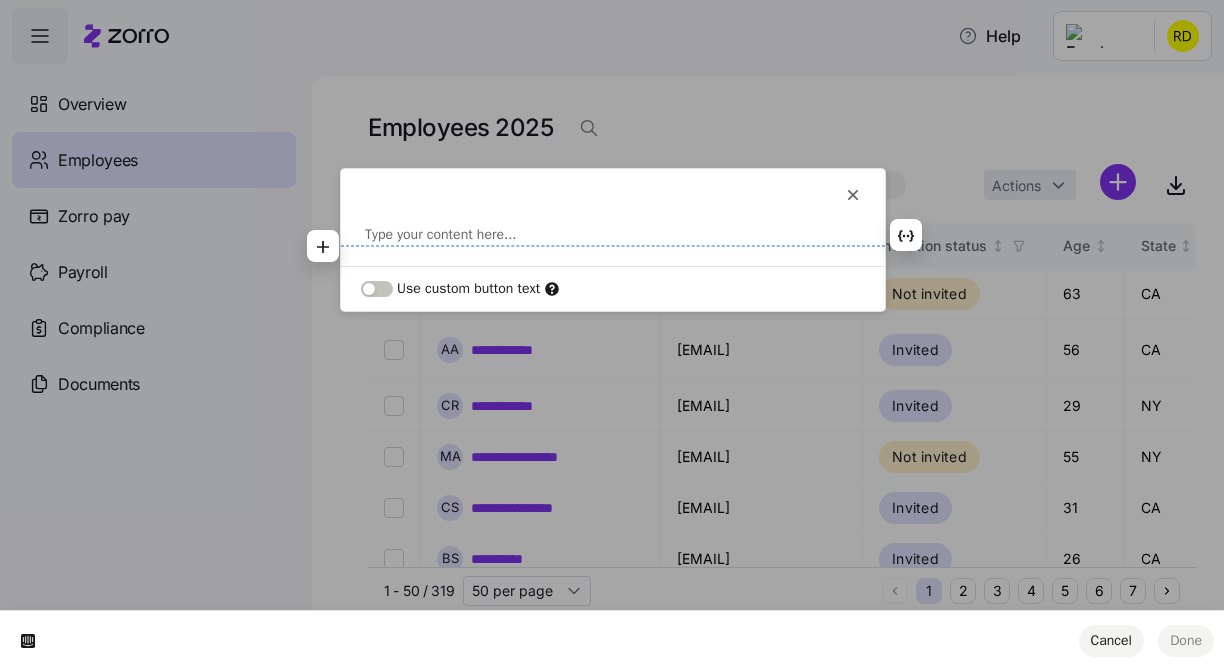 type 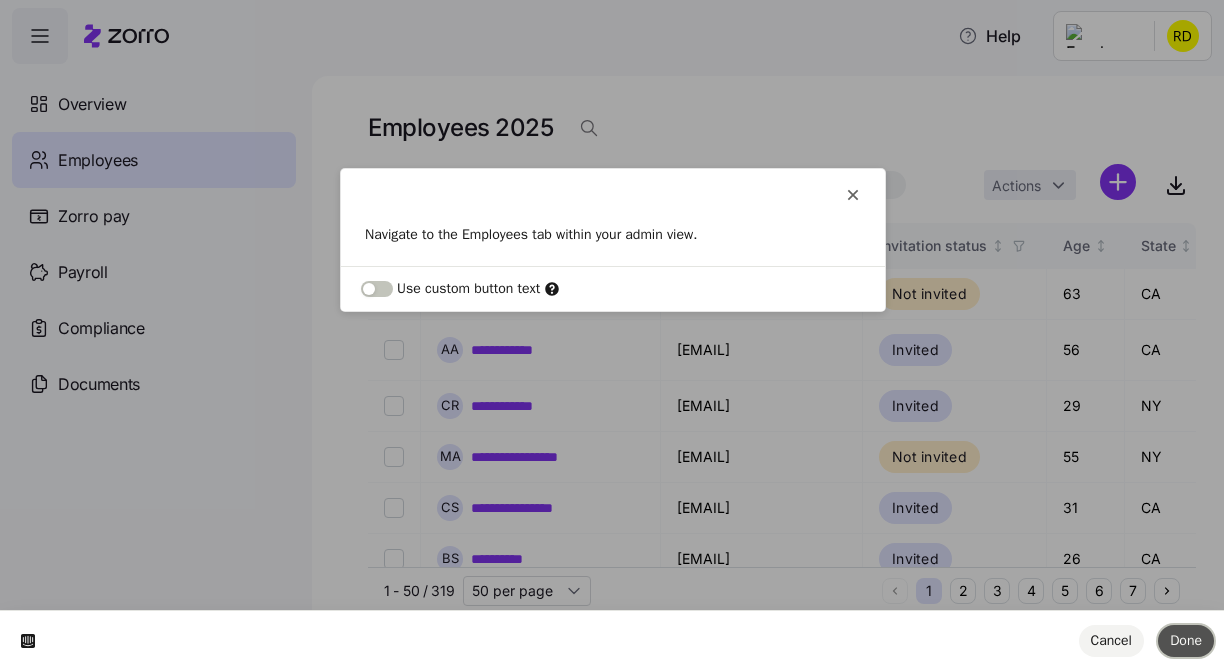 click on "Done" at bounding box center [1186, 640] 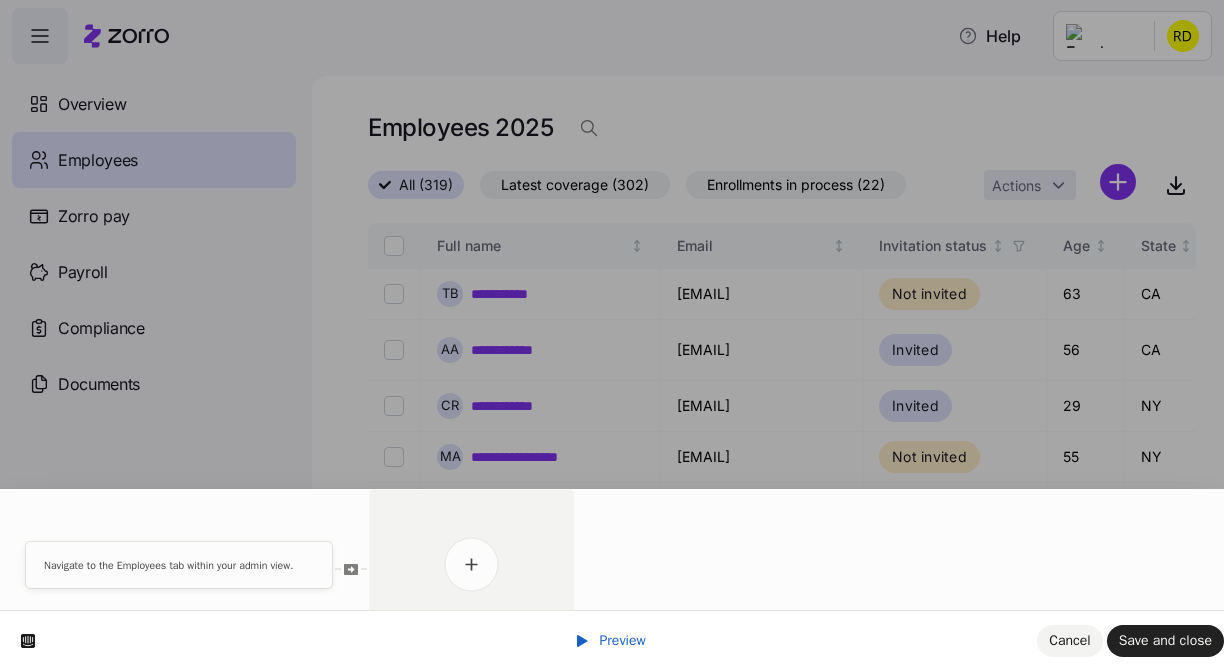 scroll, scrollTop: 0, scrollLeft: 0, axis: both 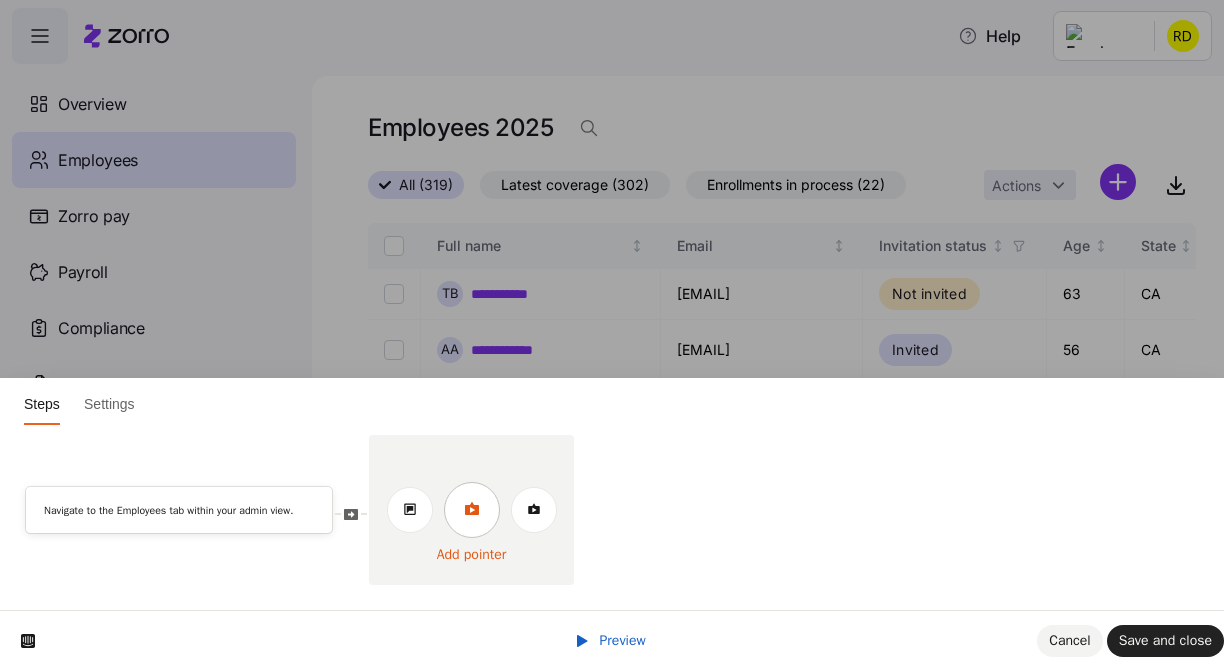 click at bounding box center [472, 510] 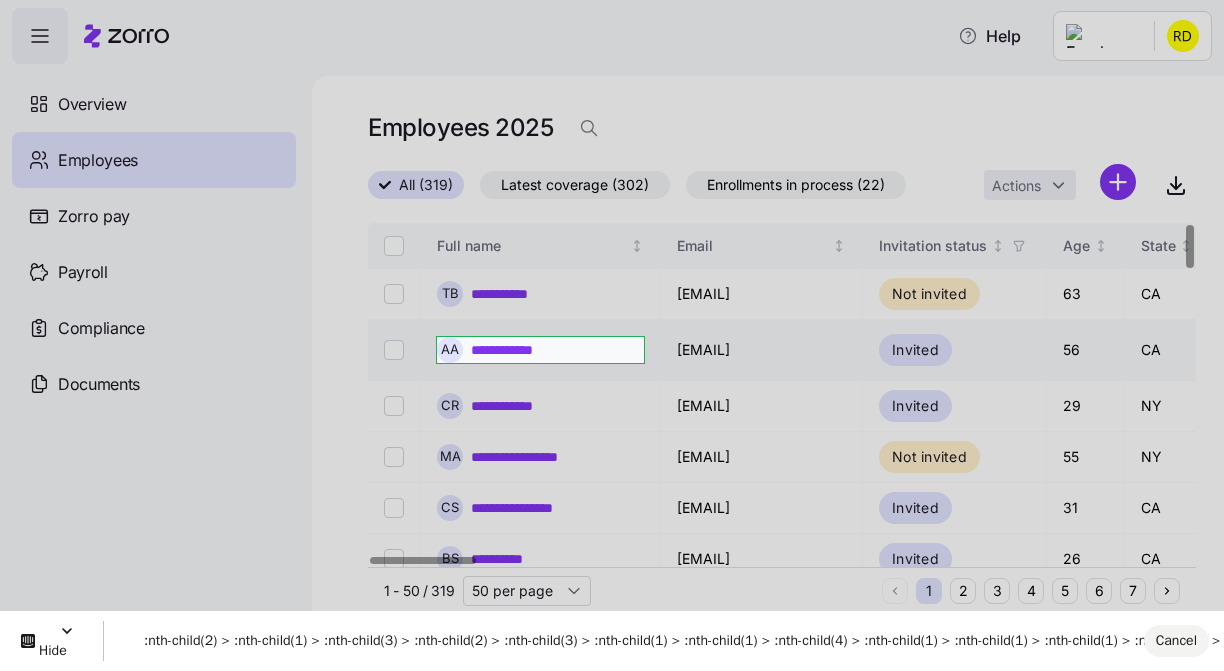 click on "**********" at bounding box center [612, 329] 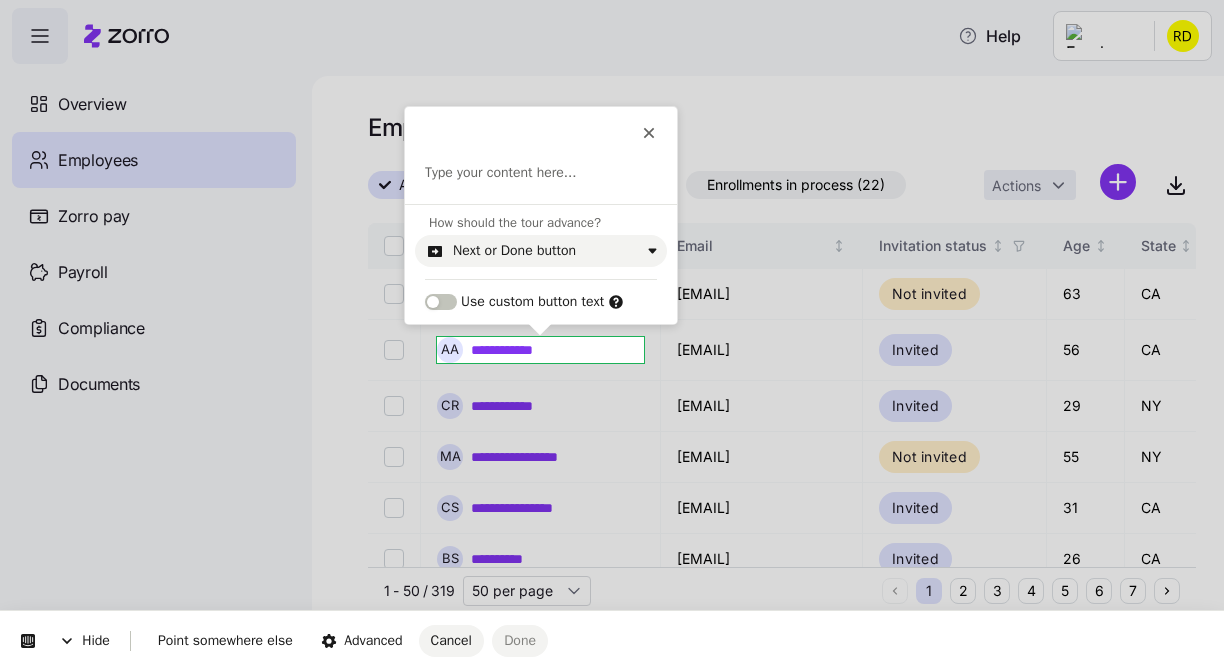 click at bounding box center [541, 173] 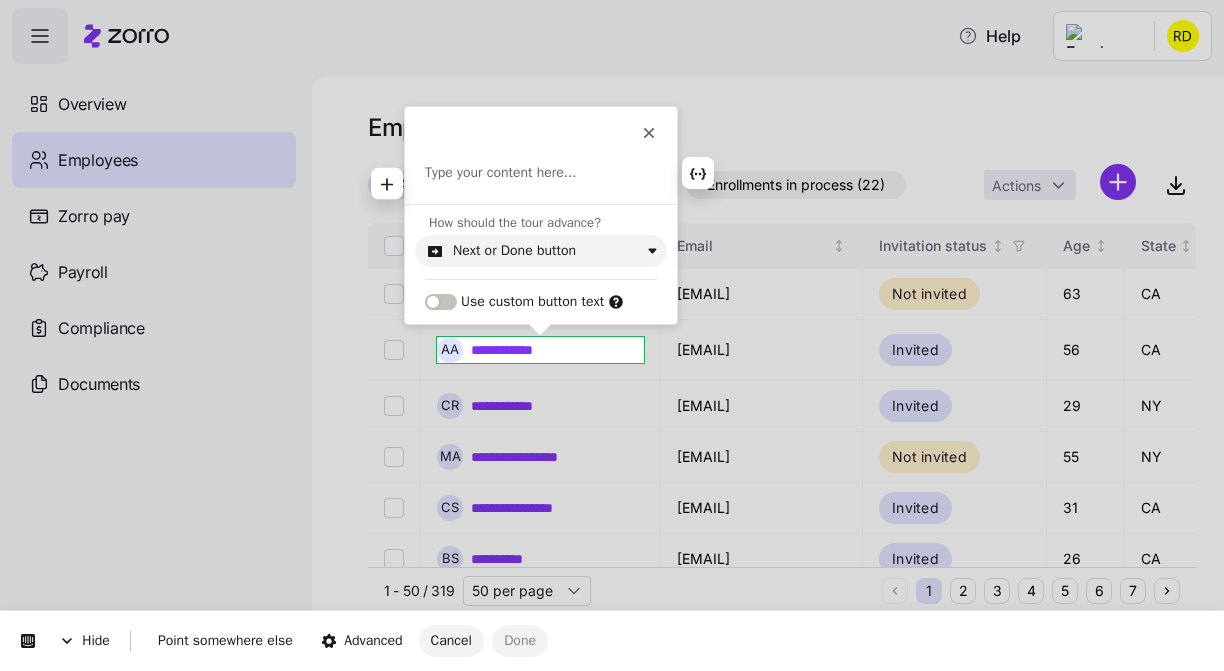 type 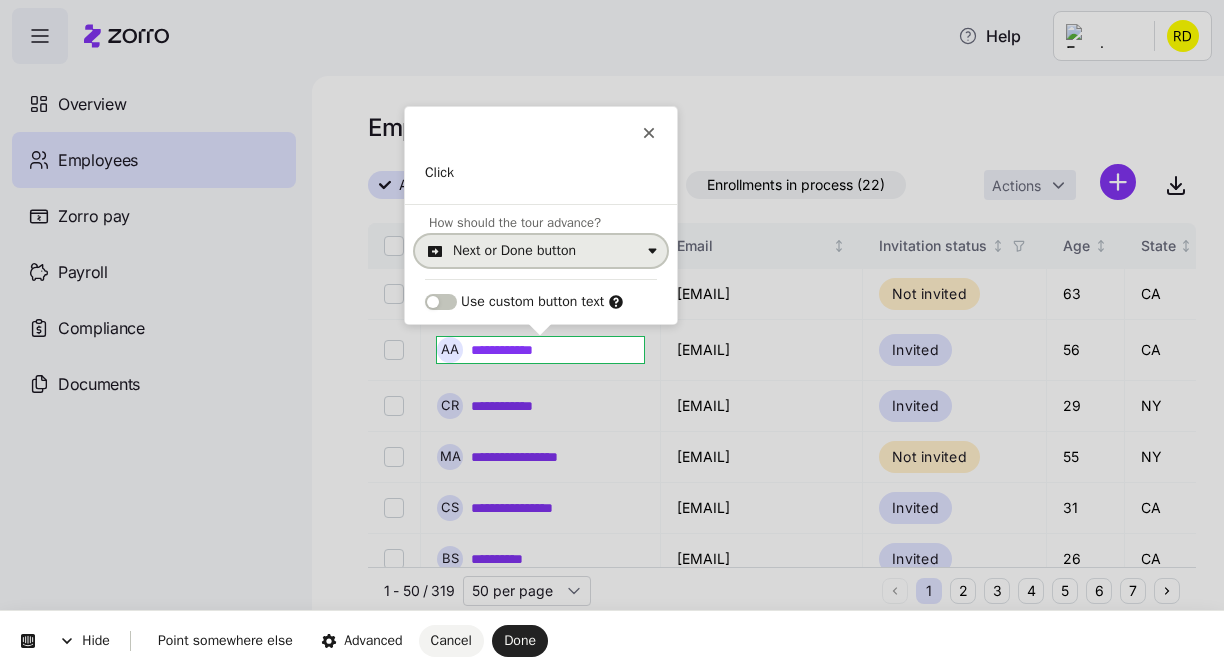 click on "Next or Done button" at bounding box center [514, 251] 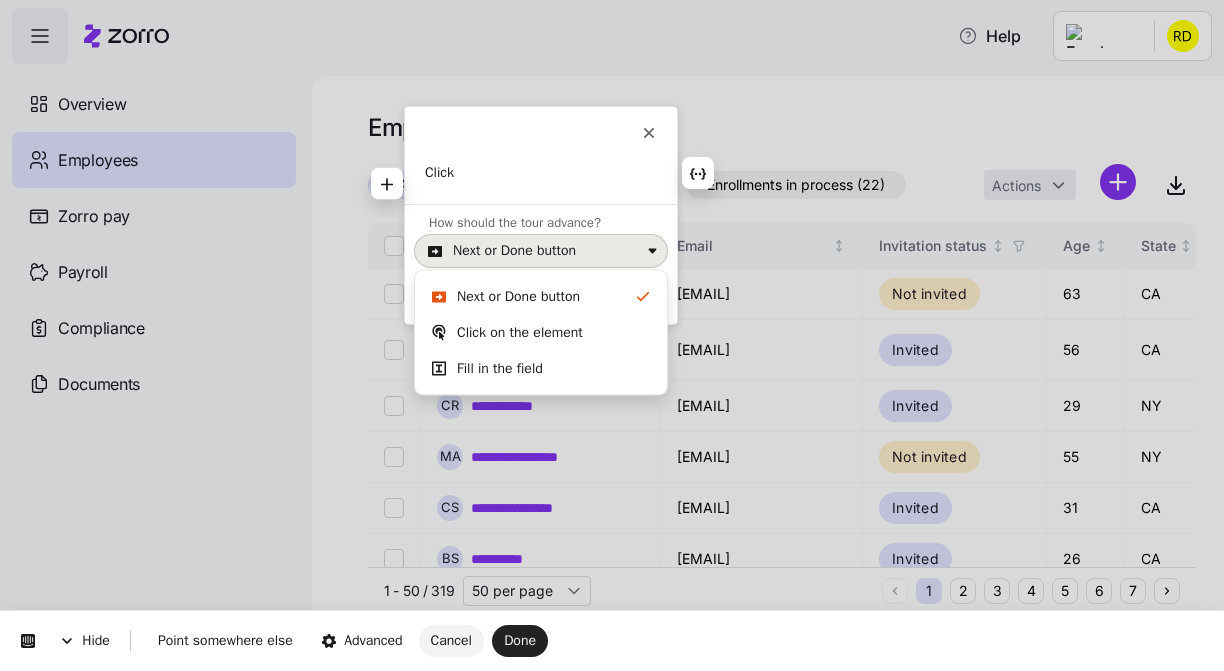 click on "Click" at bounding box center (541, 173) 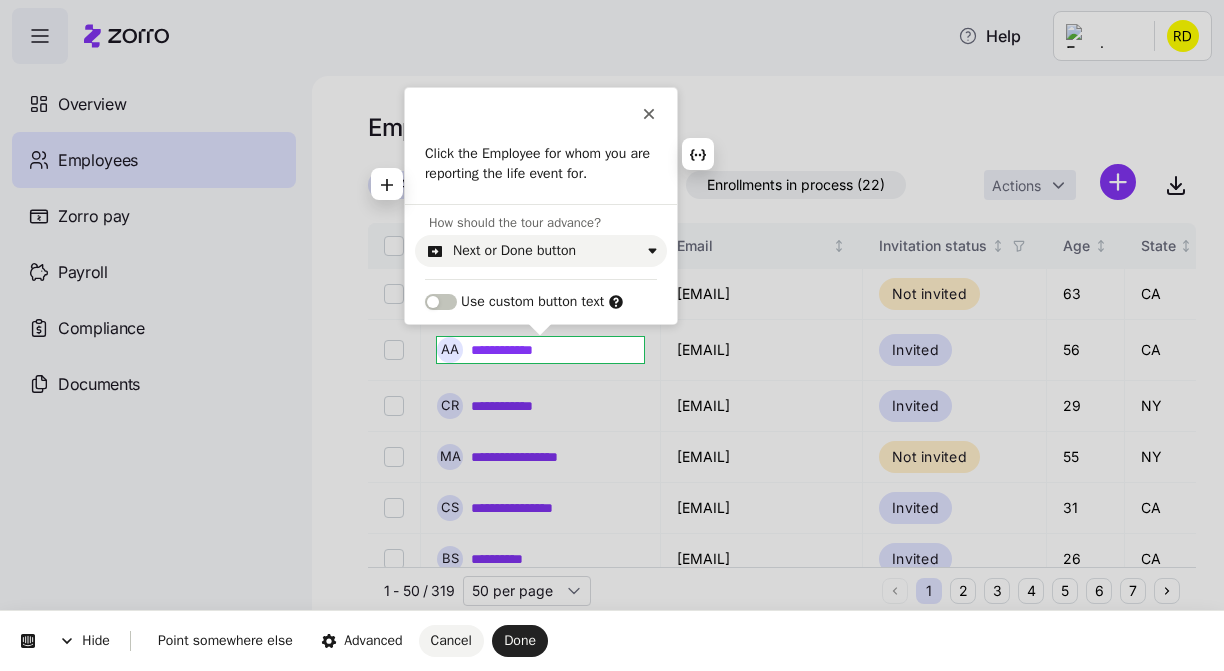click on "Click the Employee for whom you are reporting the life event for." at bounding box center (541, 163) 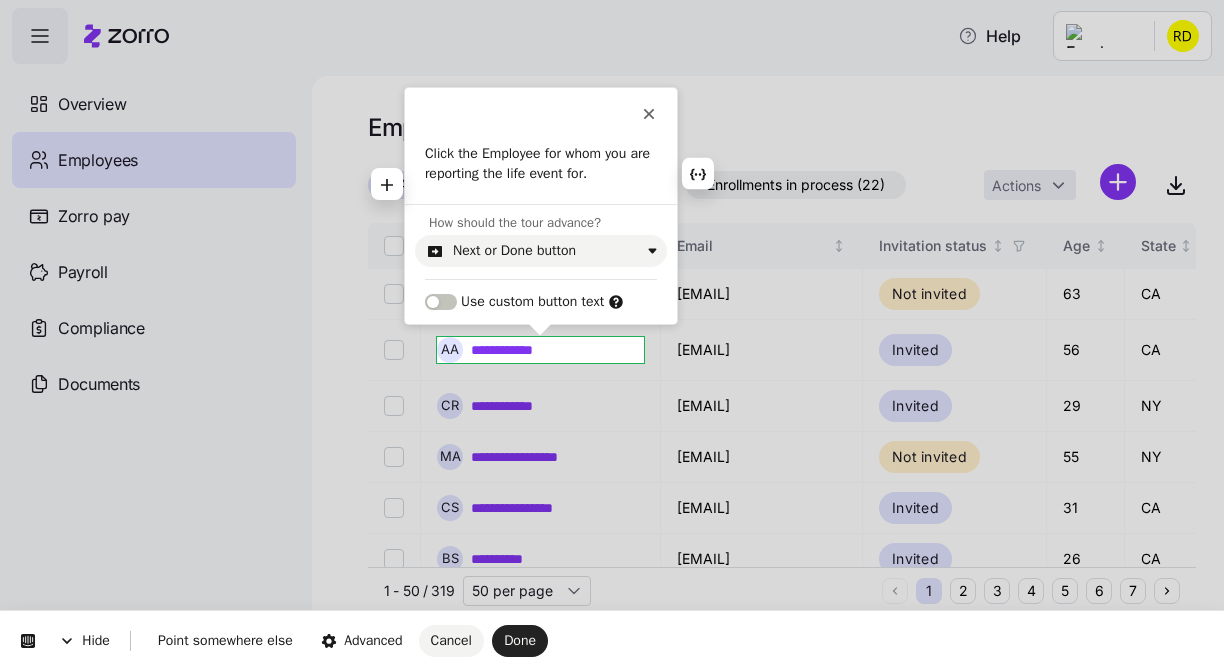 click on "Click the Employee for whom you are reporting the life event for." at bounding box center (541, 163) 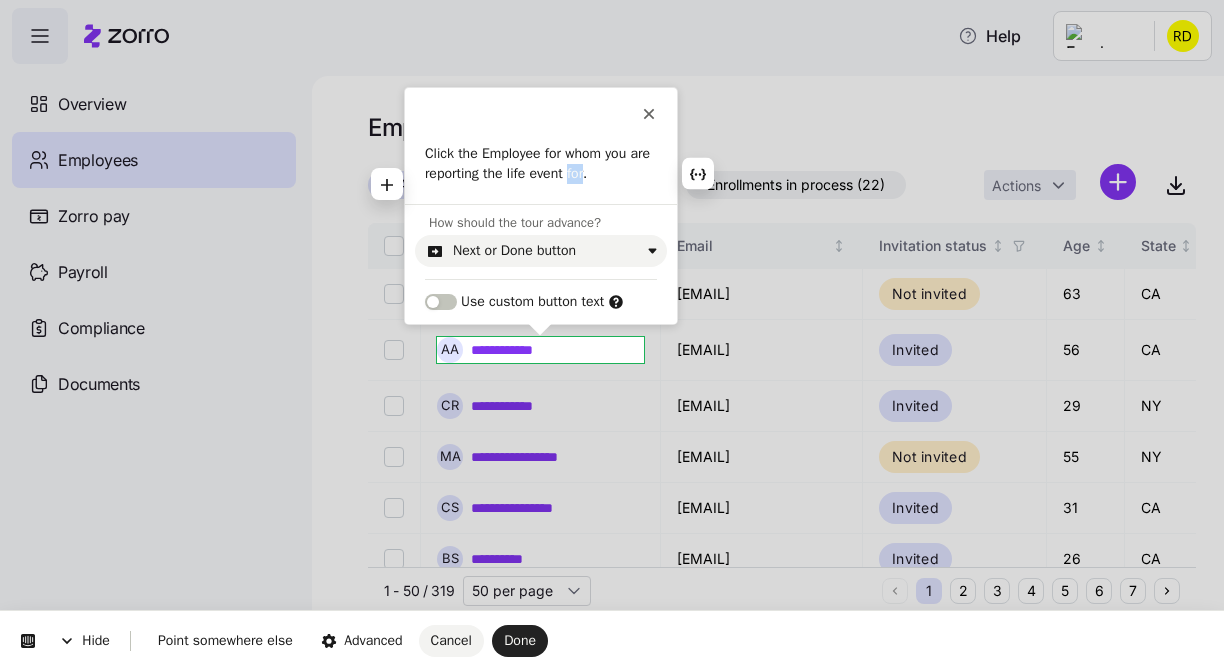 click on "Click the Employee for whom you are reporting the life event for." at bounding box center (541, 163) 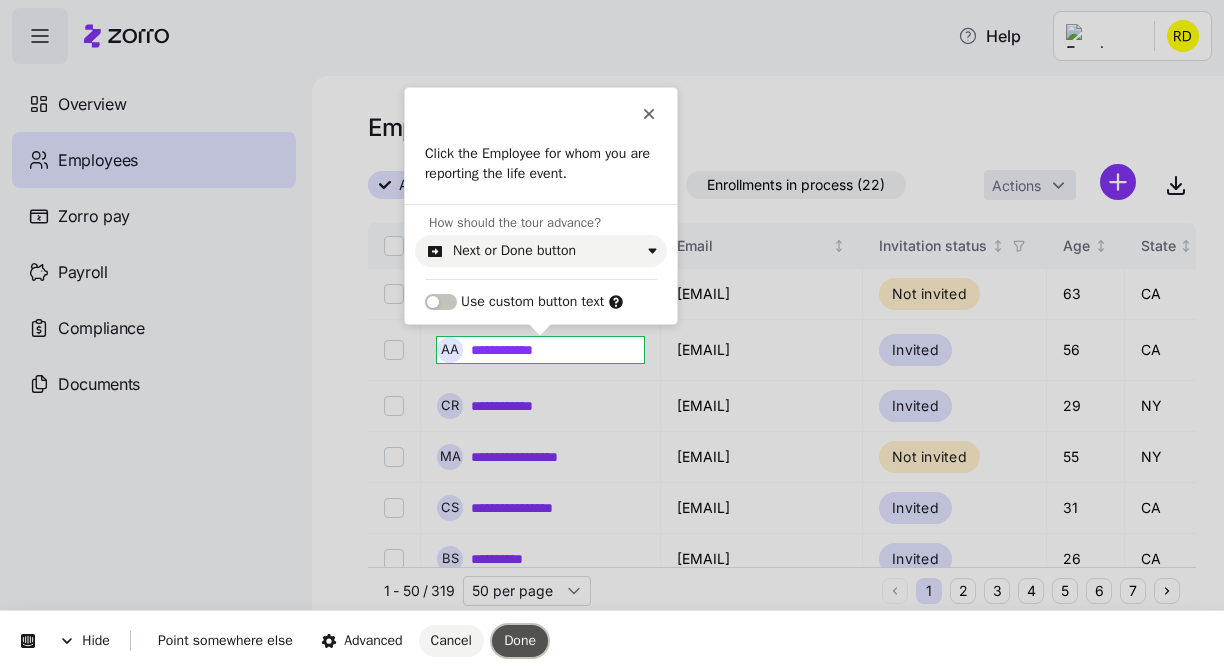 click on "Done" at bounding box center [520, 641] 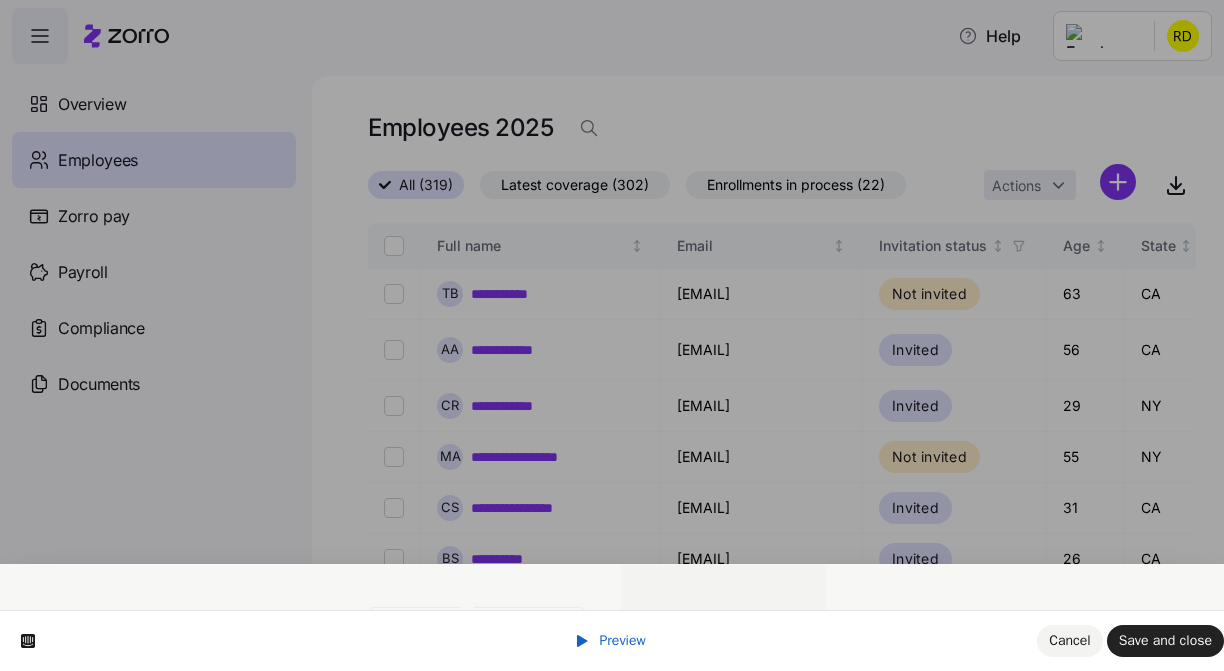 scroll, scrollTop: 0, scrollLeft: 0, axis: both 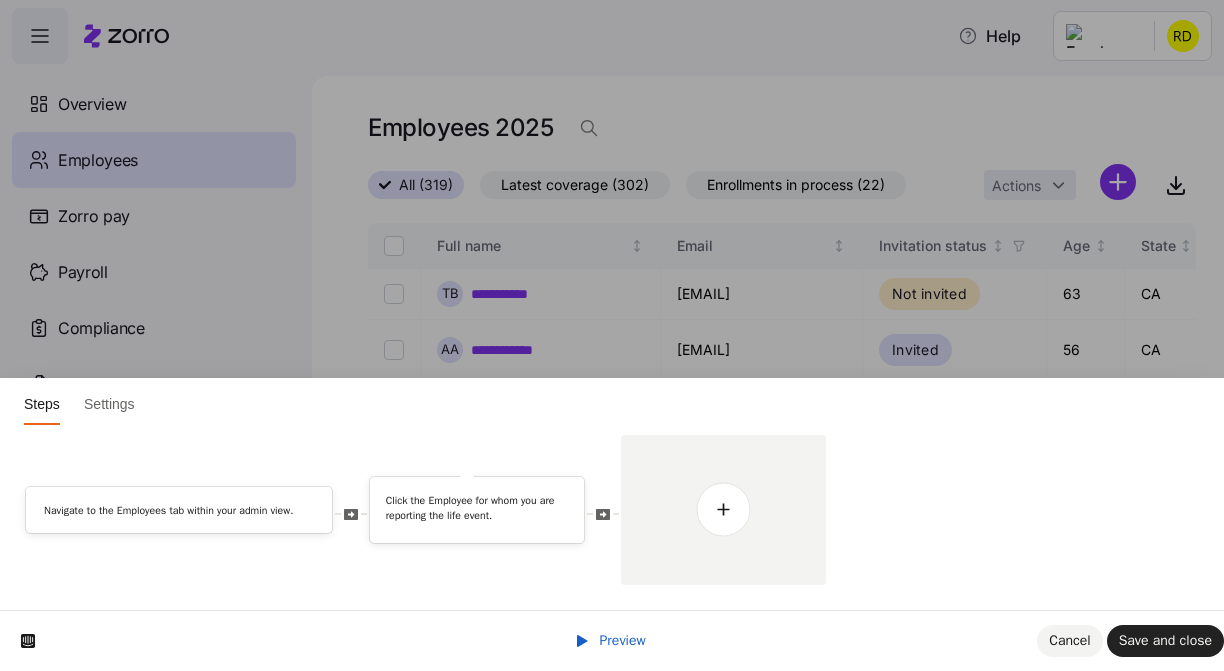click on "Preview" at bounding box center (623, 640) 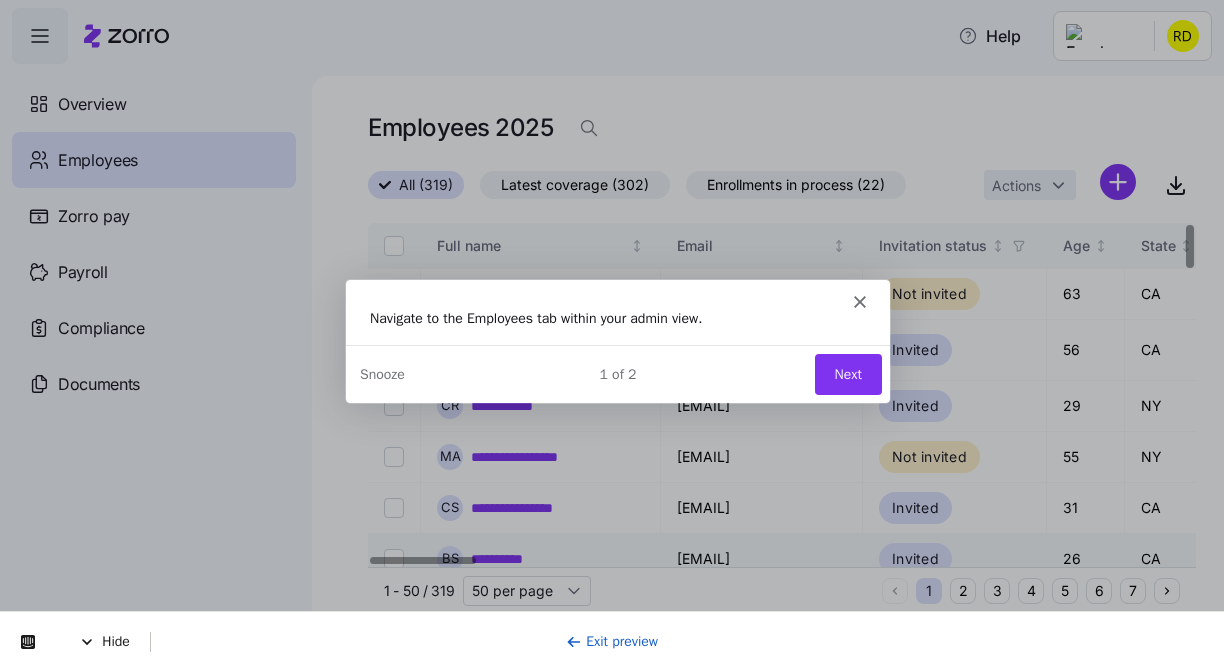 scroll, scrollTop: 0, scrollLeft: 0, axis: both 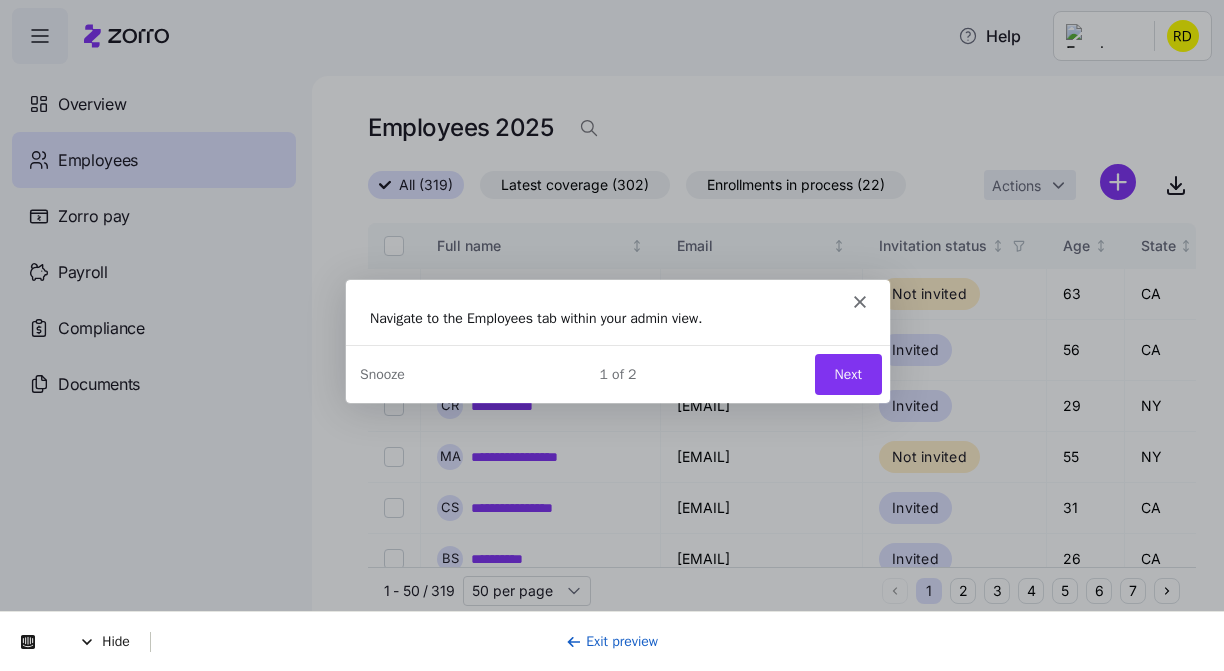 click on "Next" at bounding box center (847, 373) 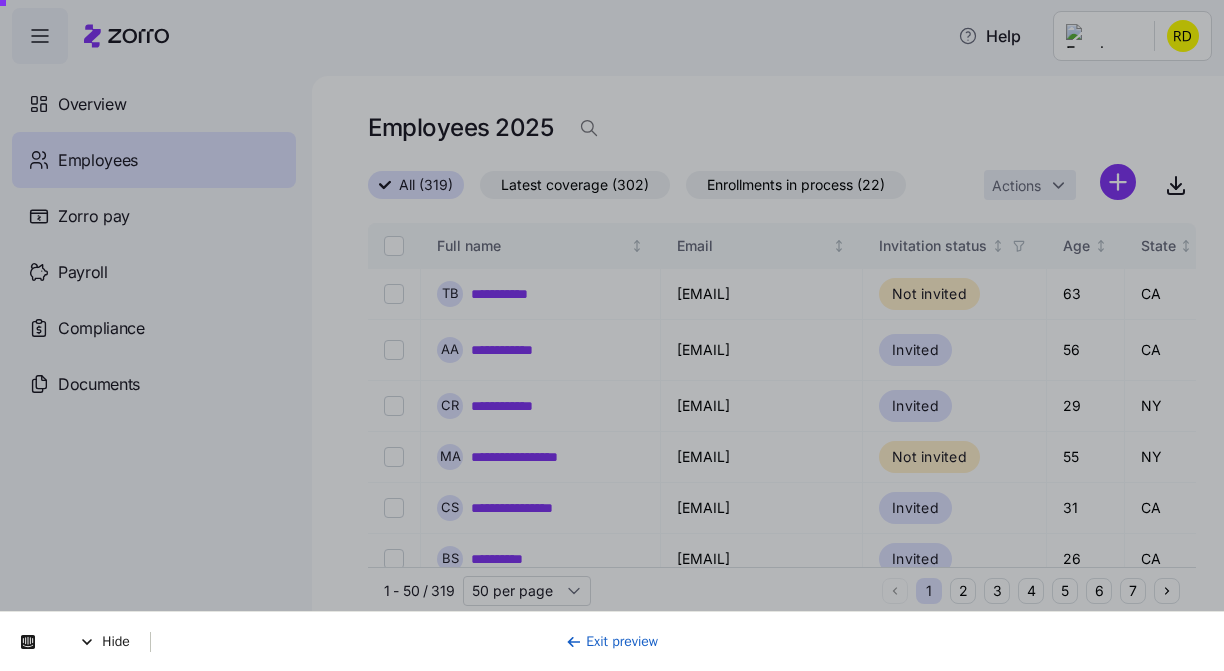 scroll, scrollTop: 0, scrollLeft: 0, axis: both 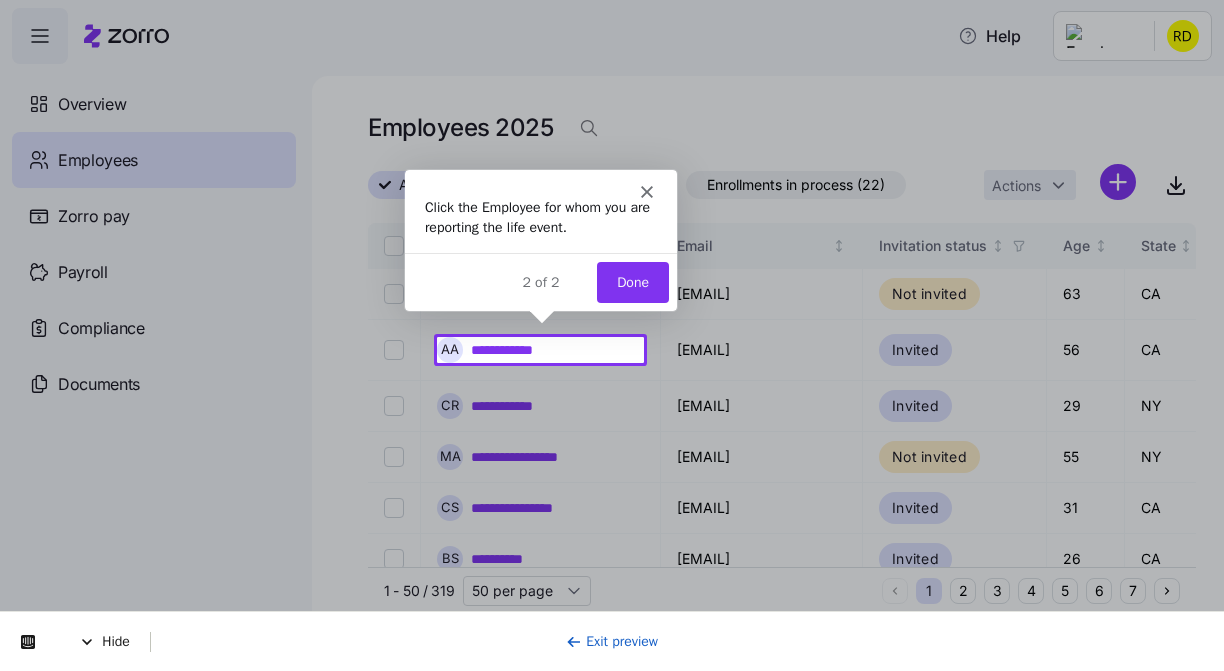 click on "Done" at bounding box center (631, 280) 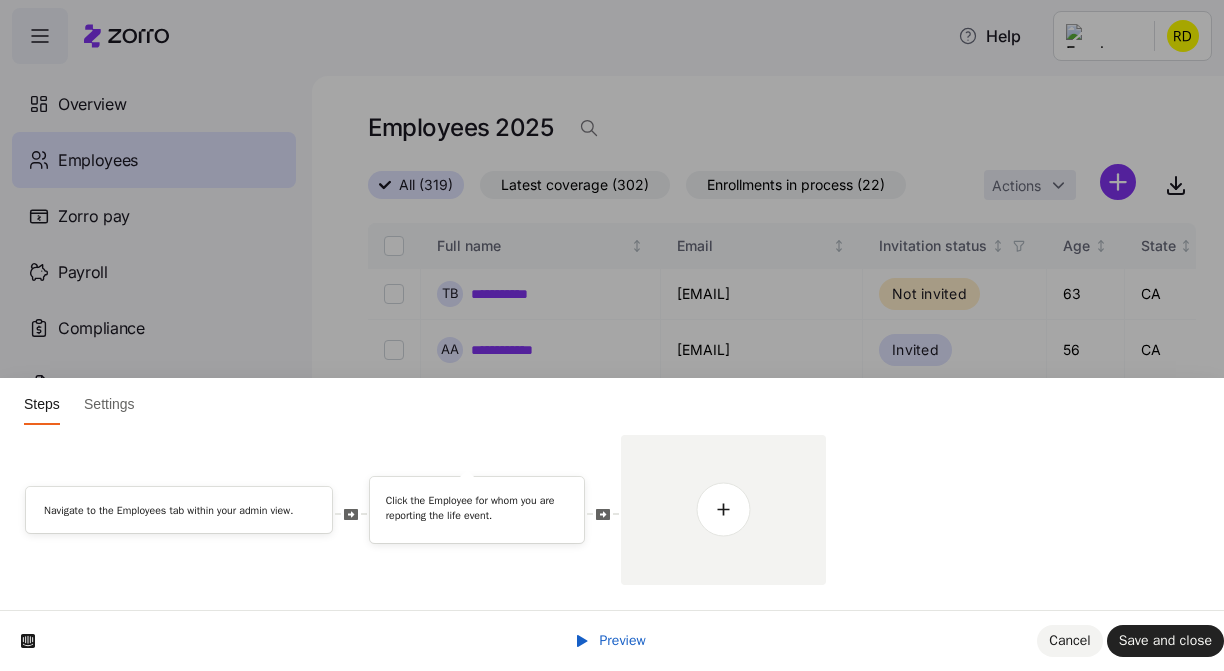 click on "Steps
Settings
Navigate to the Employees tab within your admin view.
Click the Employee for whom you are reporting the life event." at bounding box center (612, 0) 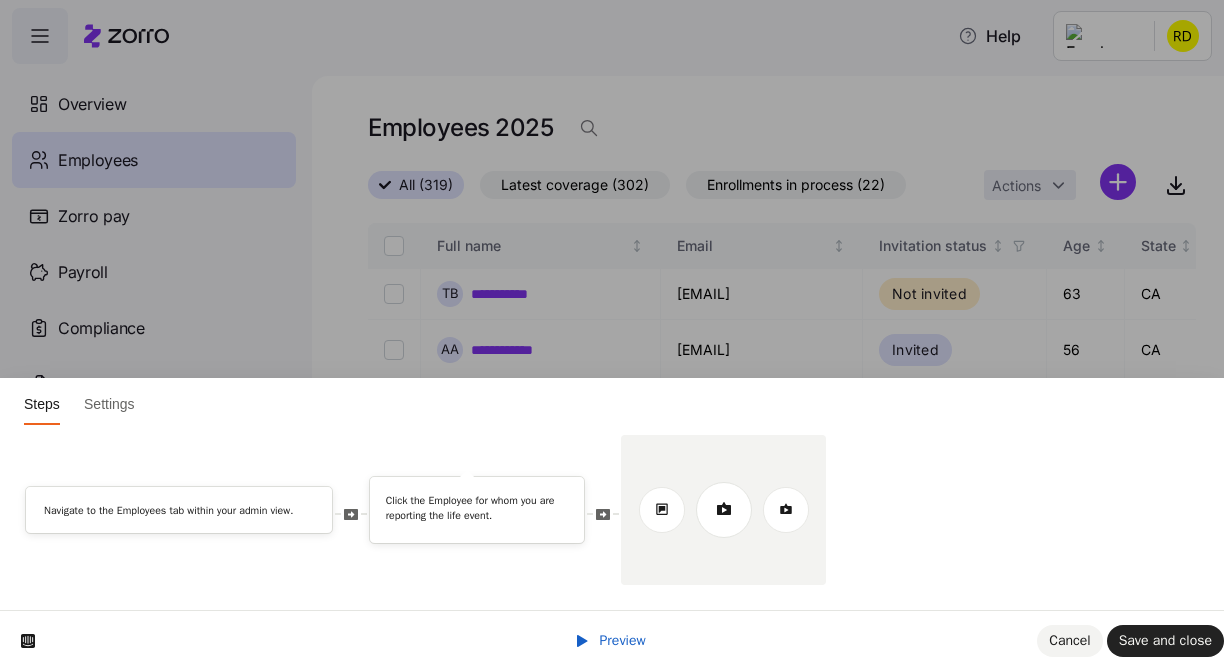 click at bounding box center [723, 510] 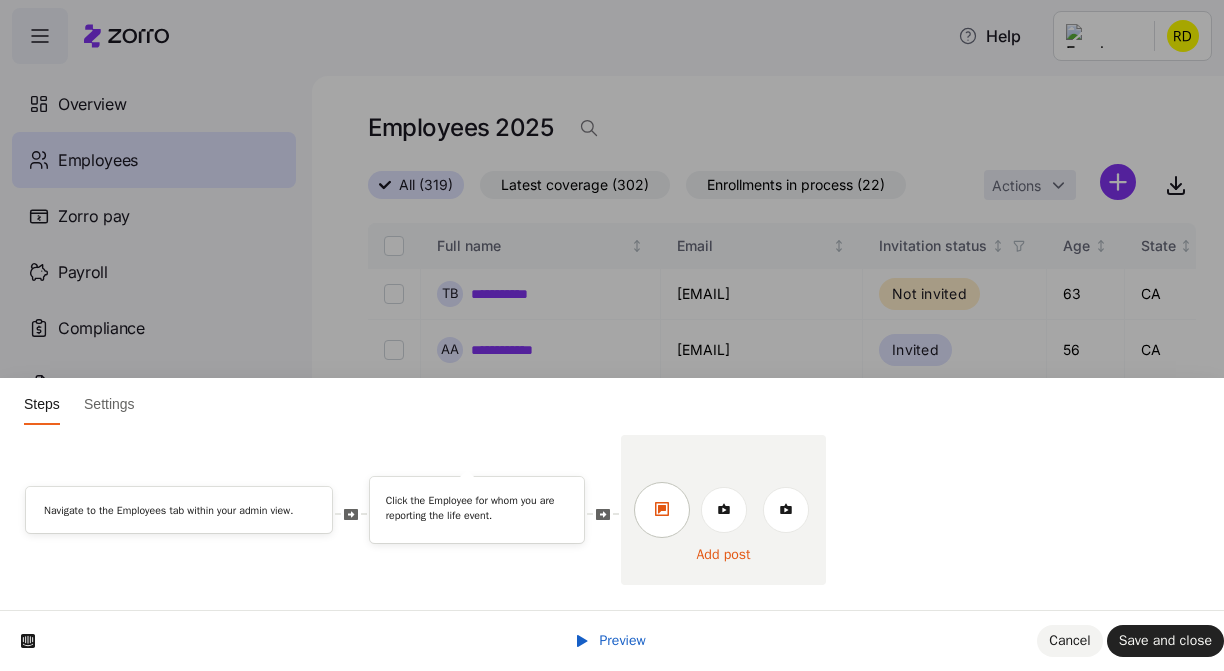 click 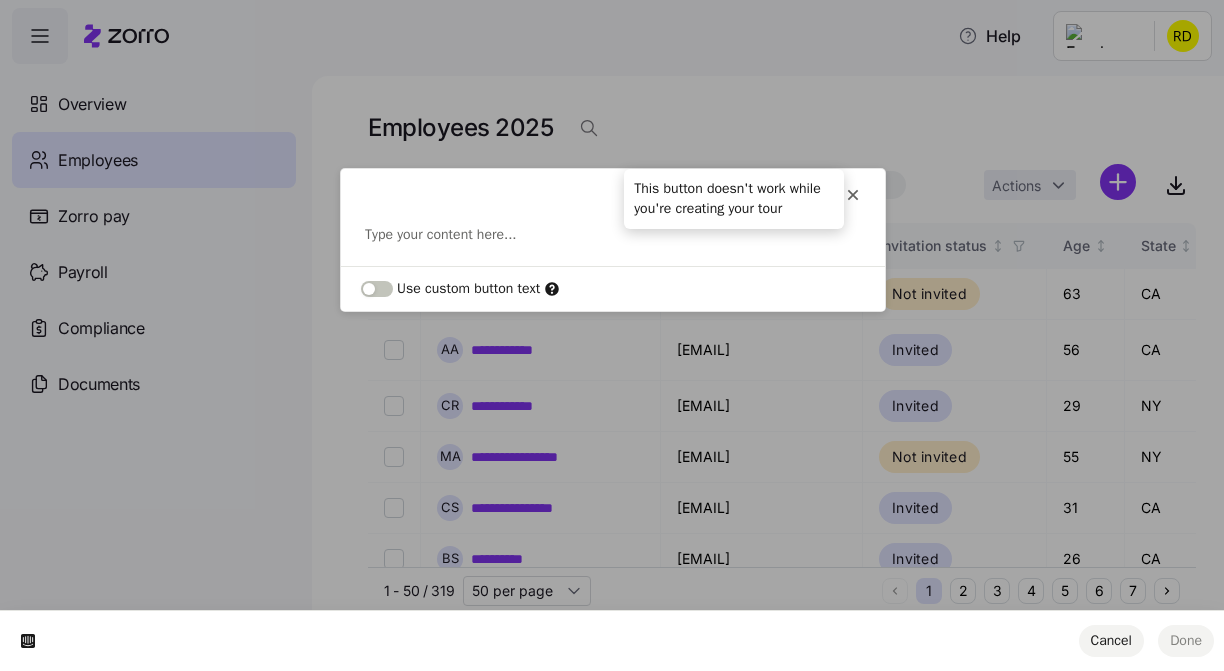 click 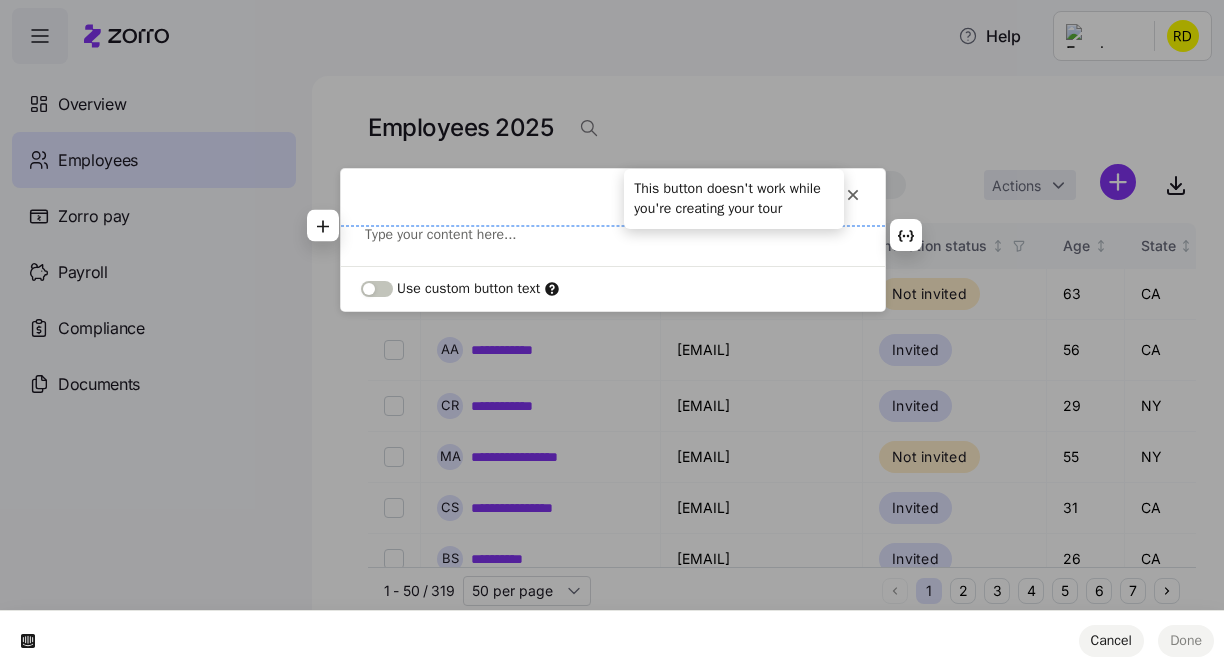 click 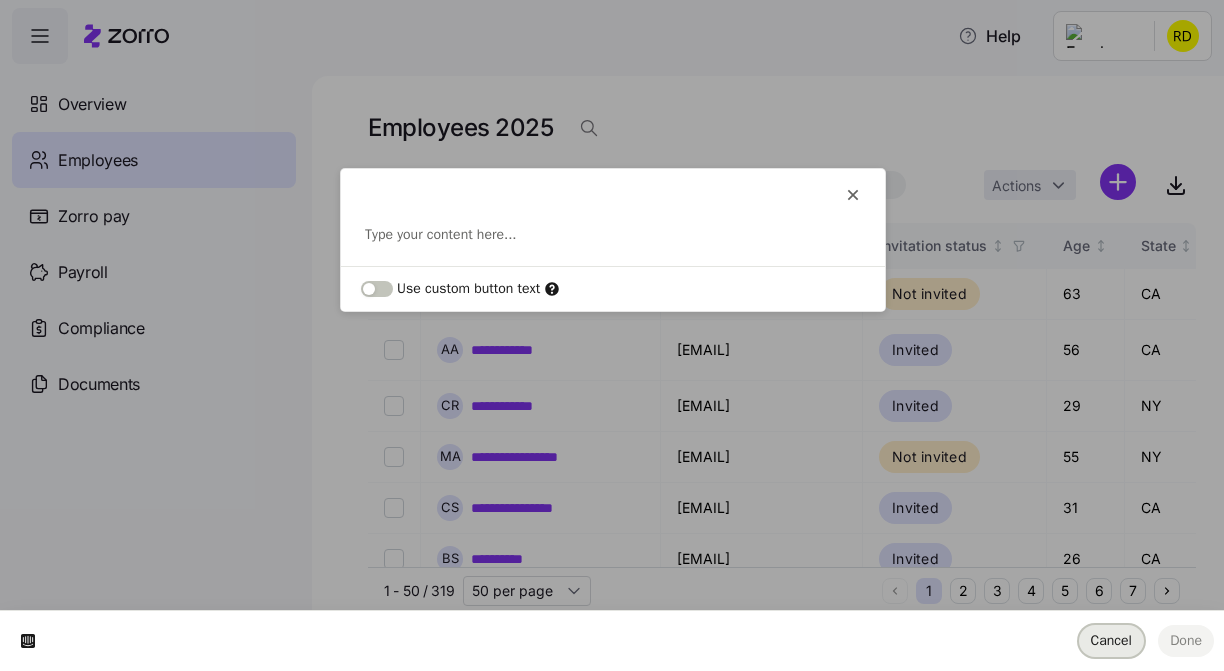 click on "Cancel" at bounding box center (1111, 640) 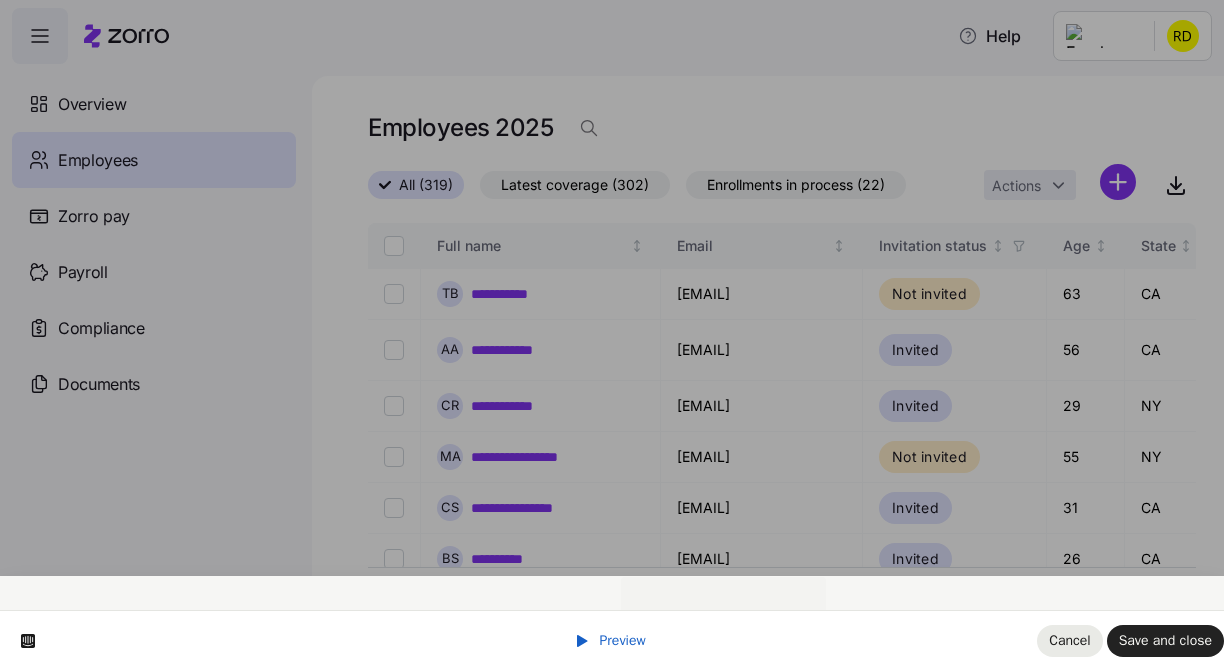 scroll, scrollTop: 0, scrollLeft: 0, axis: both 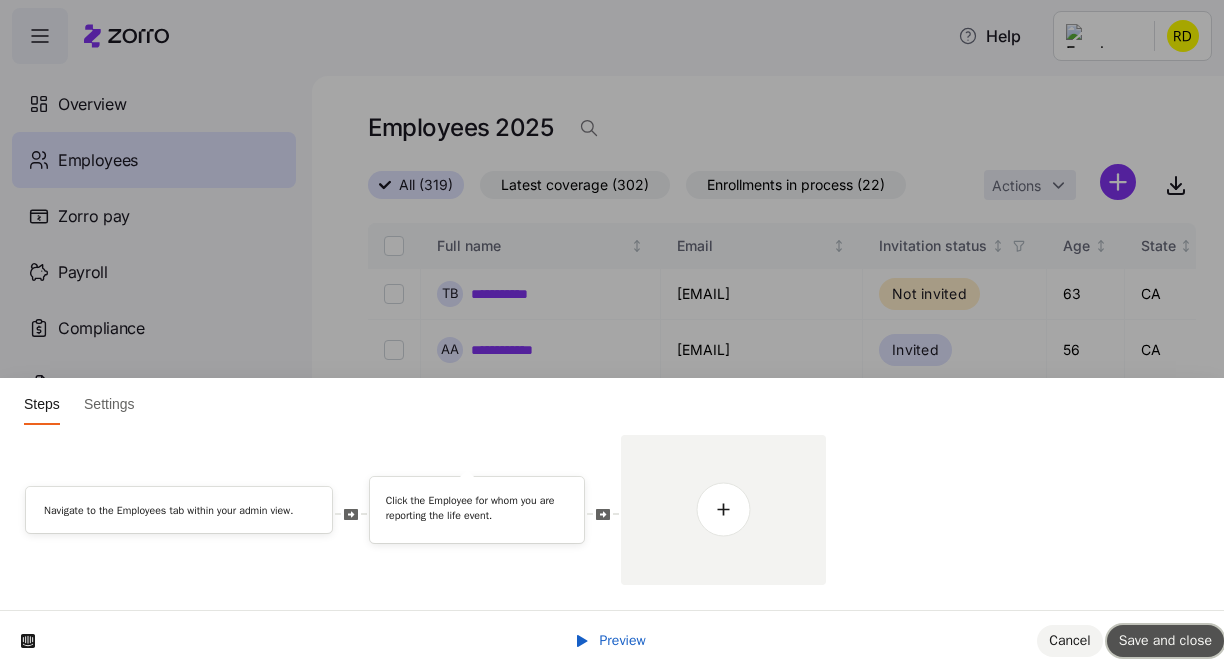 click on "Save and close" at bounding box center (1165, 641) 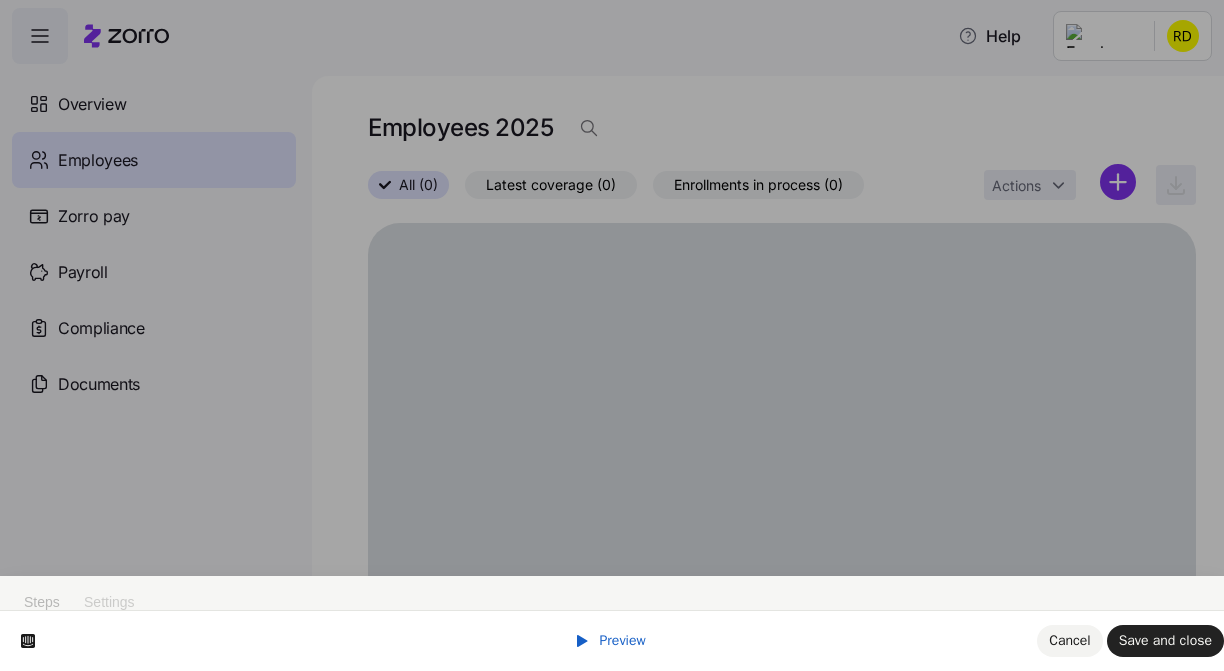 scroll, scrollTop: 0, scrollLeft: 0, axis: both 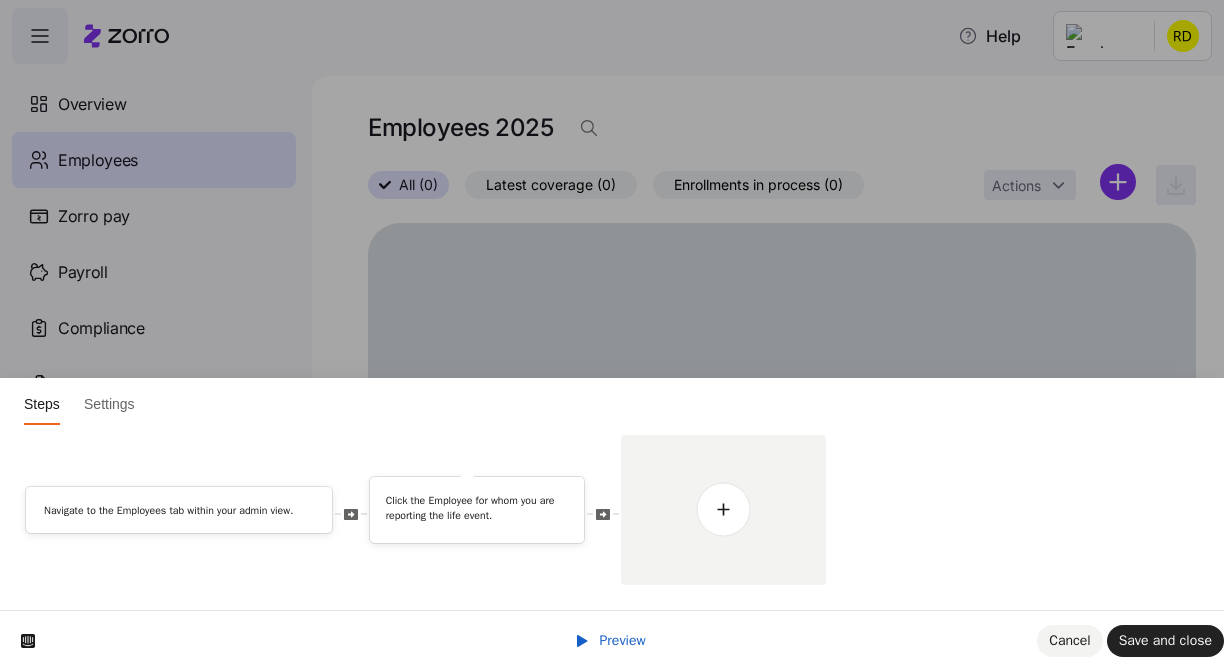 click on "Steps
Settings
Navigate to the Employees tab within your admin view.
Click the Employee for whom you are reporting the life event." at bounding box center (612, 0) 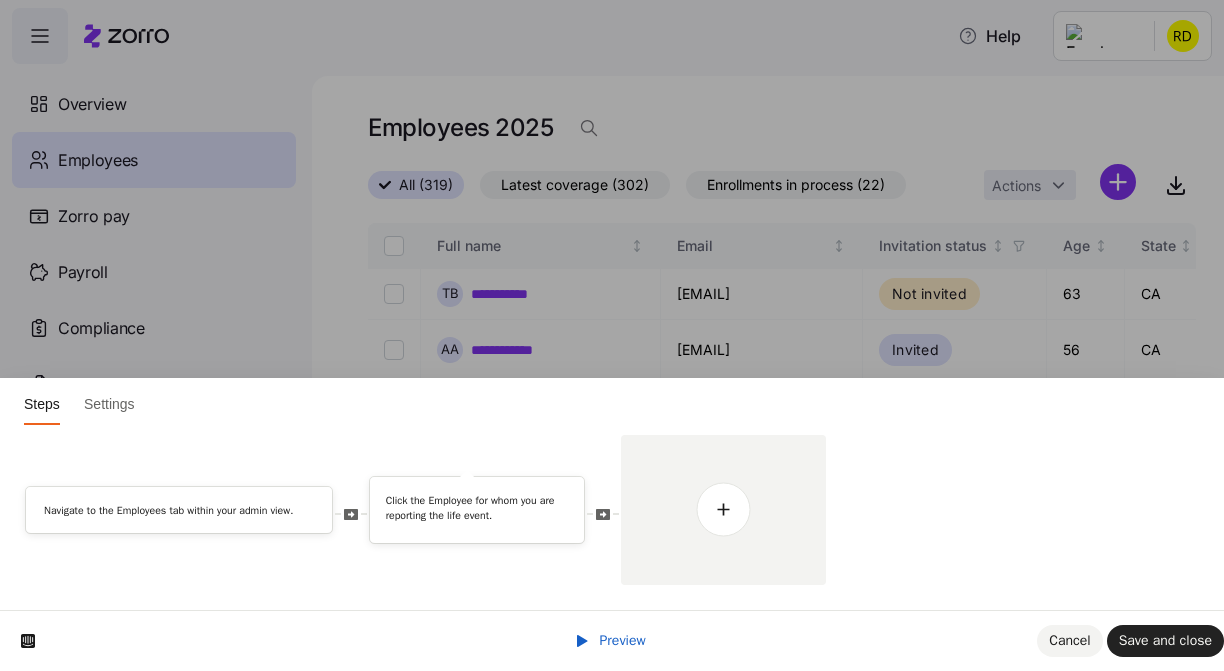 click on "Steps
Settings
Navigate to the Employees tab within your admin view.
Click the Employee for whom you are reporting the life event." at bounding box center [612, 0] 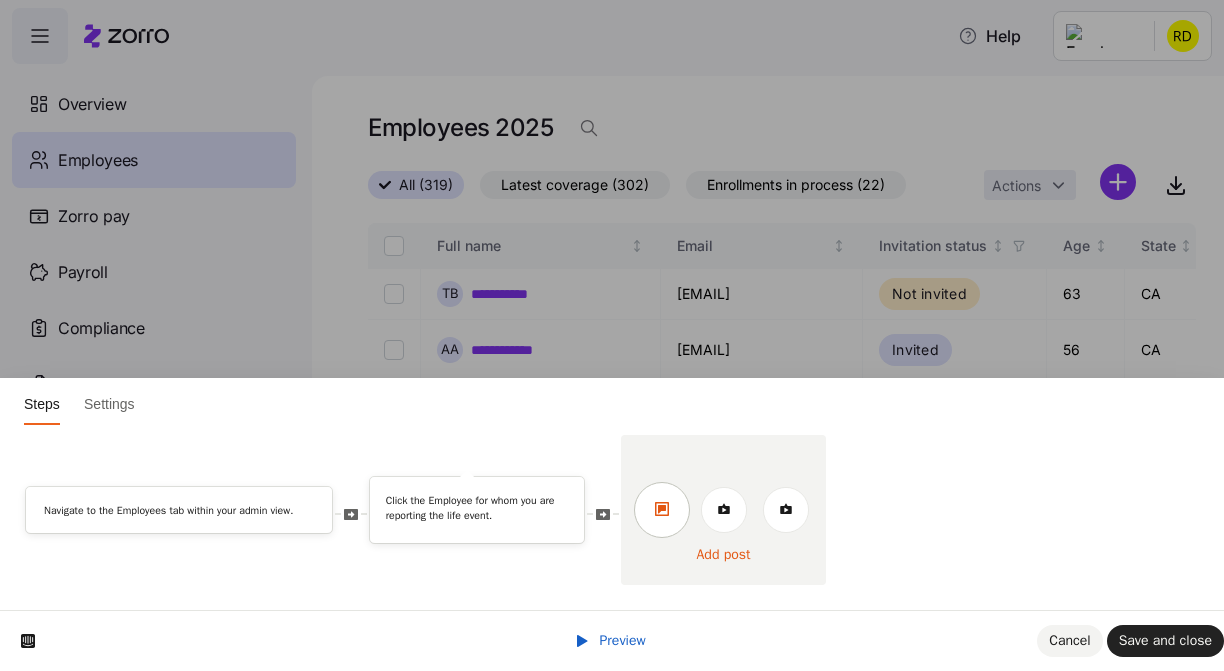click at bounding box center [662, 510] 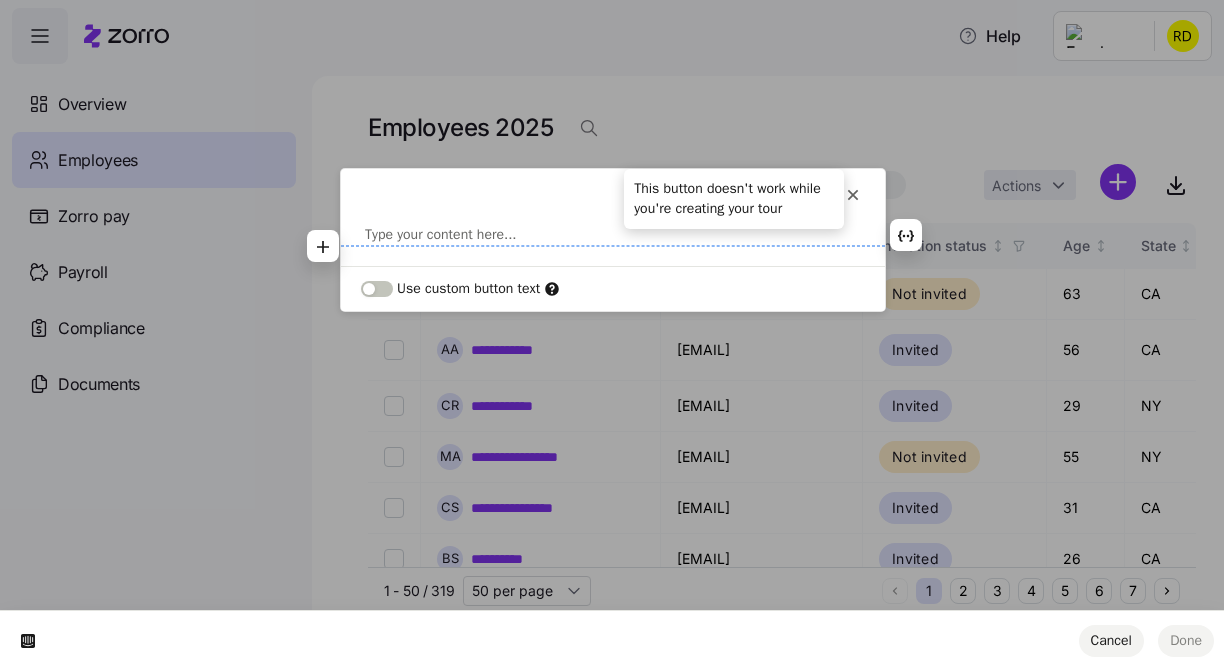 click 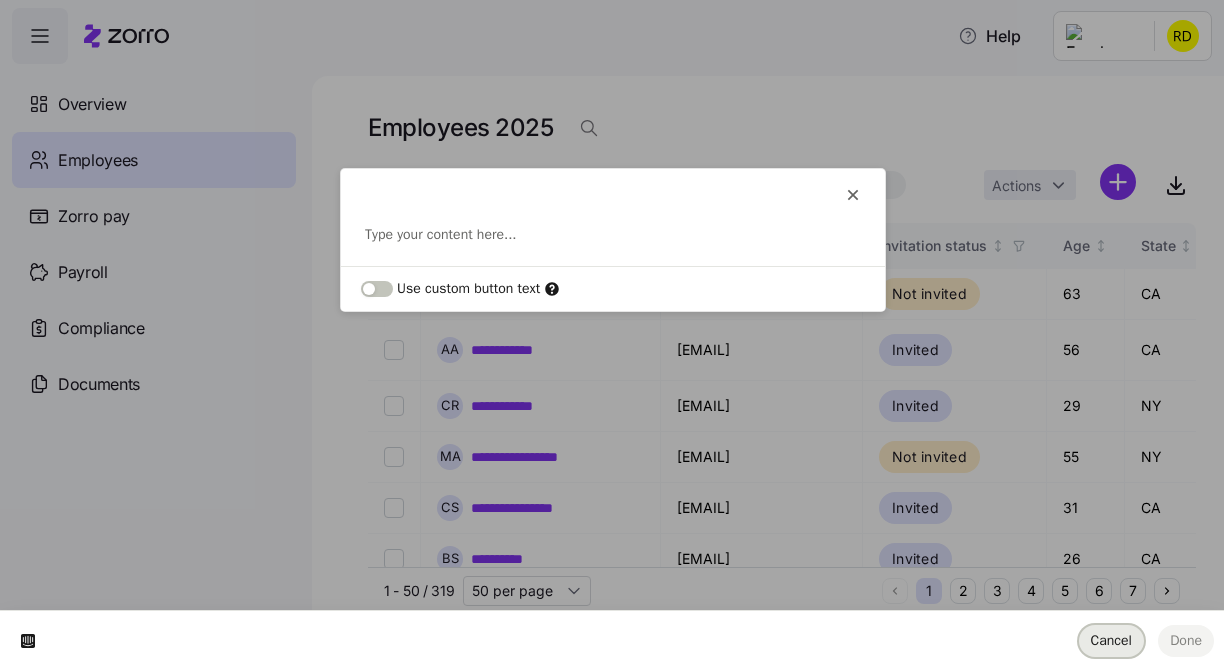 click on "Cancel" at bounding box center [1111, 640] 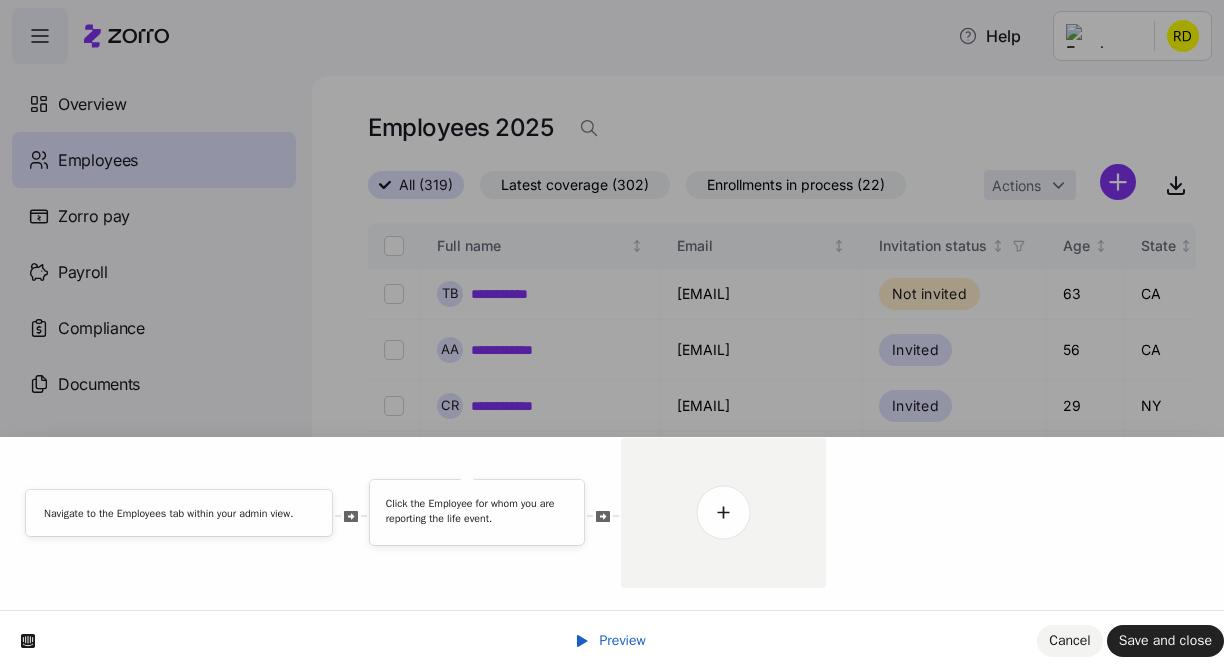 scroll, scrollTop: 0, scrollLeft: 0, axis: both 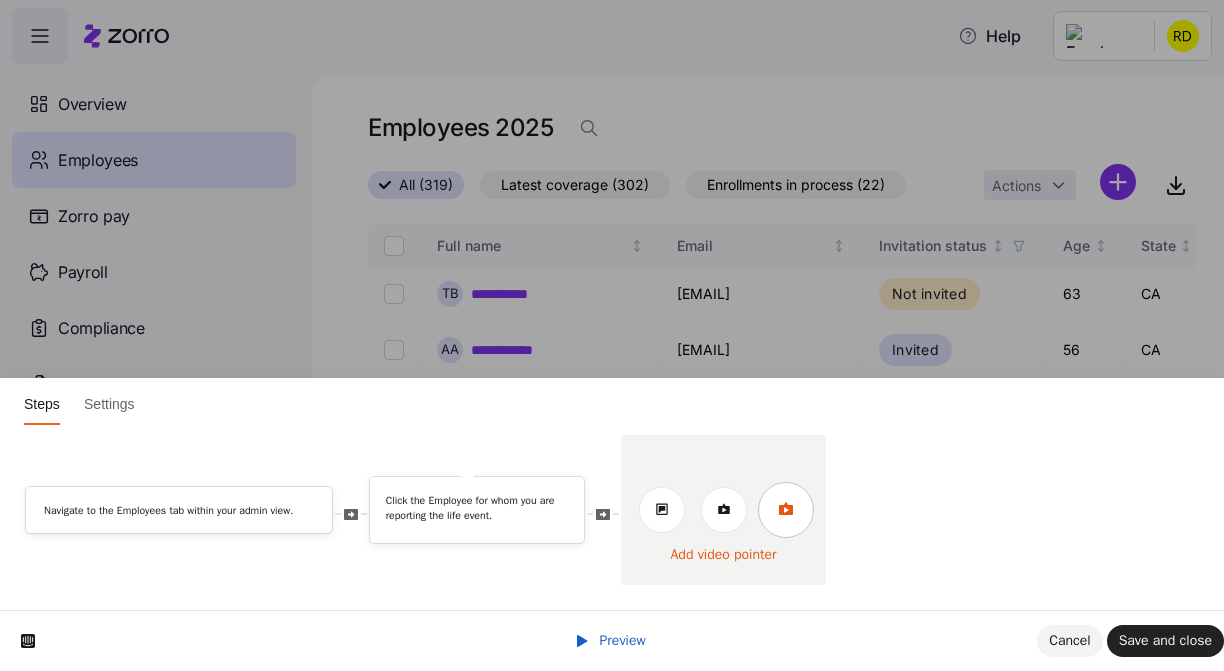 click at bounding box center (786, 510) 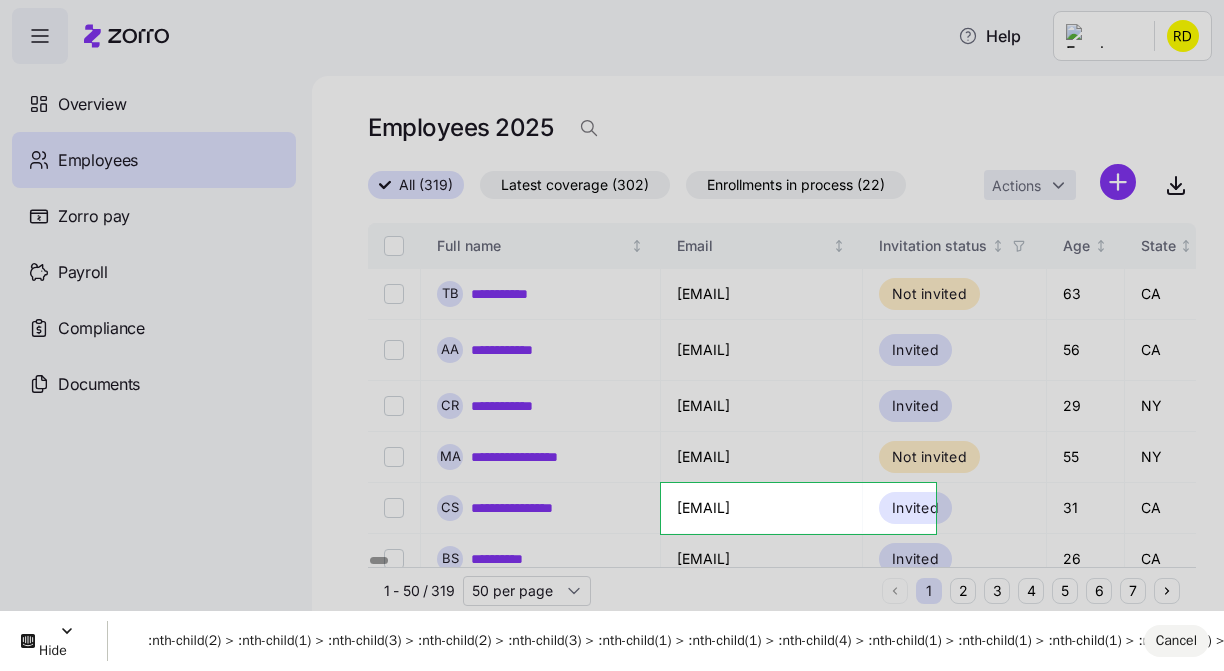 scroll, scrollTop: 0, scrollLeft: 0, axis: both 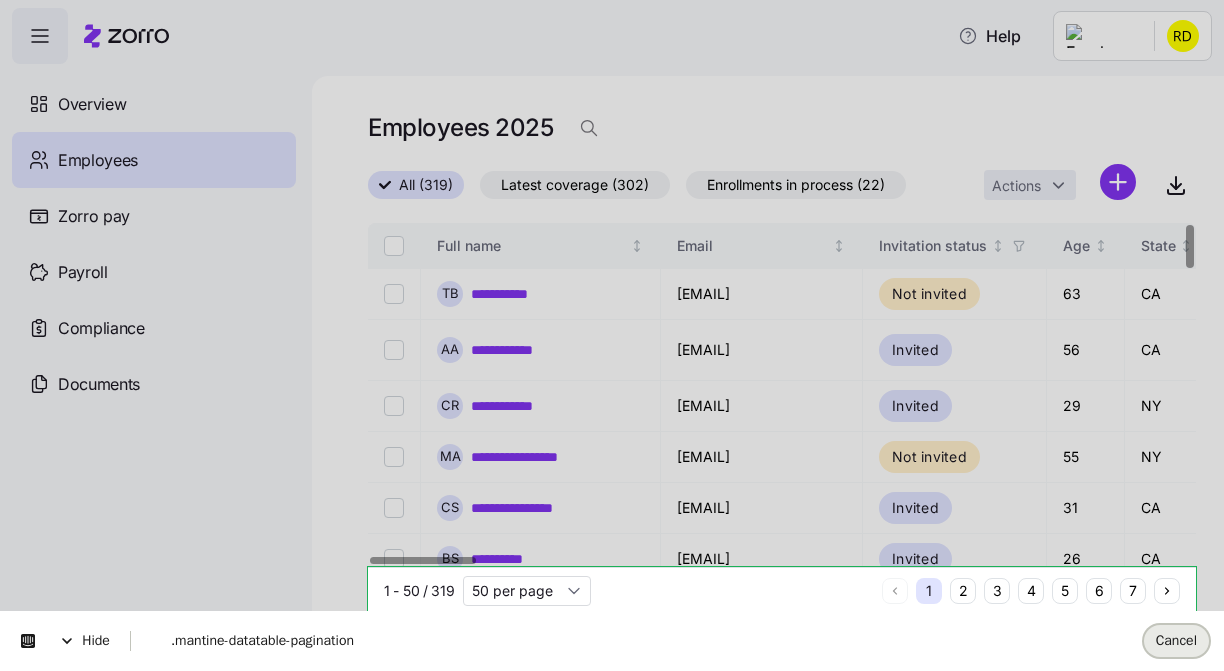 click on "Cancel" at bounding box center (1176, 640) 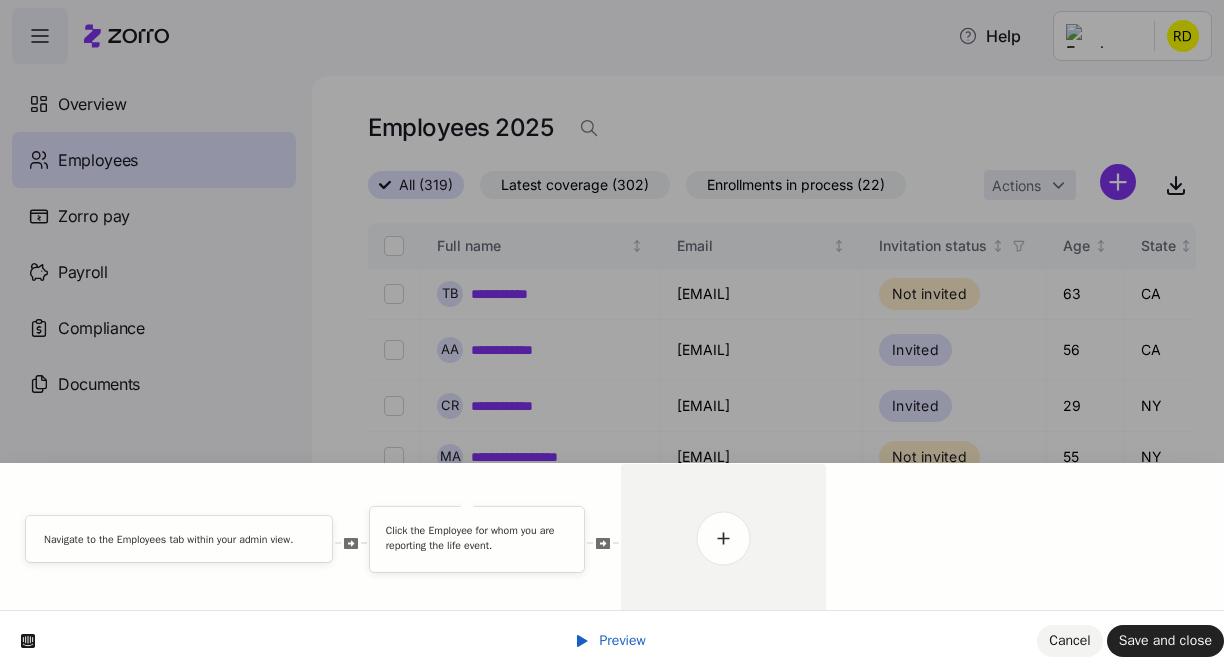 scroll, scrollTop: 0, scrollLeft: 0, axis: both 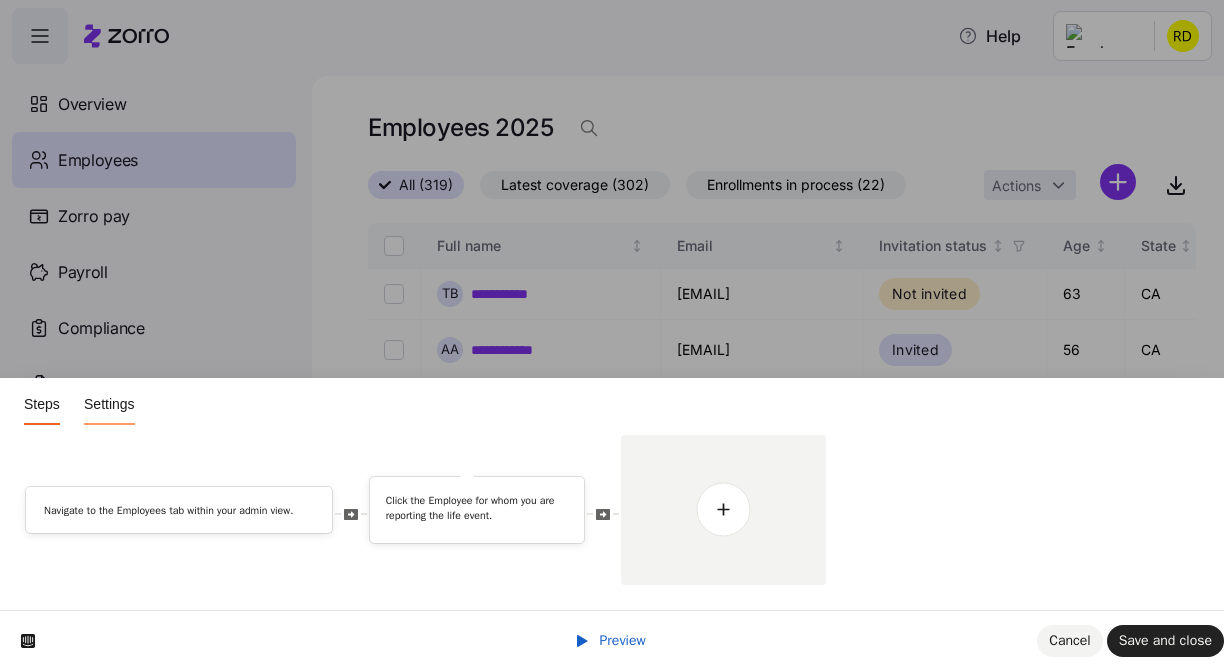 click on "Settings" at bounding box center (109, 404) 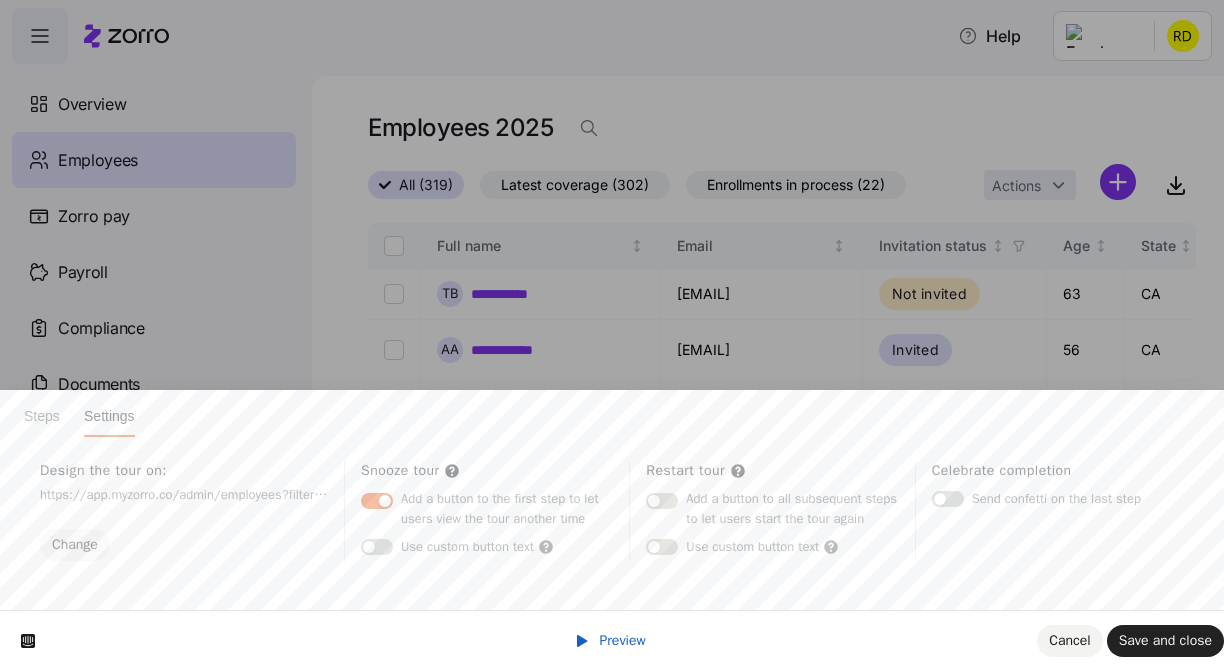 click on "Steps
Settings
Design the tour on:
https://app.myzorro.co/admin/employees?filters=%5B%5D&searchValue=&page=1&pageSize=50&sortStatus=columnAccessor-class_direction-asc&enrollmentPeriodId=9d4ddb33-05d7-4254-97b6-106bd6a705d8
Change
Snooze tour
Add a button to the first step to let users view the tour another time
Use custom button text" at bounding box center [612, 0] 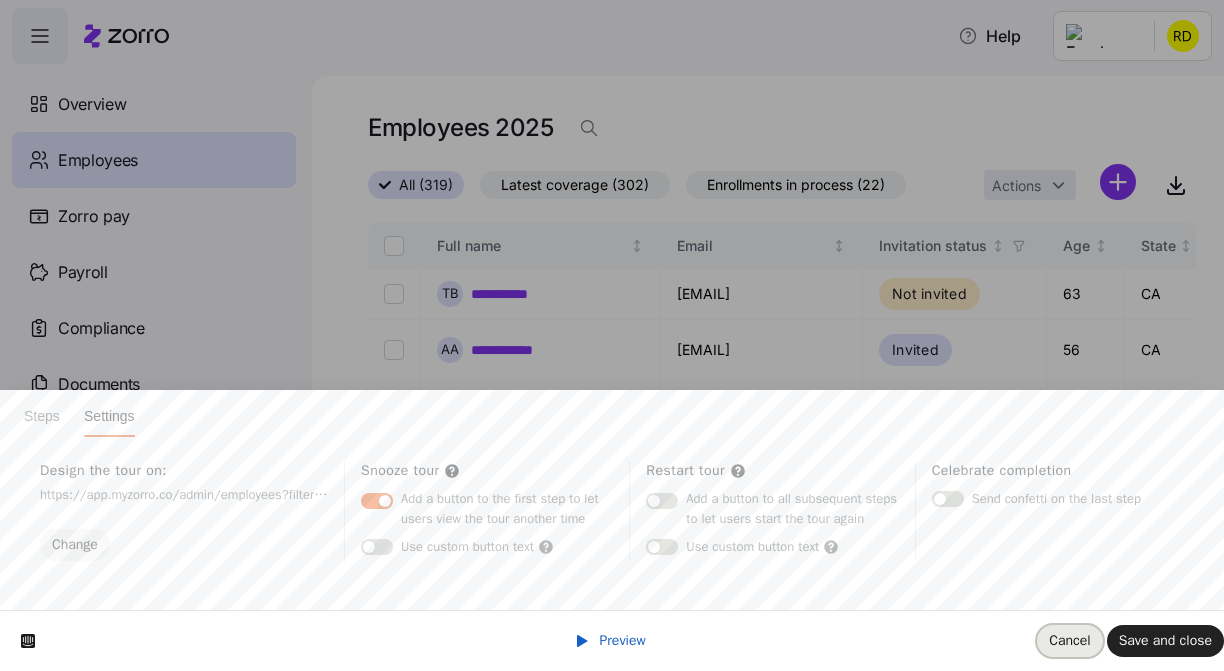 click on "Cancel" at bounding box center [1069, 641] 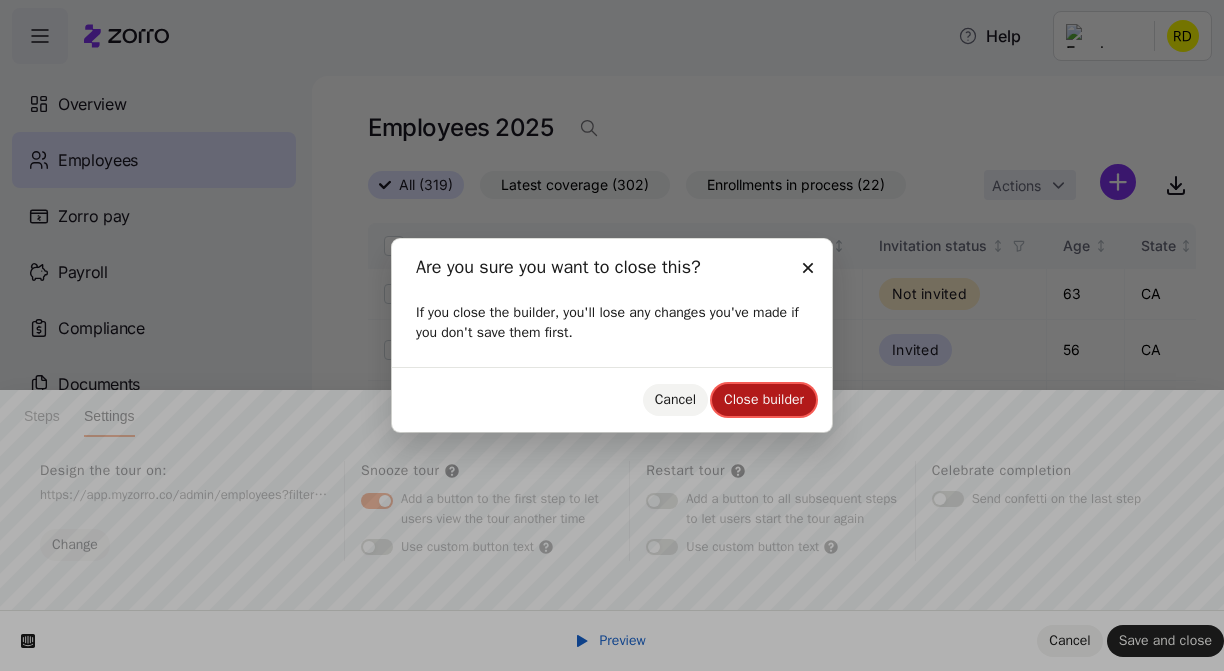 click on "Close builder" at bounding box center [764, 400] 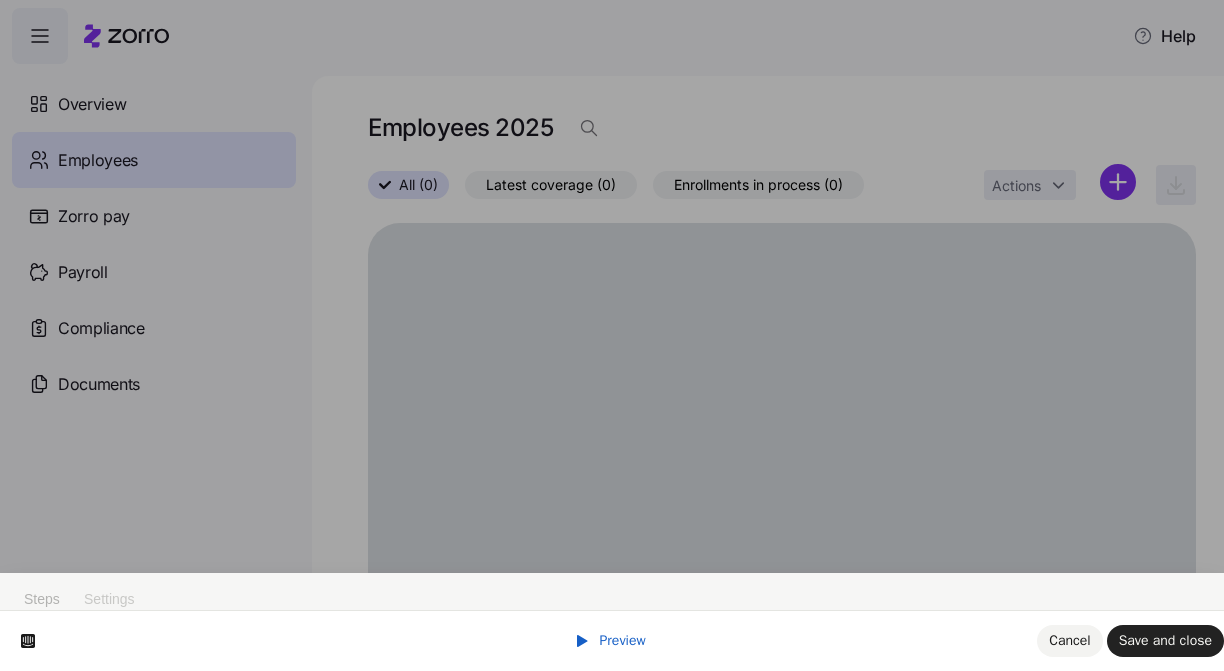 scroll, scrollTop: 0, scrollLeft: 0, axis: both 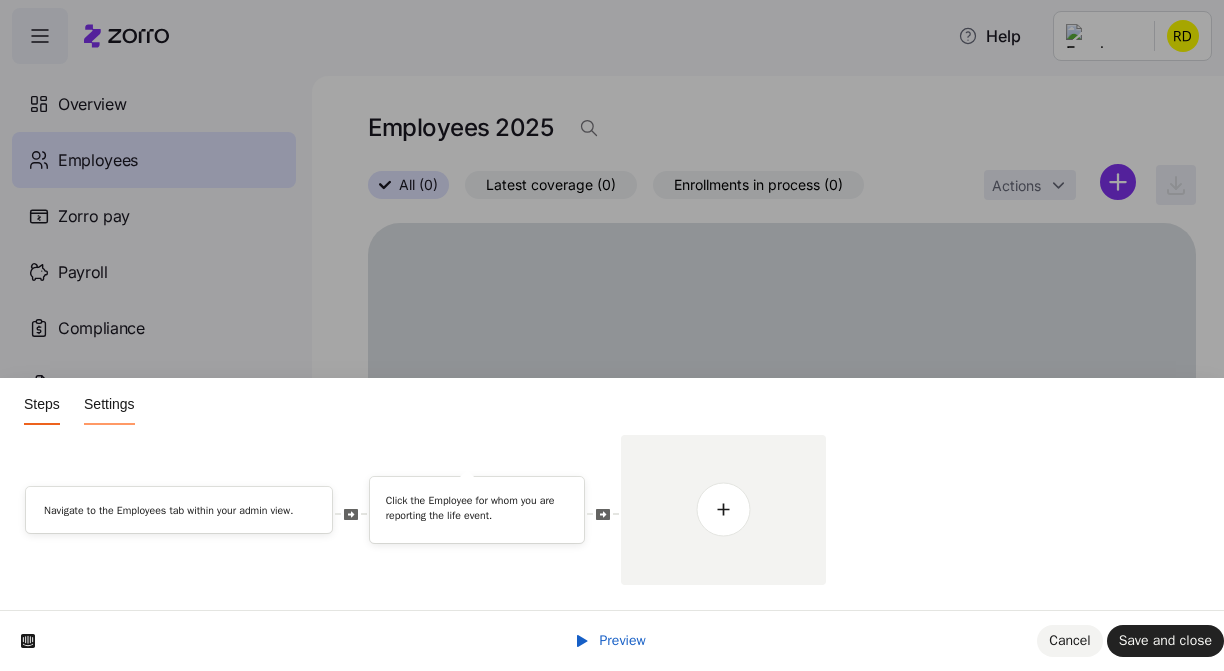 click on "Settings" at bounding box center [109, 404] 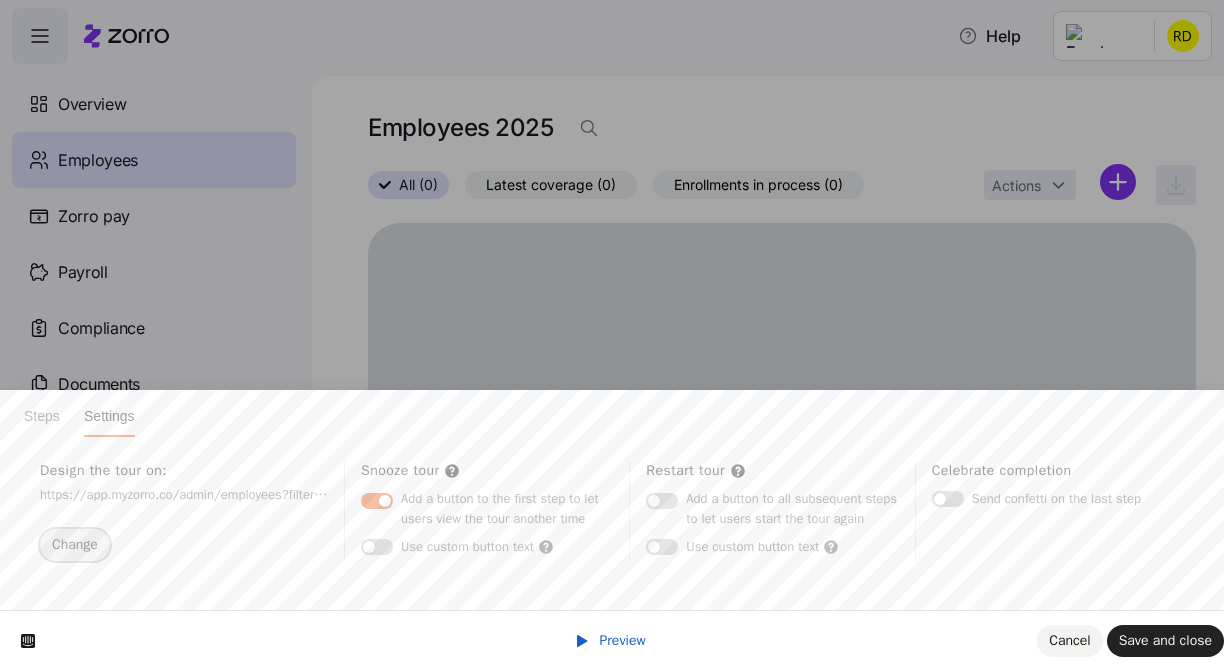 click on "Change" at bounding box center [75, 544] 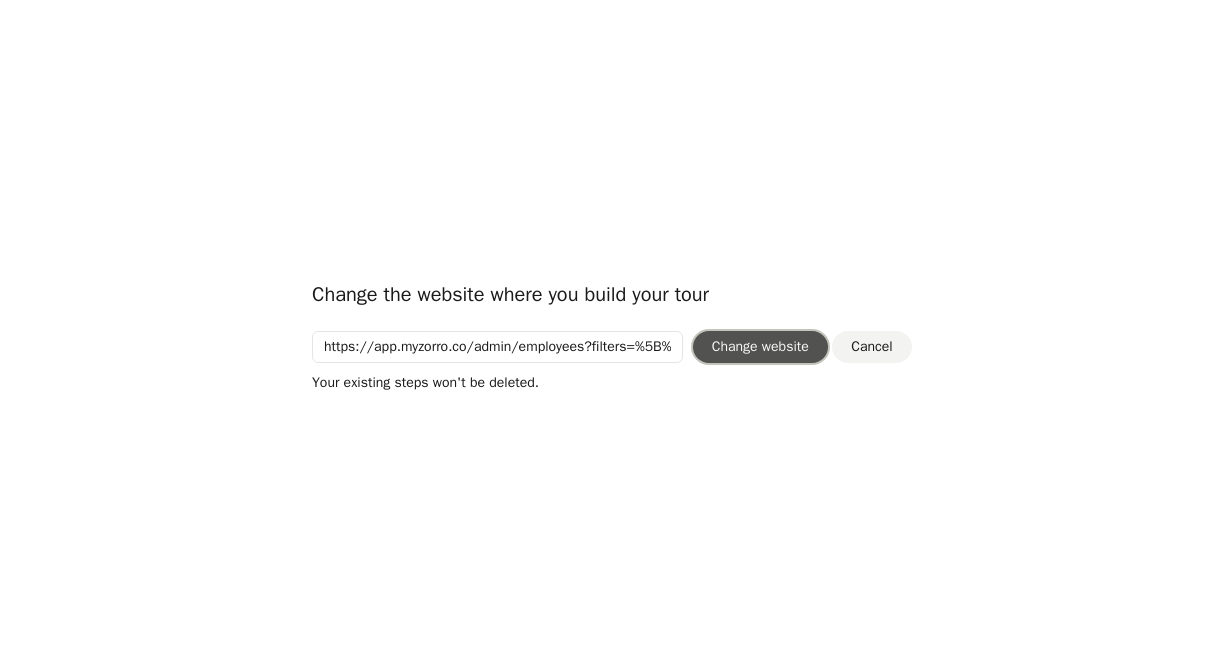 click on "Change website" at bounding box center [760, 346] 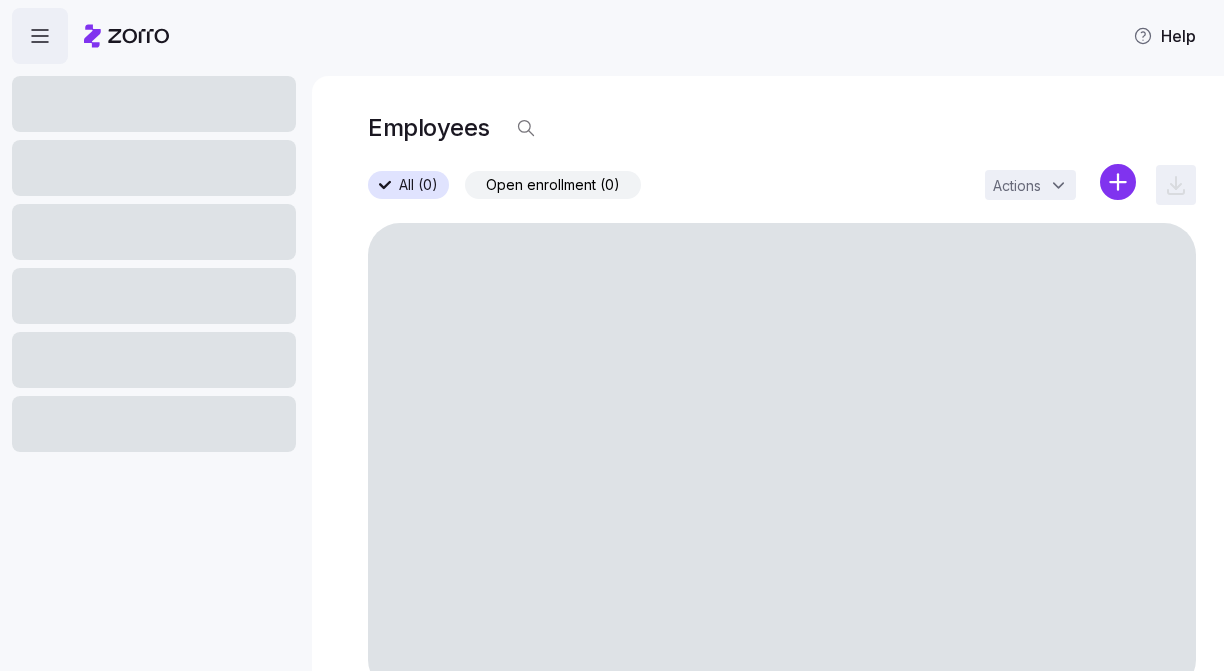 scroll, scrollTop: 0, scrollLeft: 0, axis: both 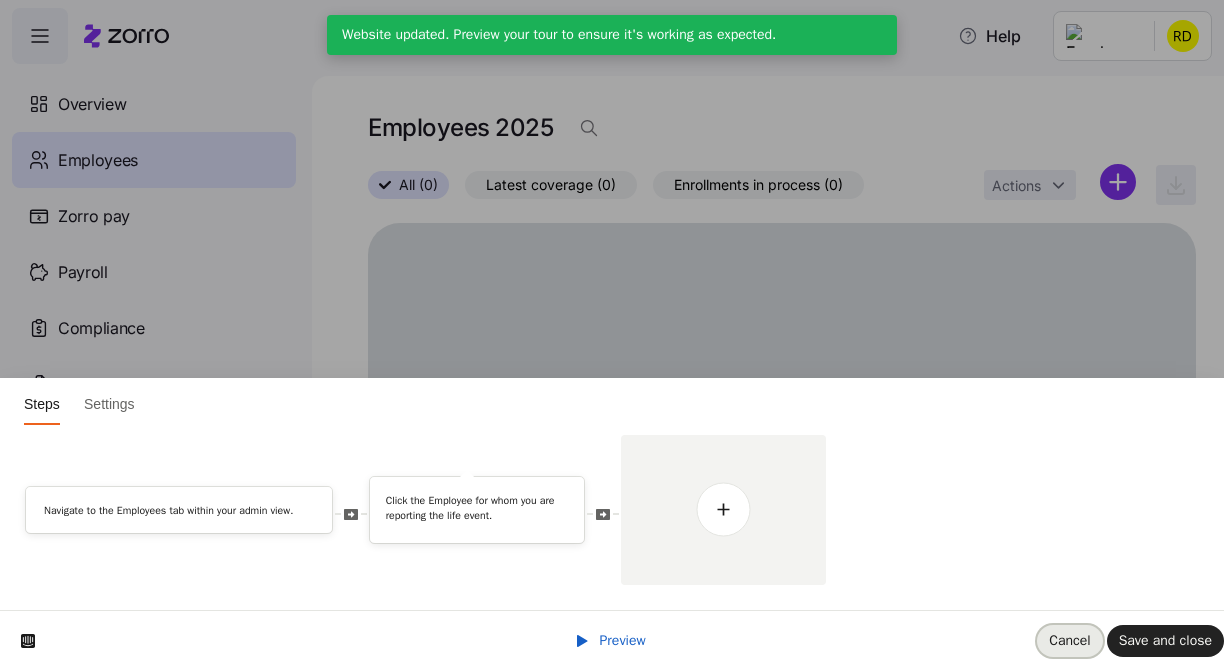 click on "Cancel" at bounding box center [1069, 640] 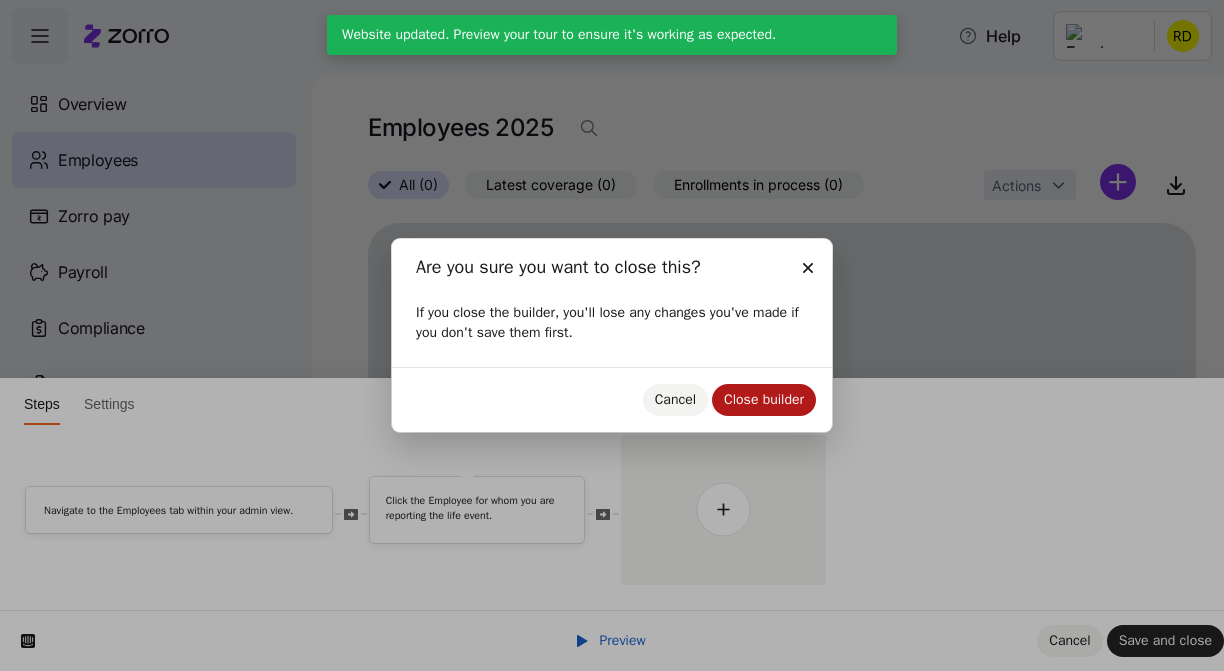click on "Close builder" at bounding box center [764, 400] 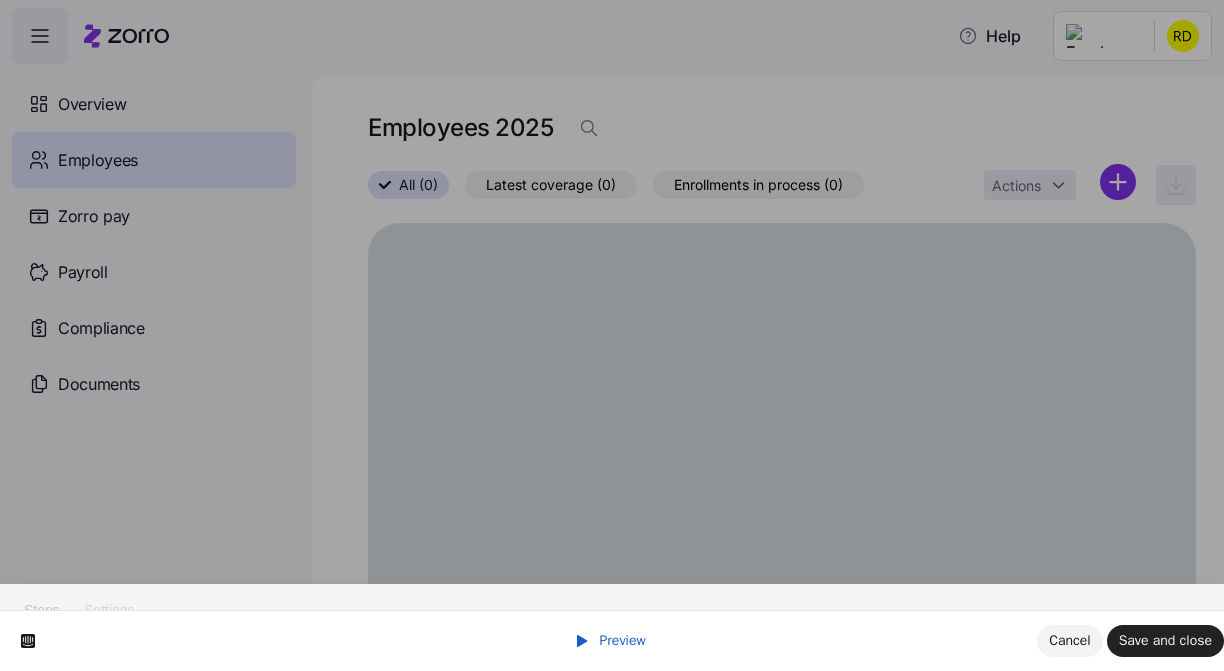 scroll, scrollTop: 0, scrollLeft: 0, axis: both 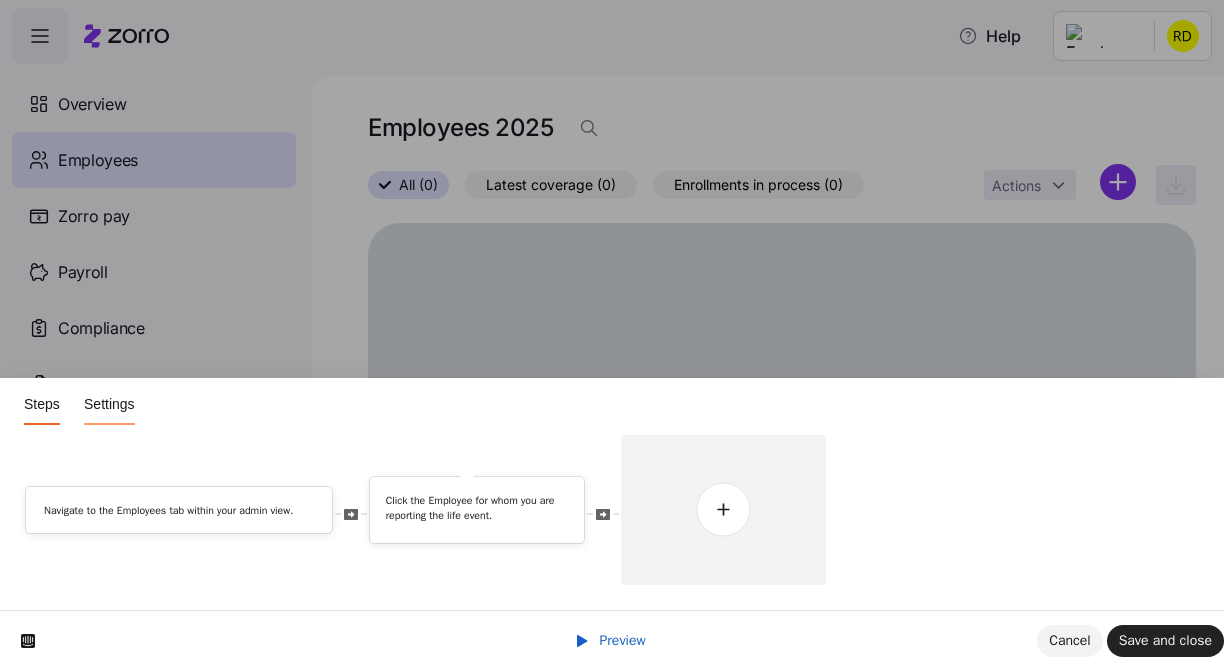 click on "Settings" at bounding box center [109, 404] 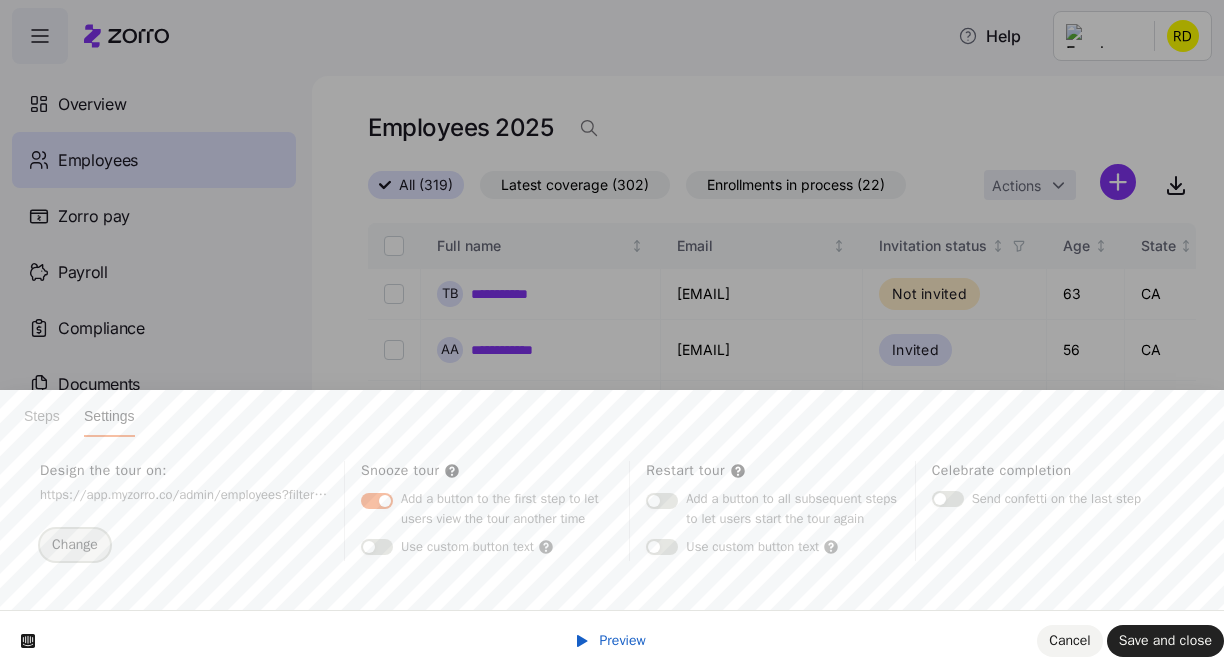 click on "Change" at bounding box center (75, 544) 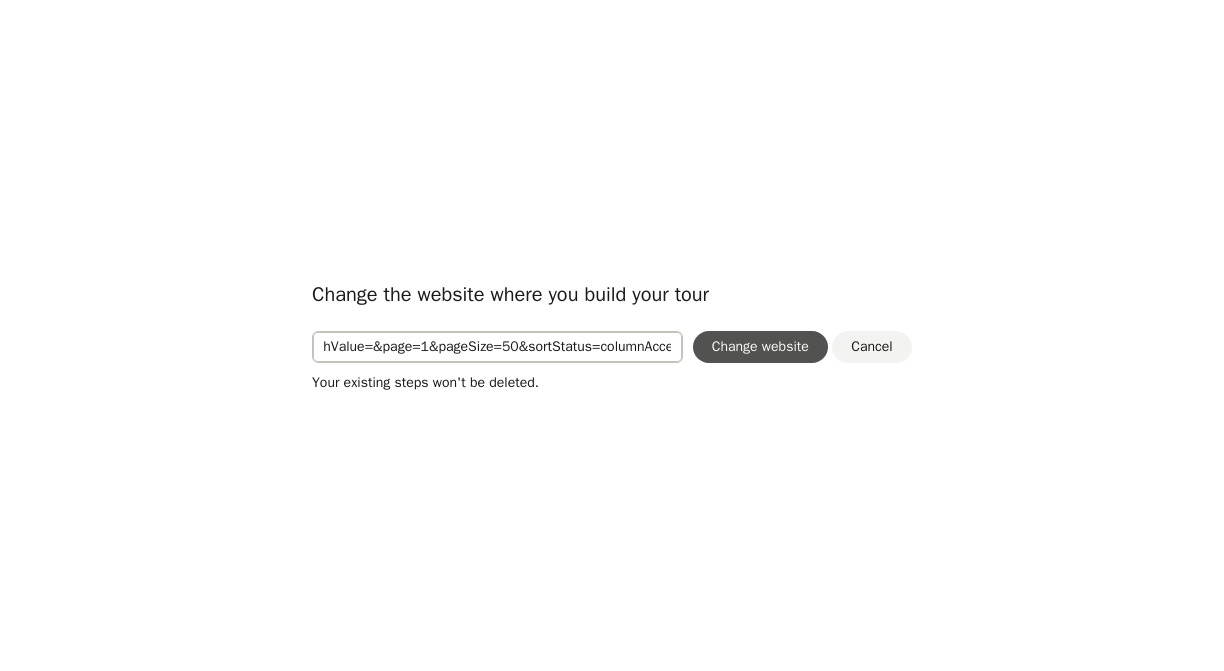 drag, startPoint x: 474, startPoint y: 349, endPoint x: 757, endPoint y: 349, distance: 283 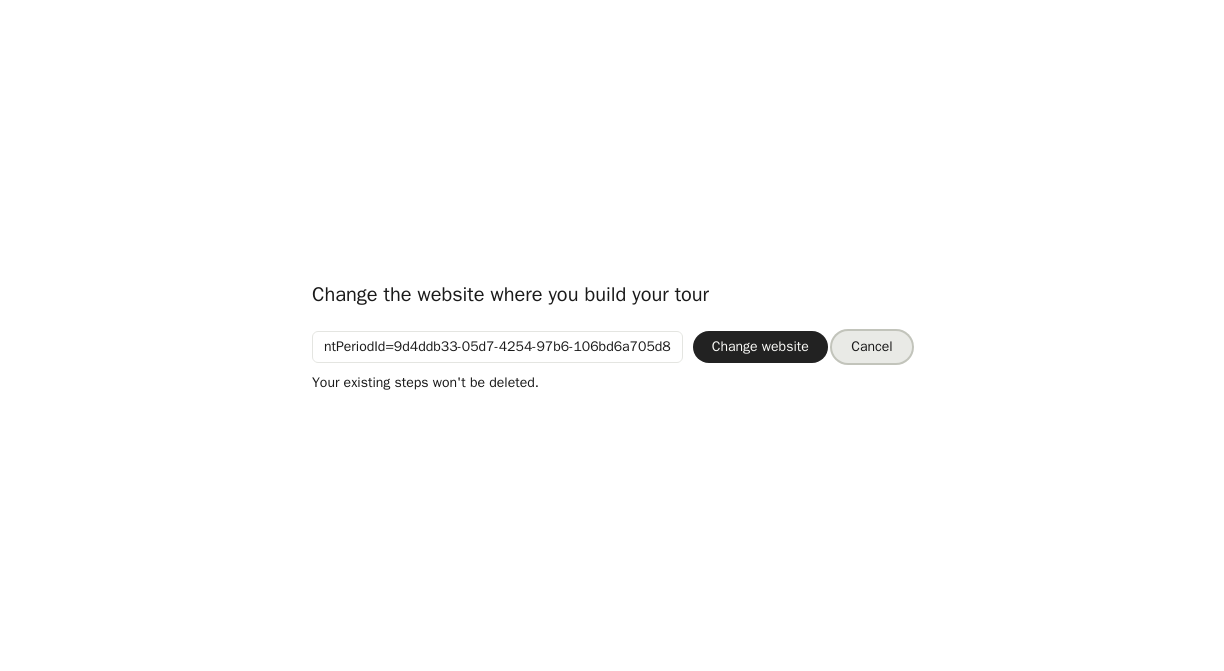 click on "Cancel" at bounding box center (871, 346) 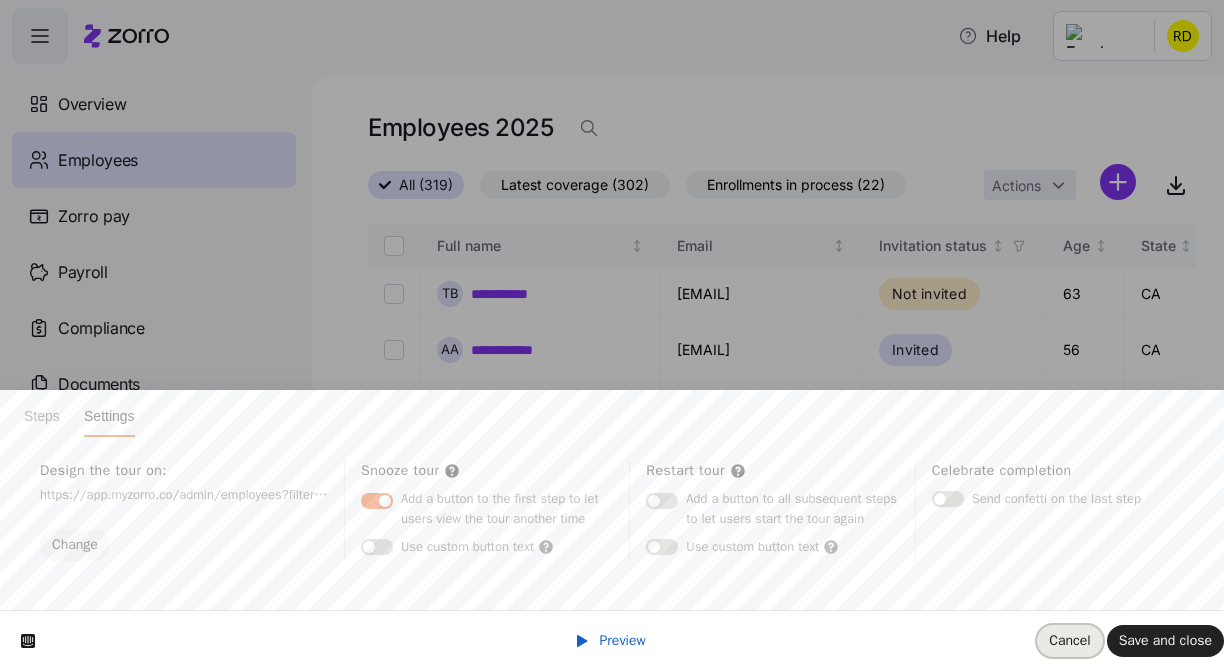 click on "Cancel" at bounding box center [1069, 640] 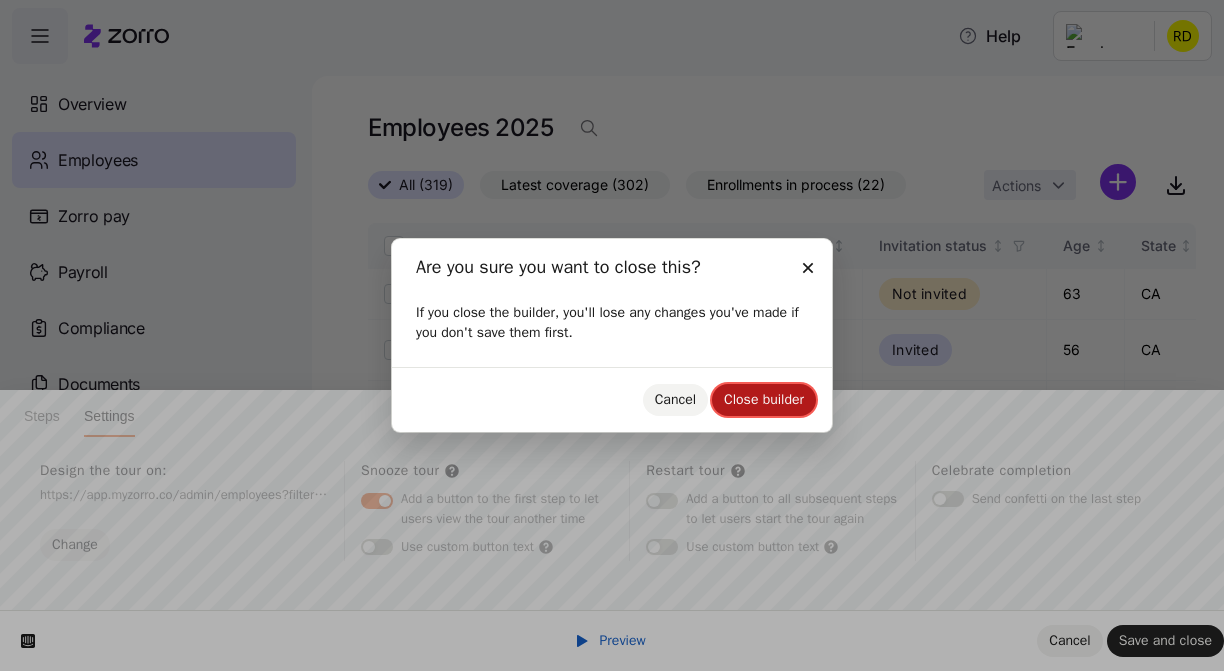 click on "Close builder" at bounding box center [764, 399] 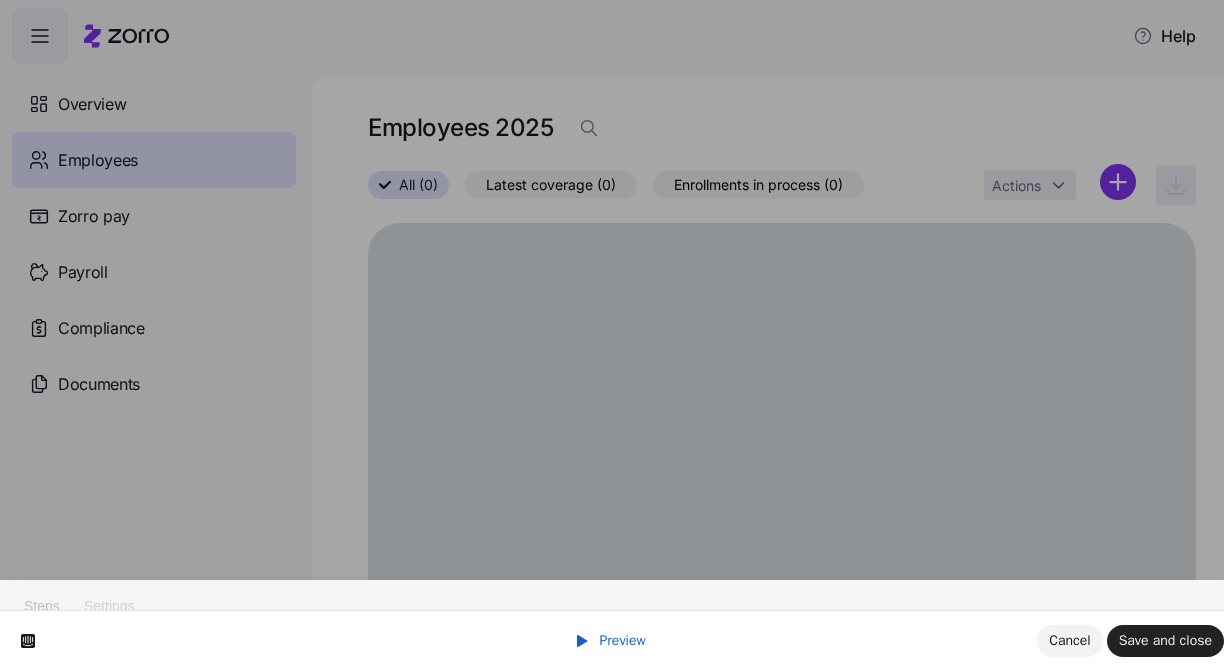 scroll, scrollTop: 0, scrollLeft: 0, axis: both 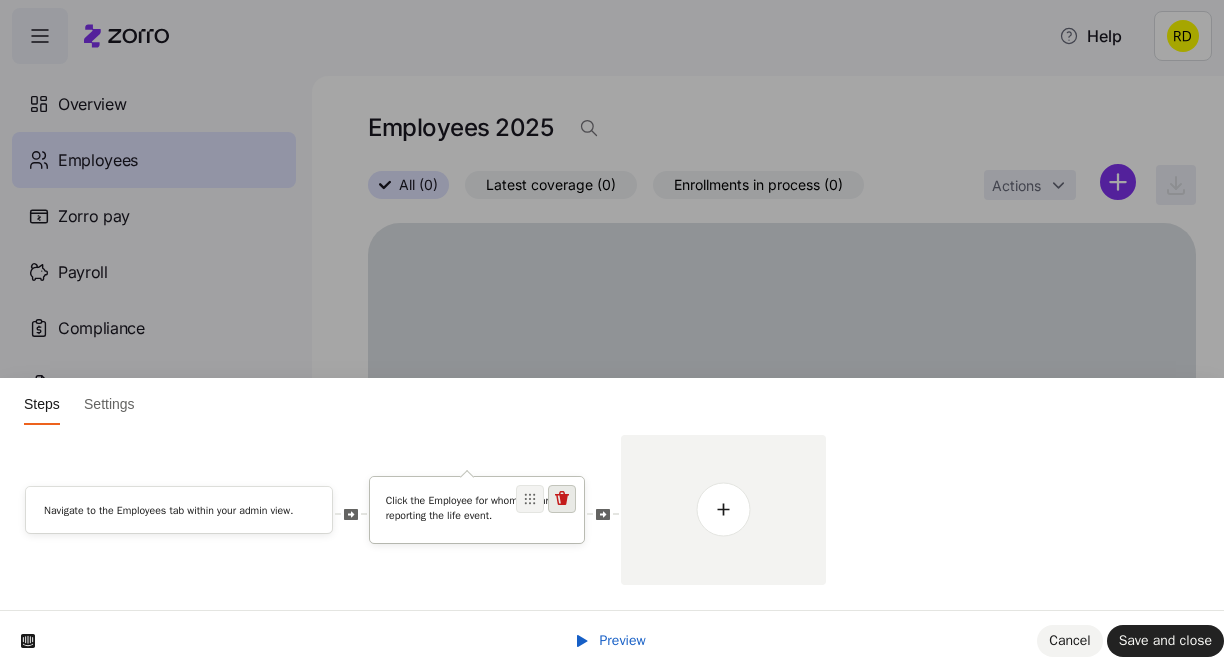click 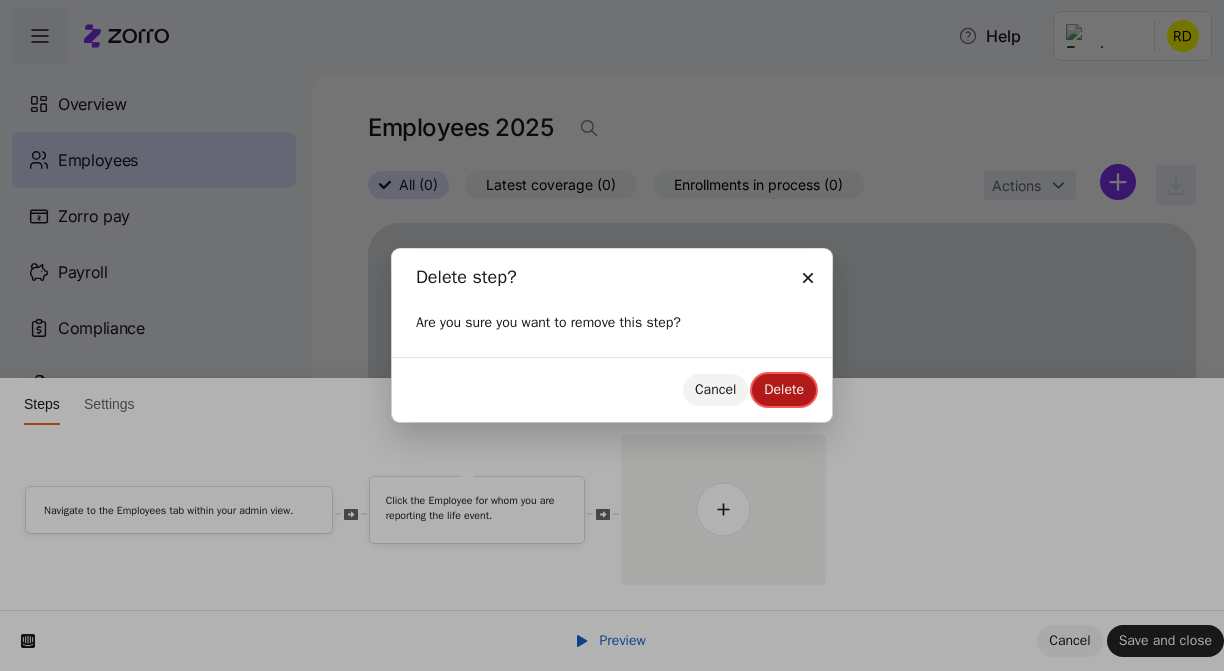 click on "Delete" at bounding box center [784, 389] 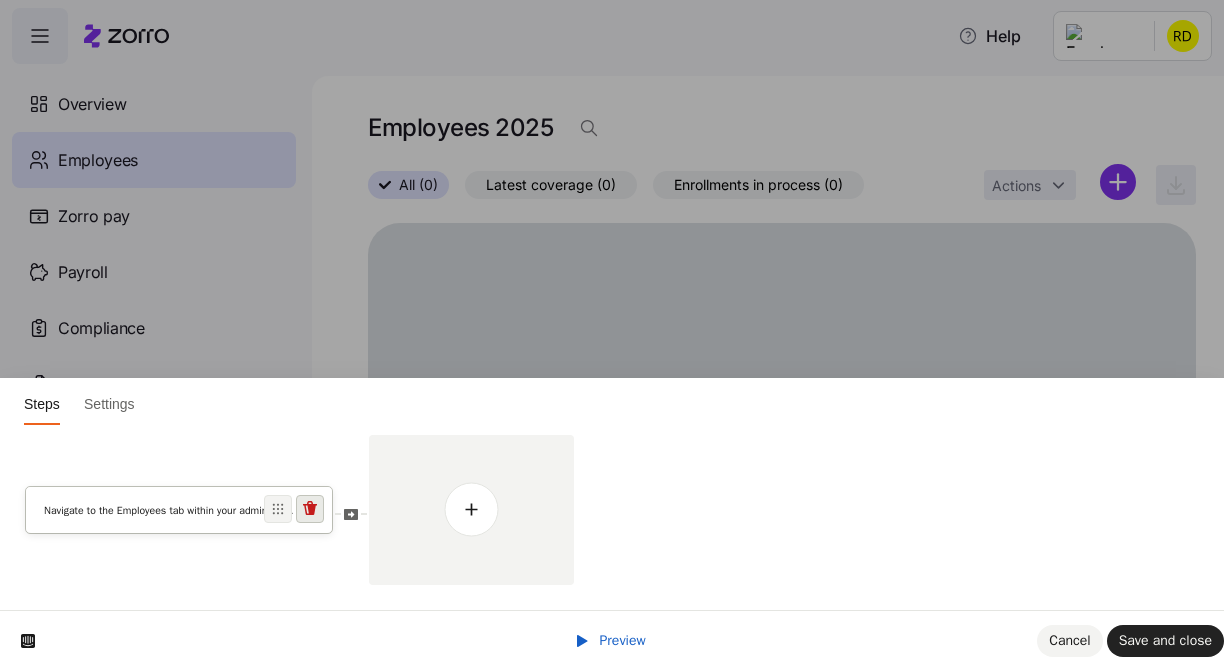 click at bounding box center [310, 509] 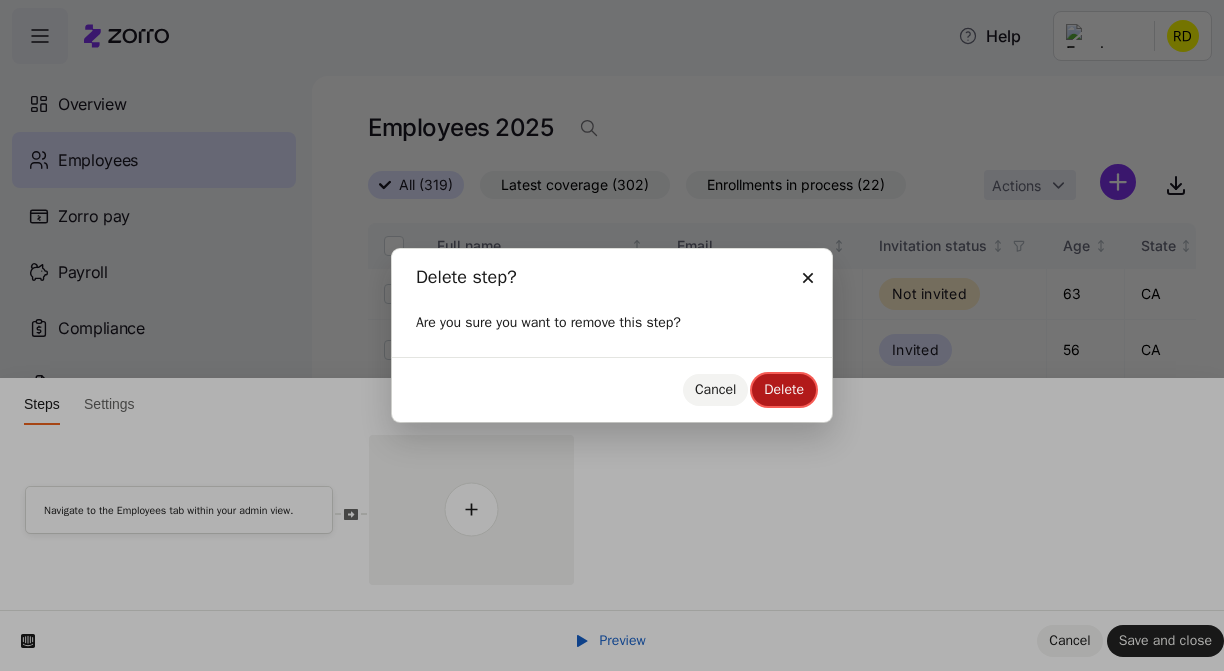 click on "Delete" at bounding box center (784, 389) 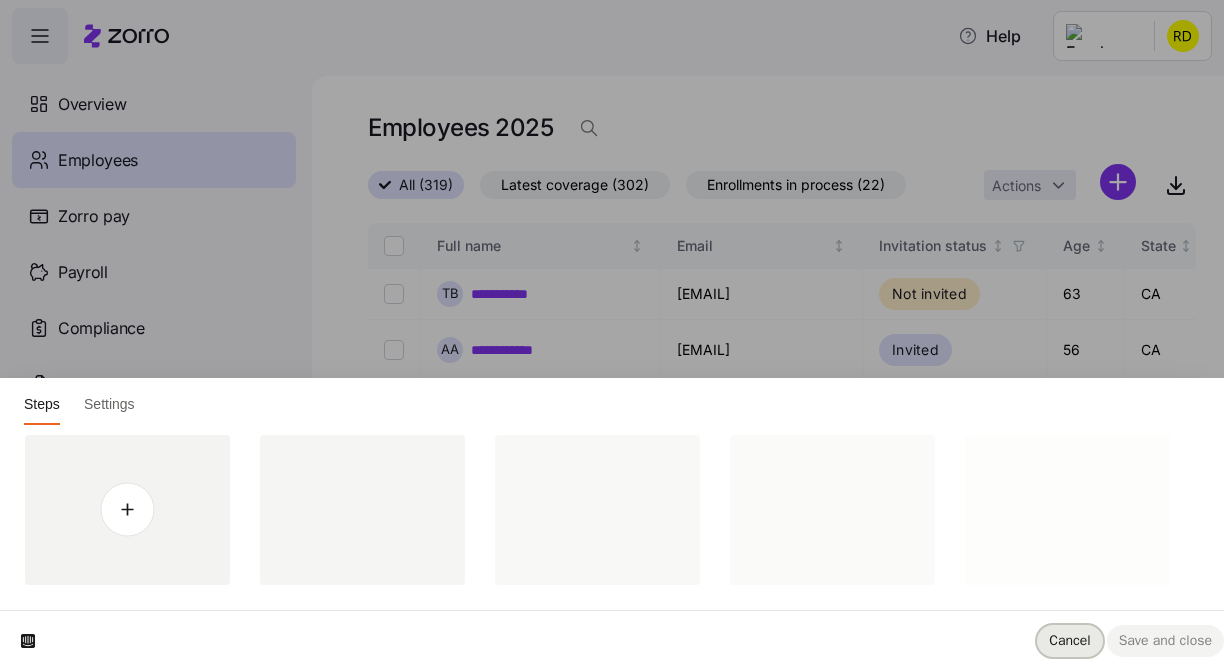 click on "Cancel" at bounding box center [1069, 640] 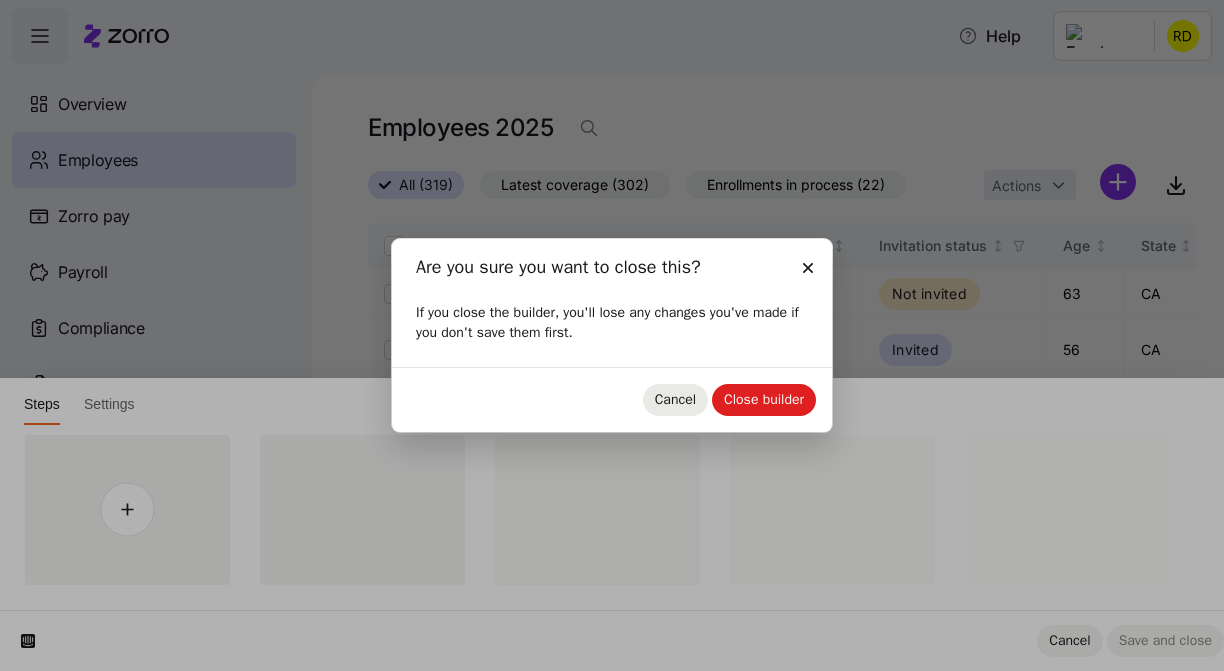 click on "Cancel" at bounding box center [675, 399] 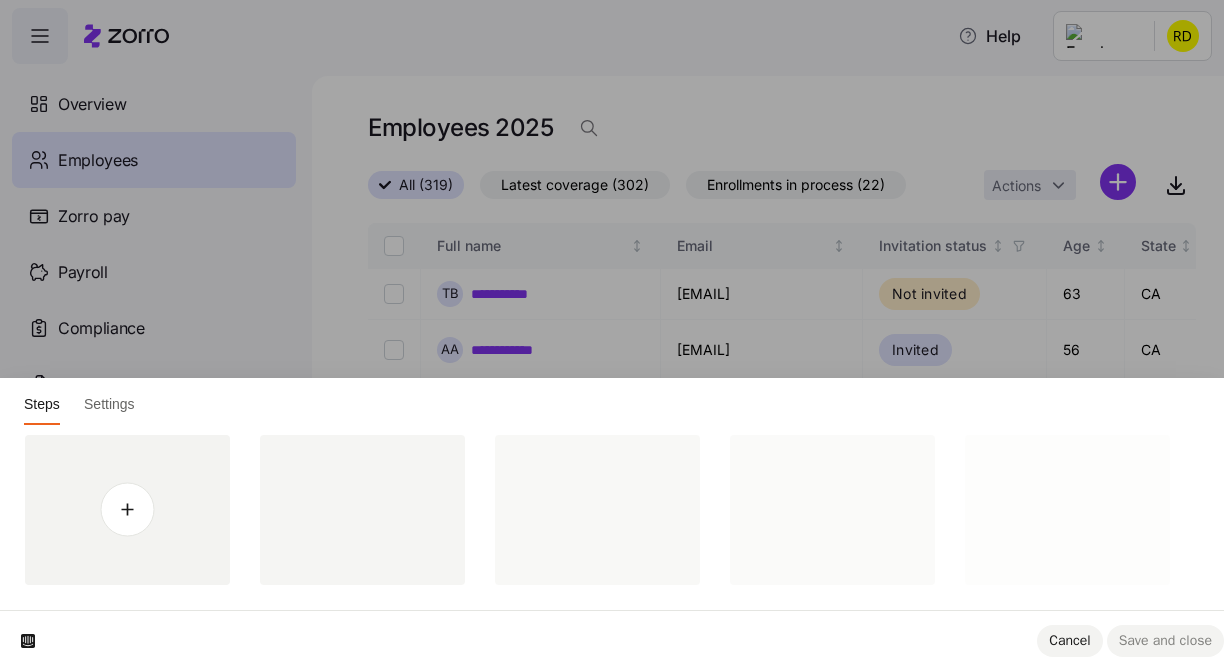 click on "Steps
Settings
Cancel
Save and close" at bounding box center [612, 0] 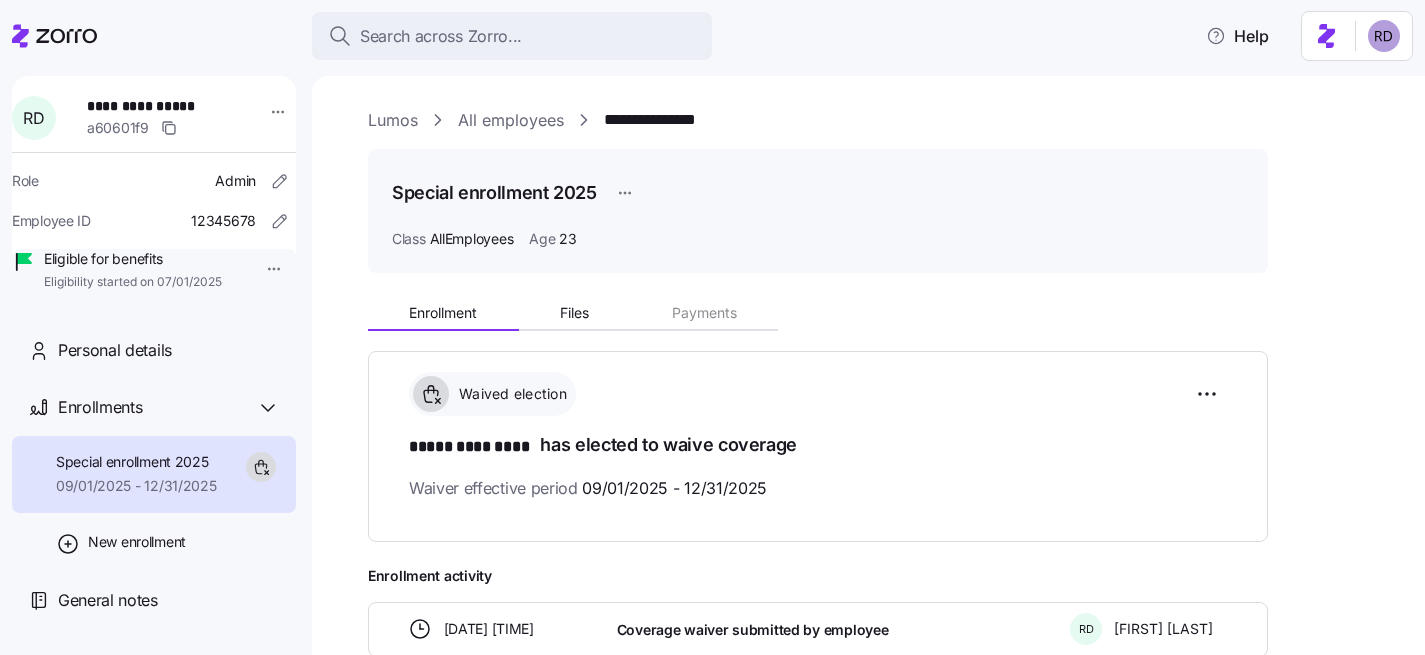 scroll, scrollTop: 0, scrollLeft: 0, axis: both 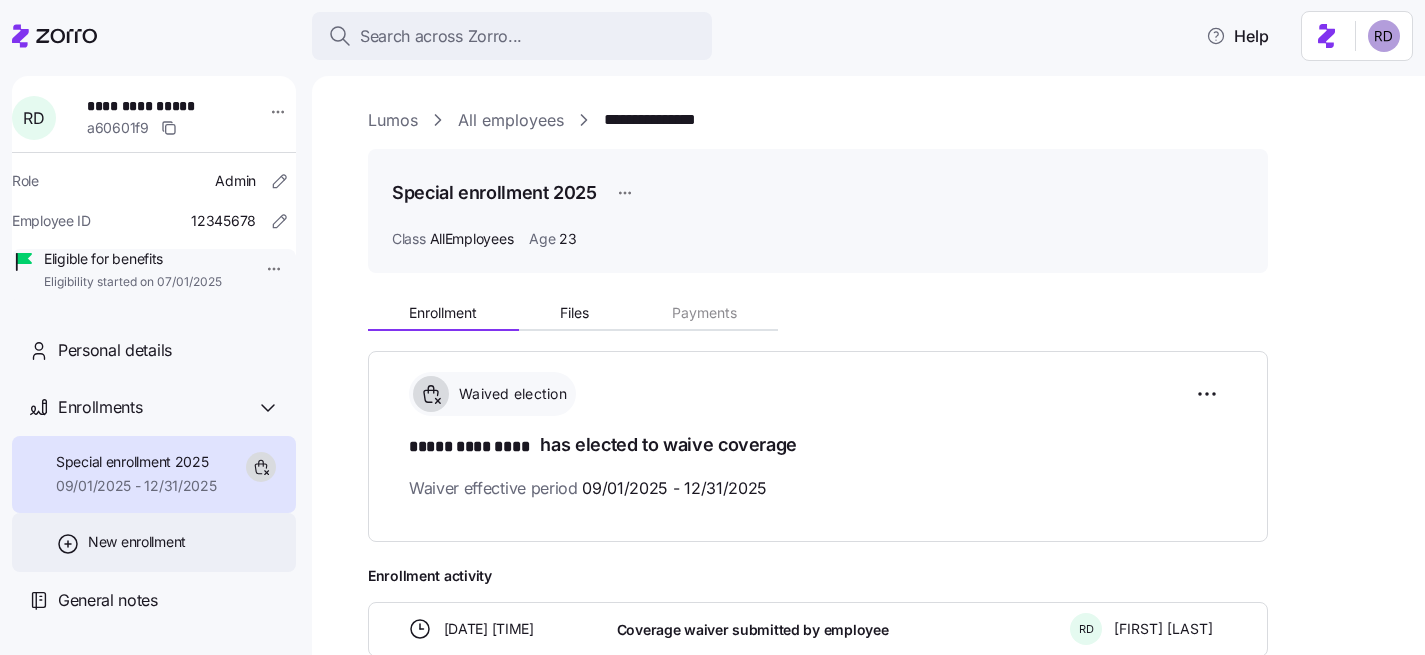 click on "New enrollment" at bounding box center (137, 542) 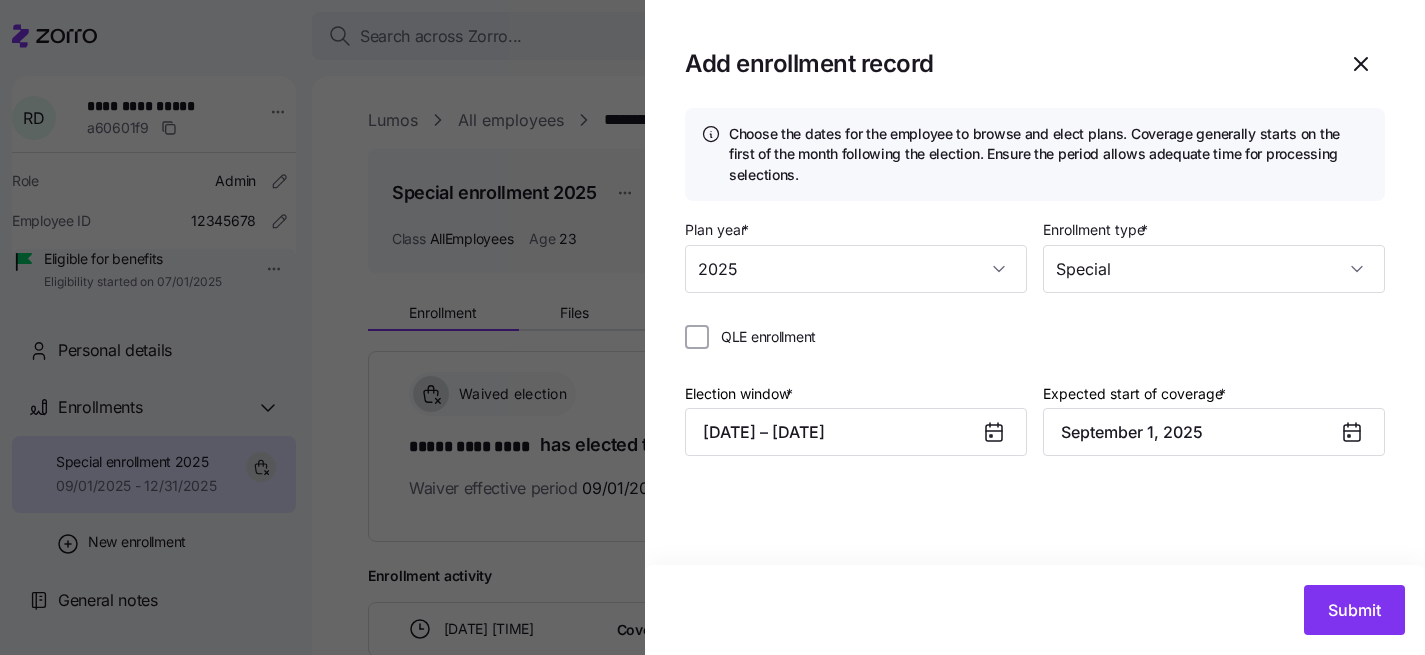 click on "Plan year  * 2025 Enrollment type  * Special QLE enrollment Election window  * 08/06/2025 – 08/20/2025 Expected start of coverage  * September 1, 2025" at bounding box center [1035, 352] 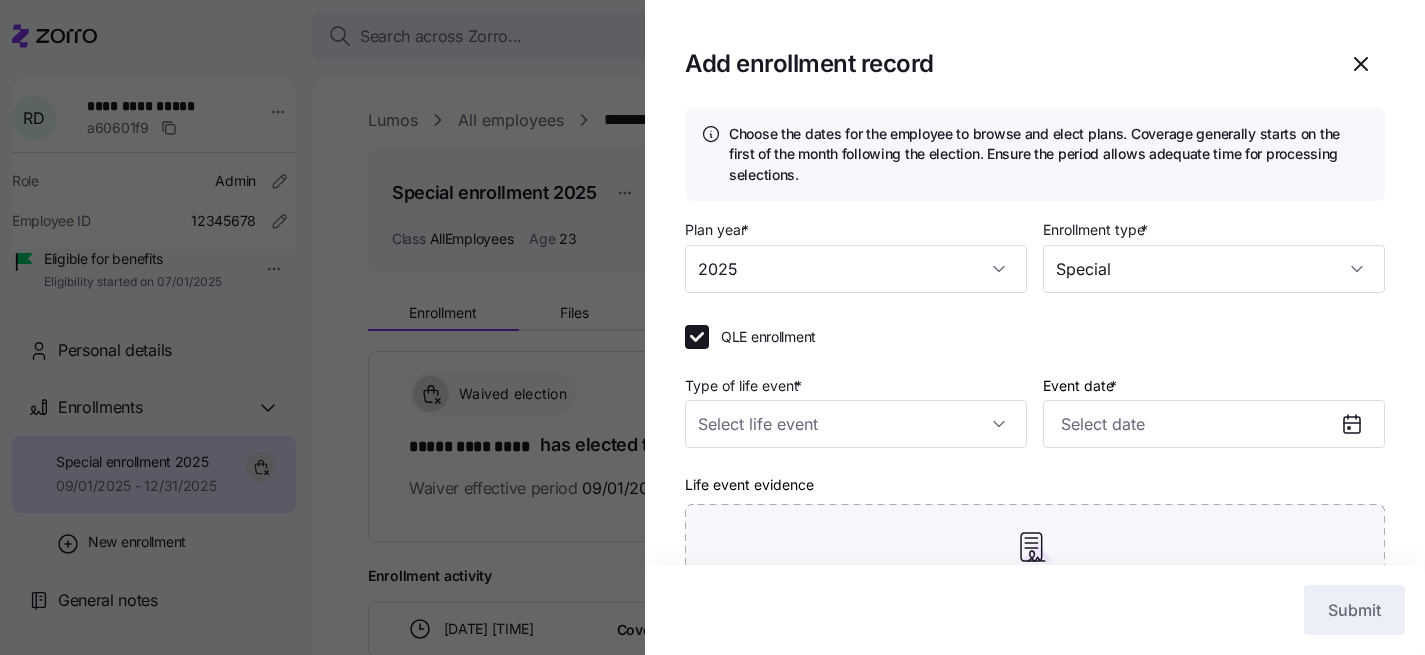 click on "QLE enrollment" at bounding box center [762, 337] 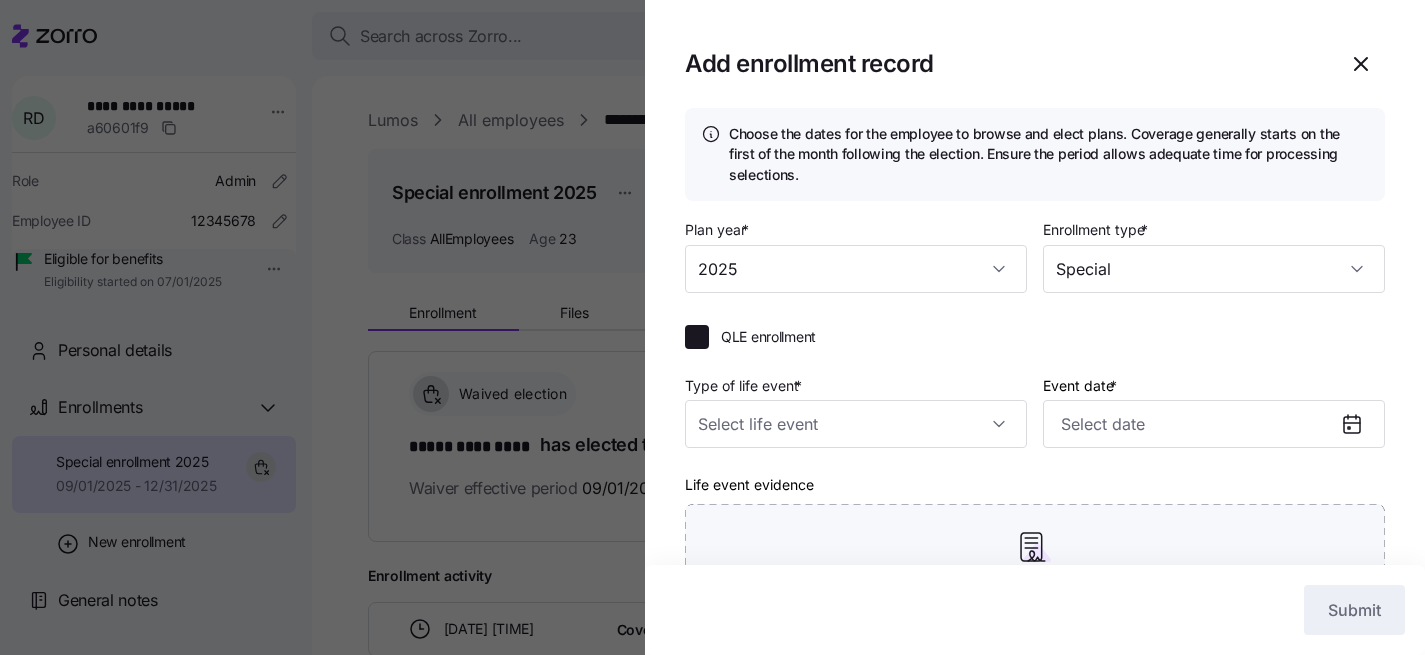 checkbox on "false" 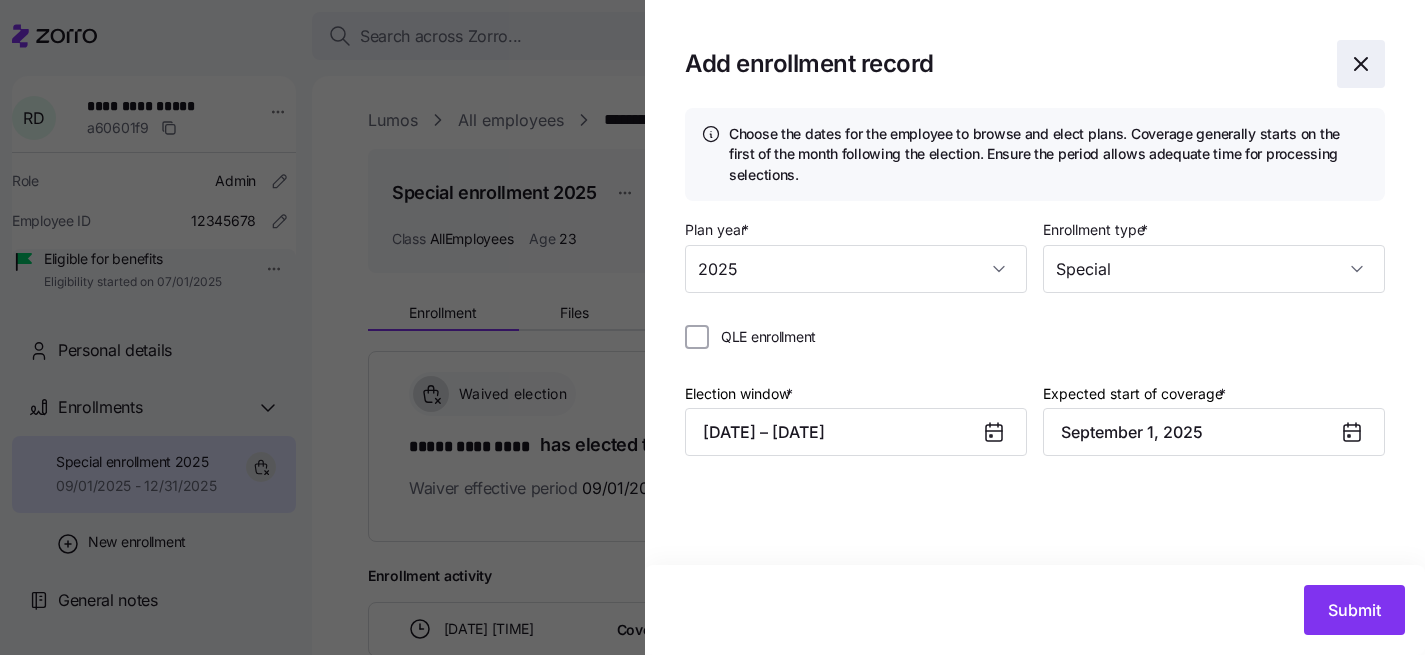 click 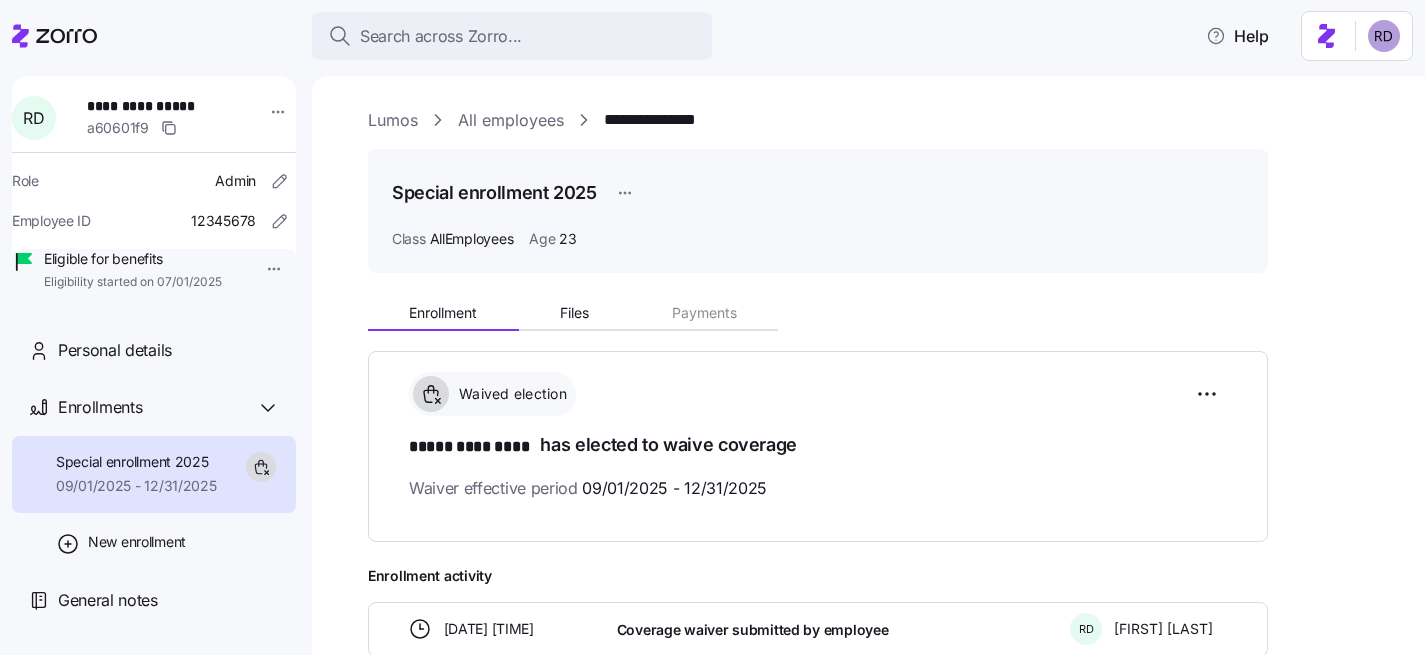click on "**********" at bounding box center [712, 321] 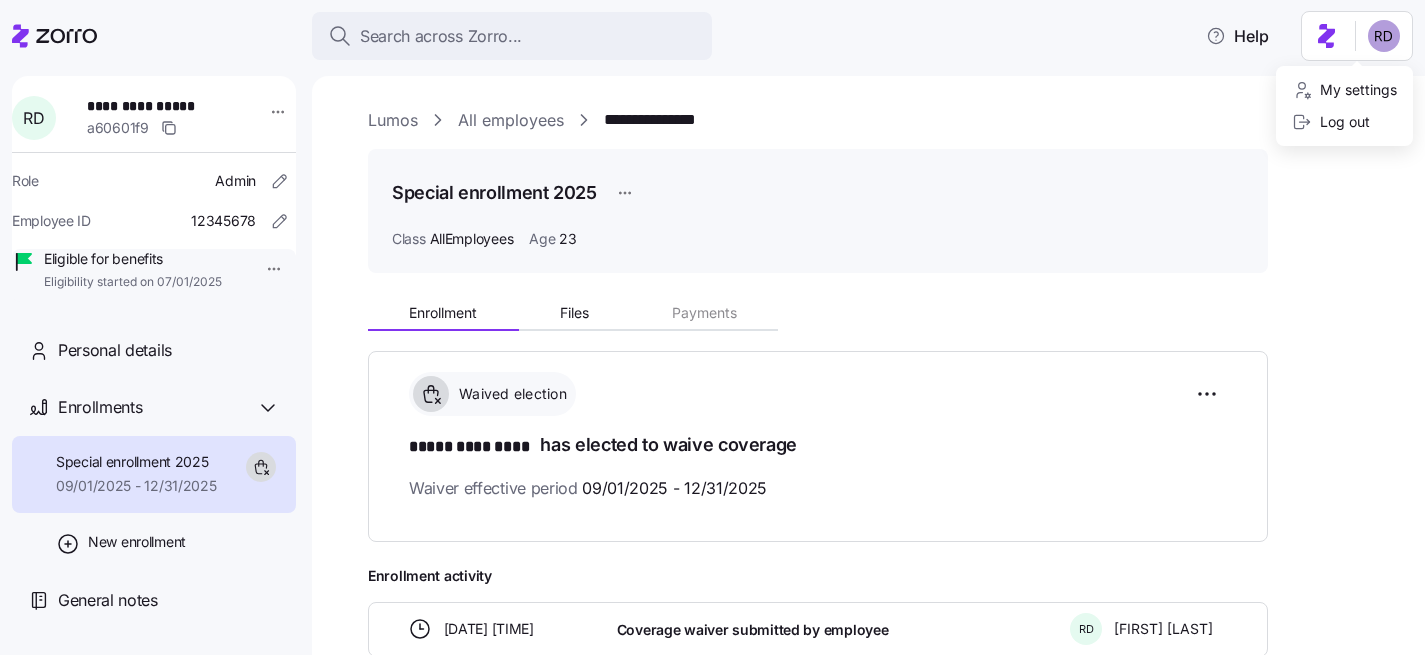 click on "**********" at bounding box center (712, 321) 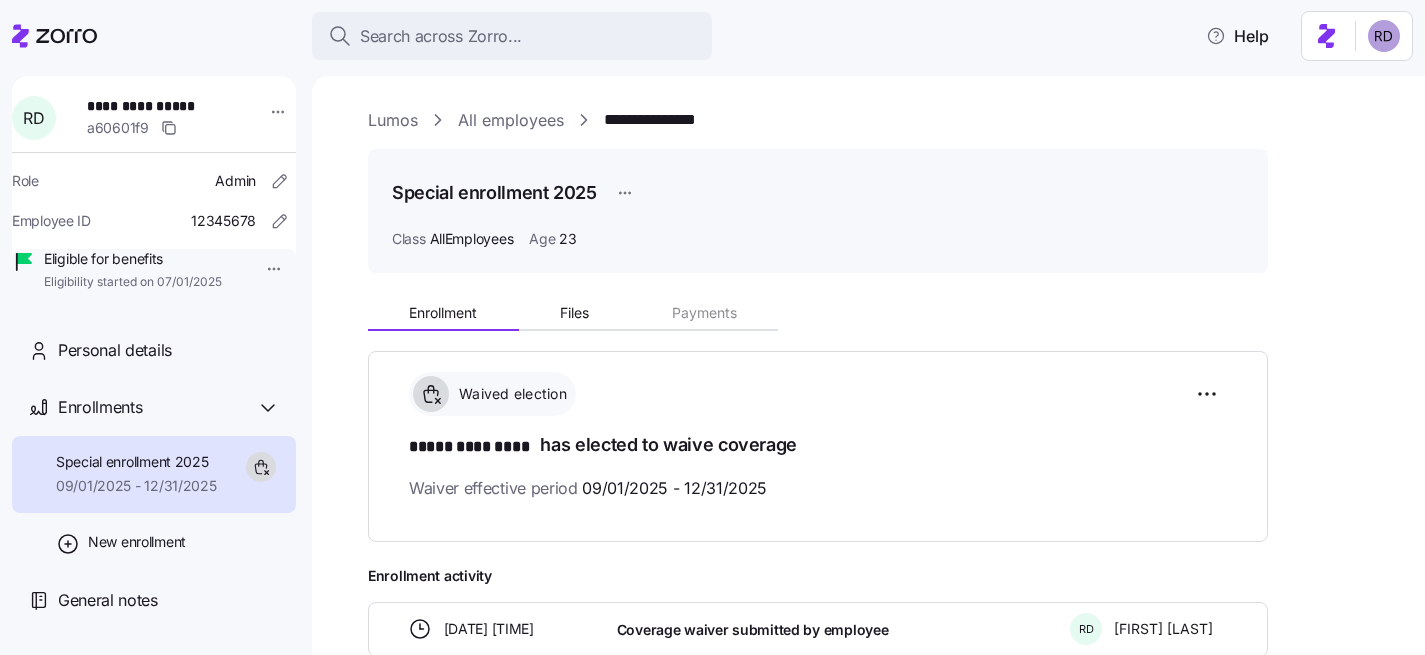 click on "**********" at bounding box center [712, 321] 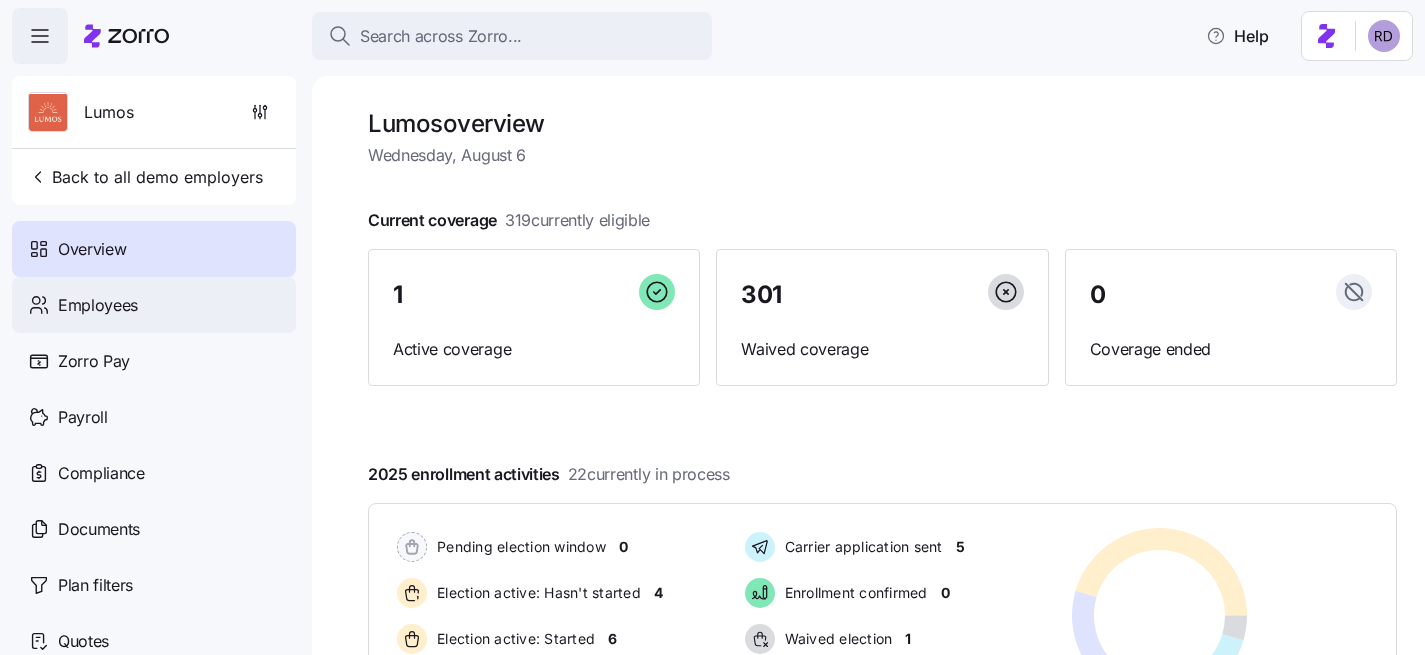 click on "Employees" at bounding box center (98, 305) 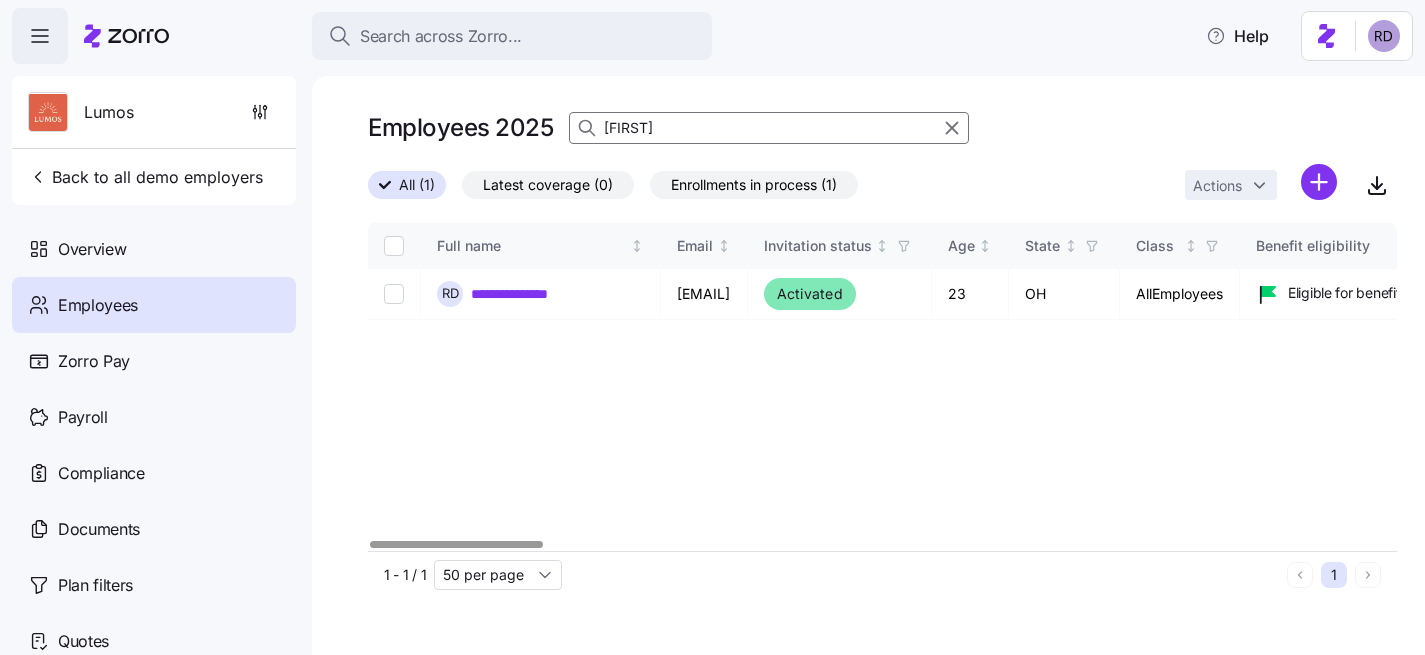 click at bounding box center [389, 185] 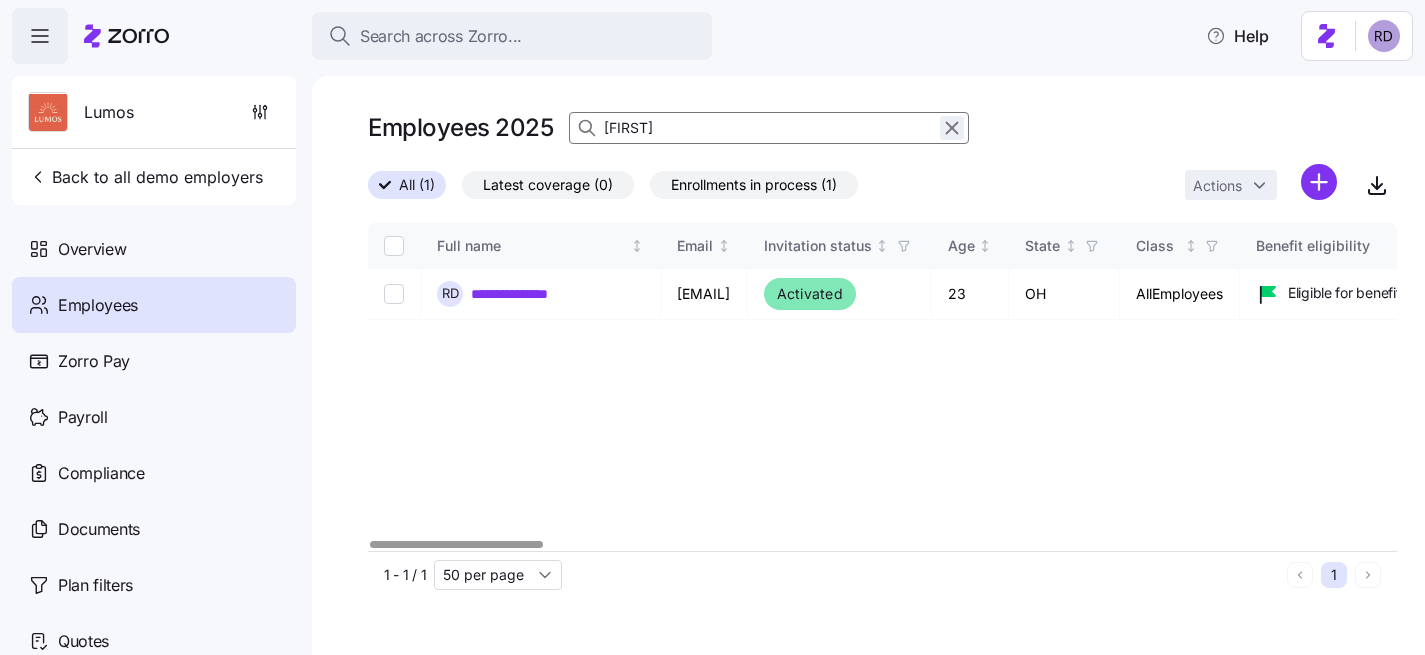 click 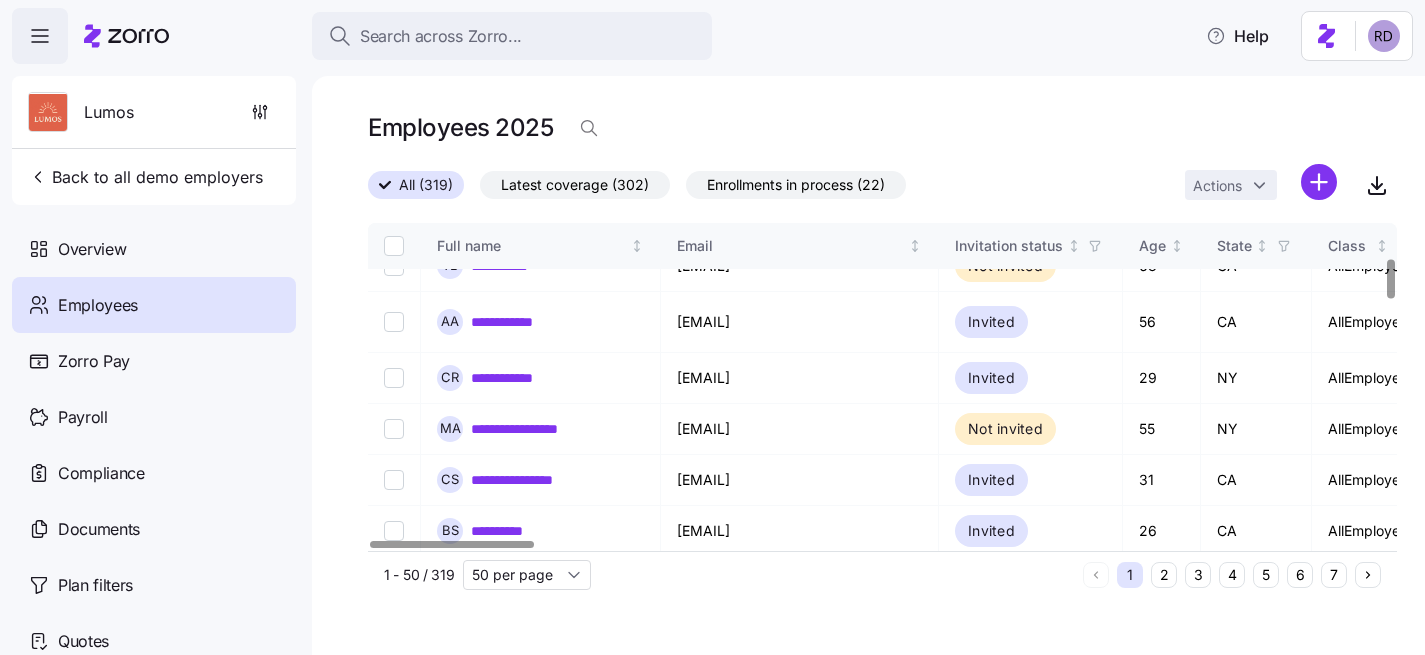scroll, scrollTop: 291, scrollLeft: 0, axis: vertical 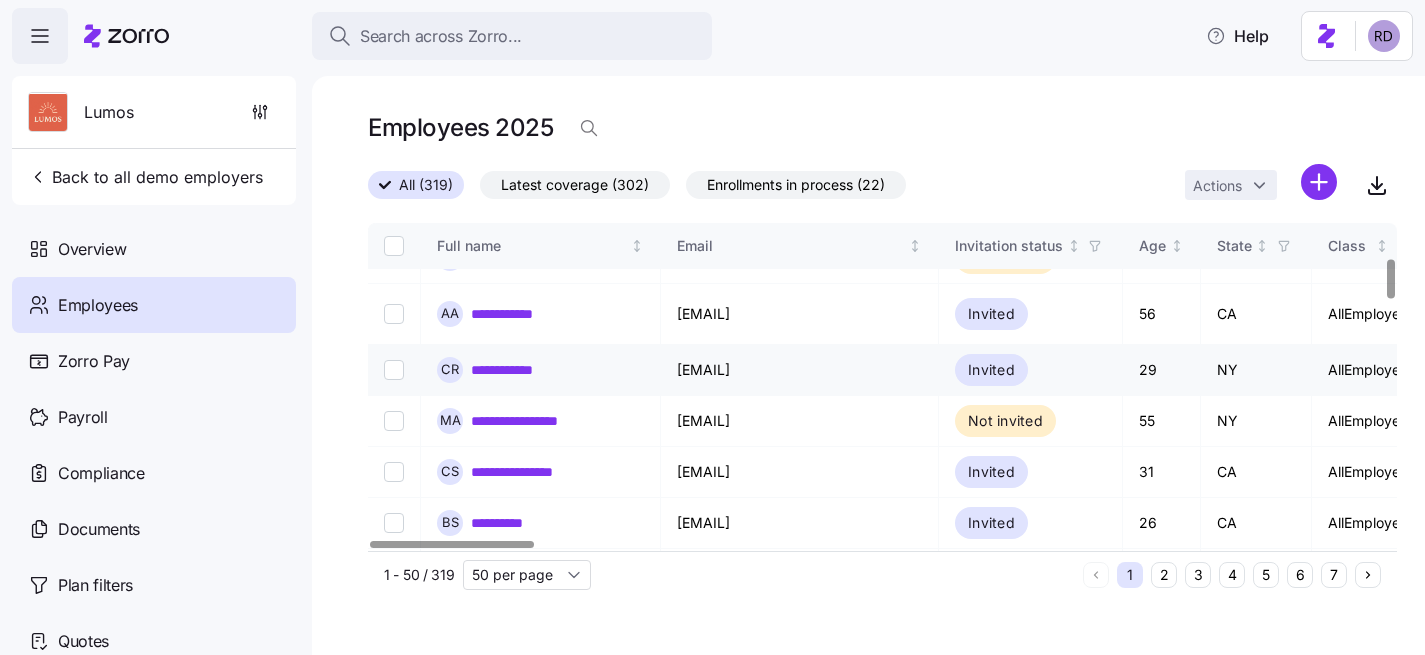 click on "**********" at bounding box center (512, 370) 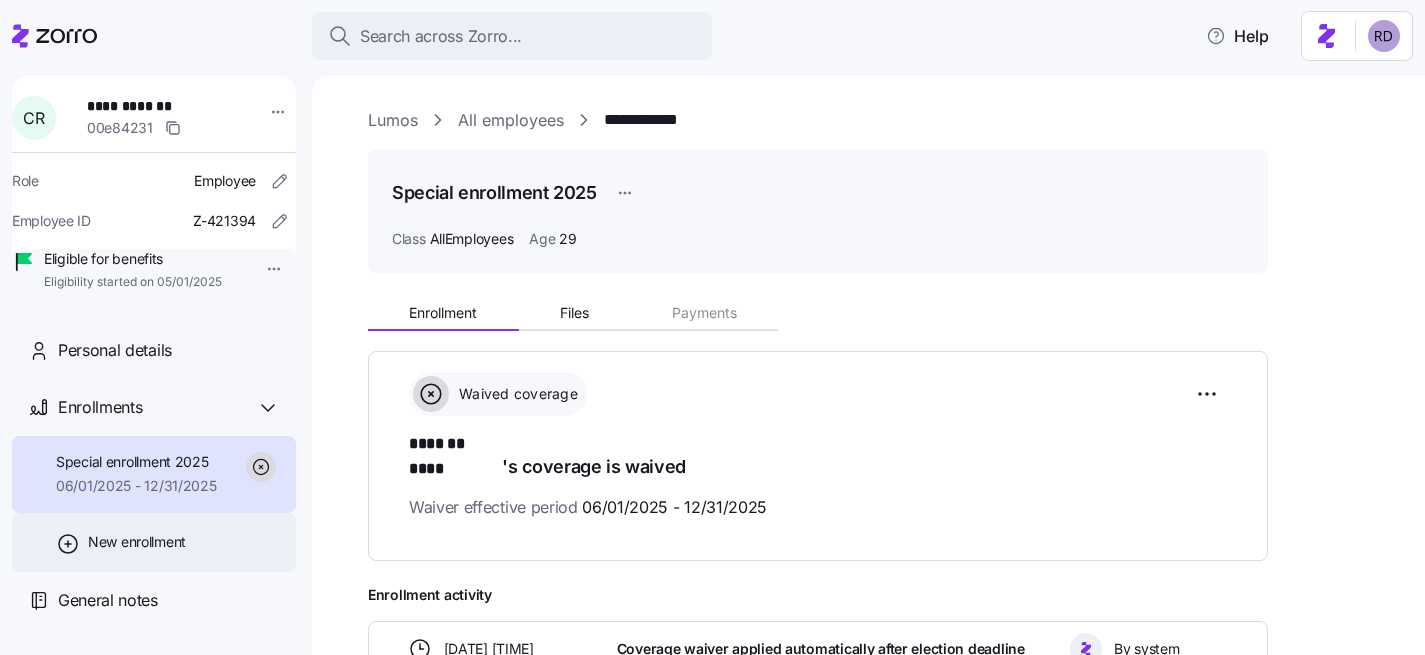 click on "New enrollment" at bounding box center [154, 542] 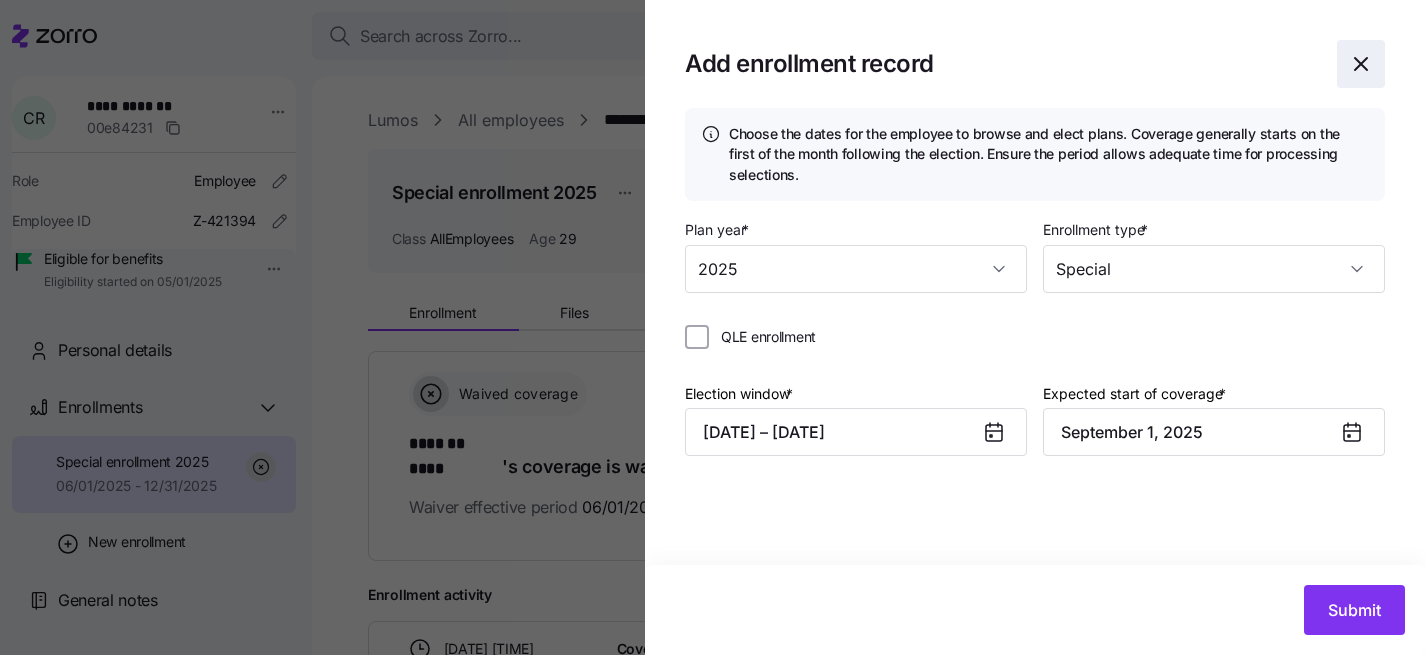 click 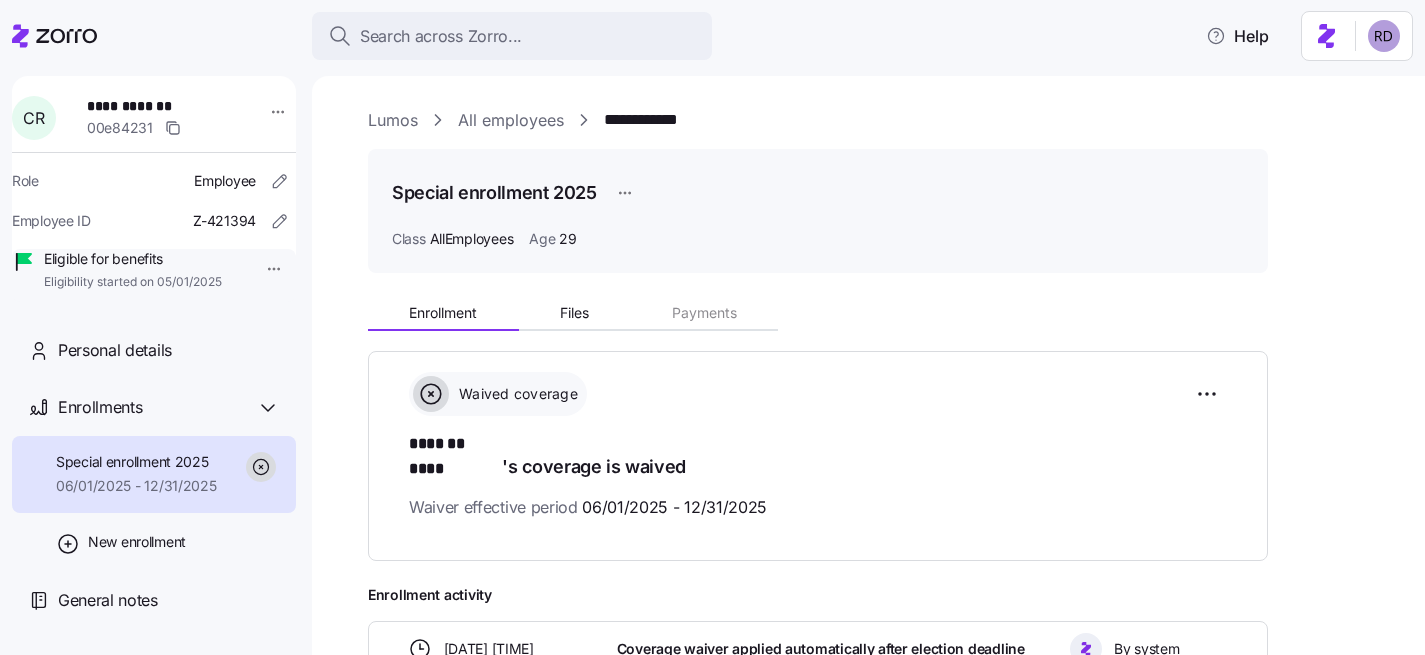 click on "All employees" at bounding box center [511, 120] 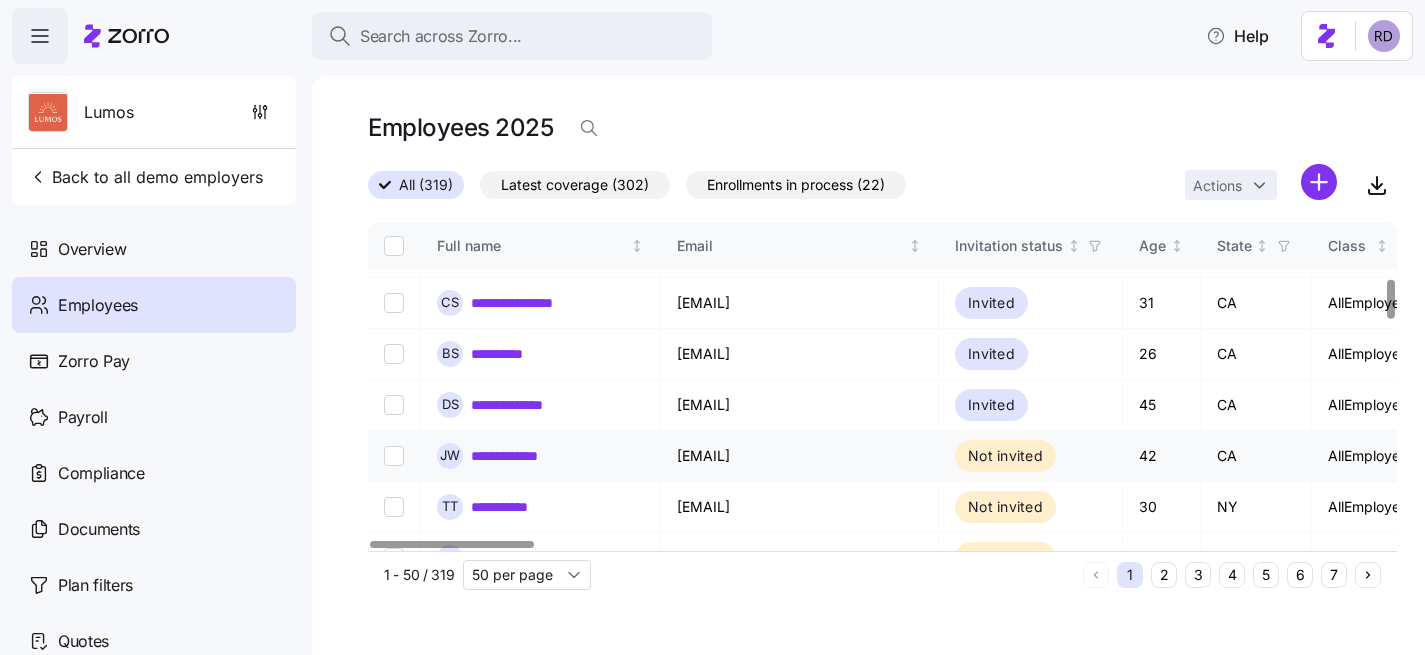 scroll, scrollTop: 507, scrollLeft: 0, axis: vertical 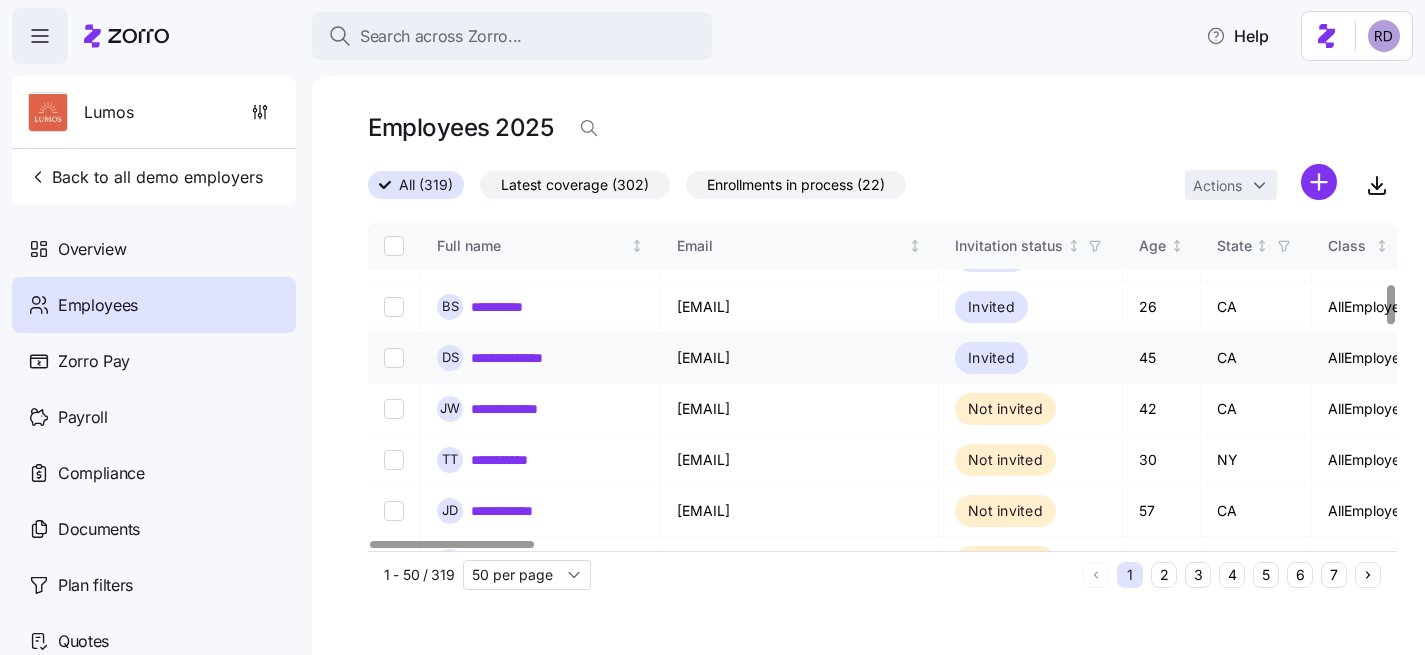 click on "**********" at bounding box center (523, 358) 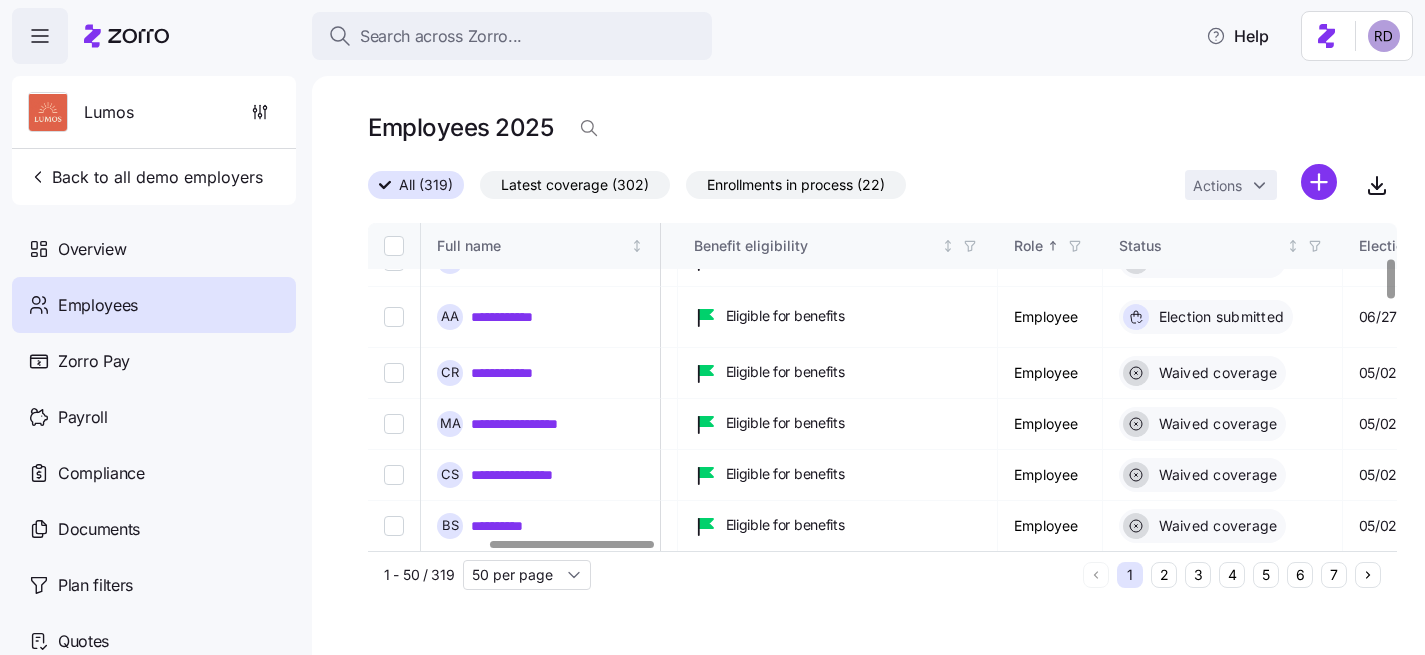 scroll, scrollTop: 291, scrollLeft: 754, axis: both 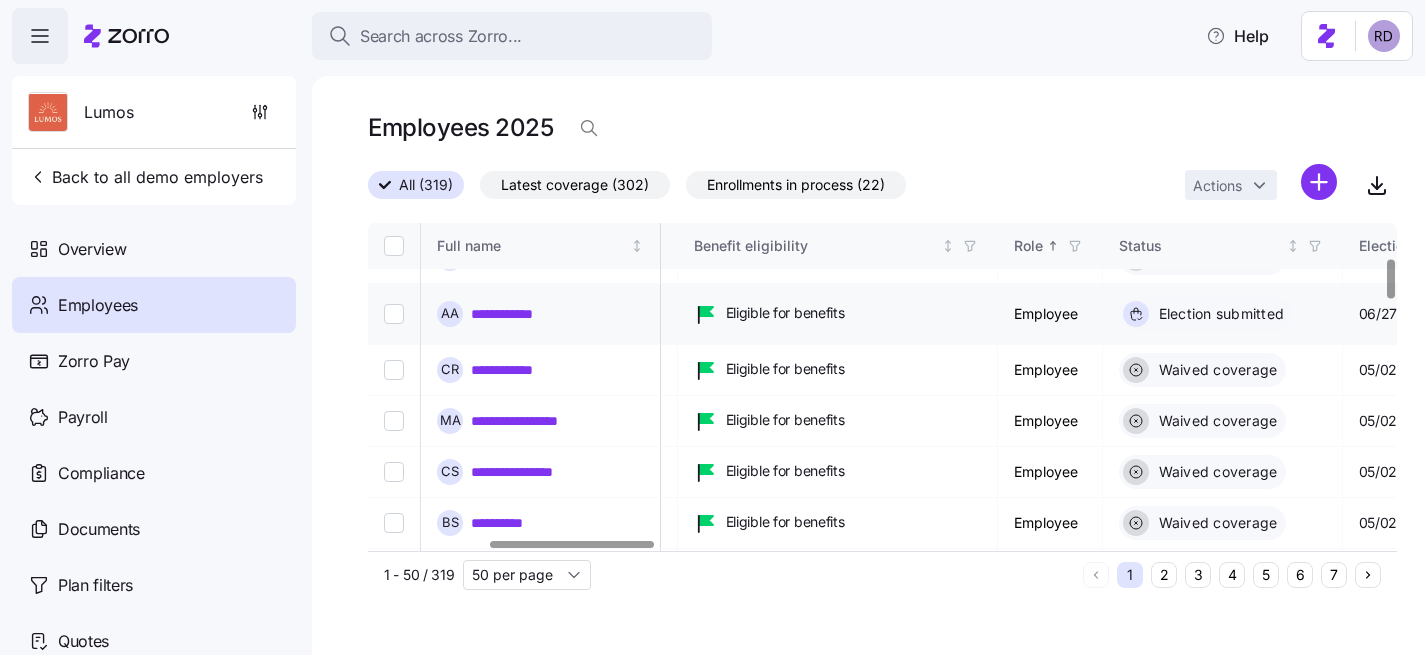click on "**********" at bounding box center [515, 314] 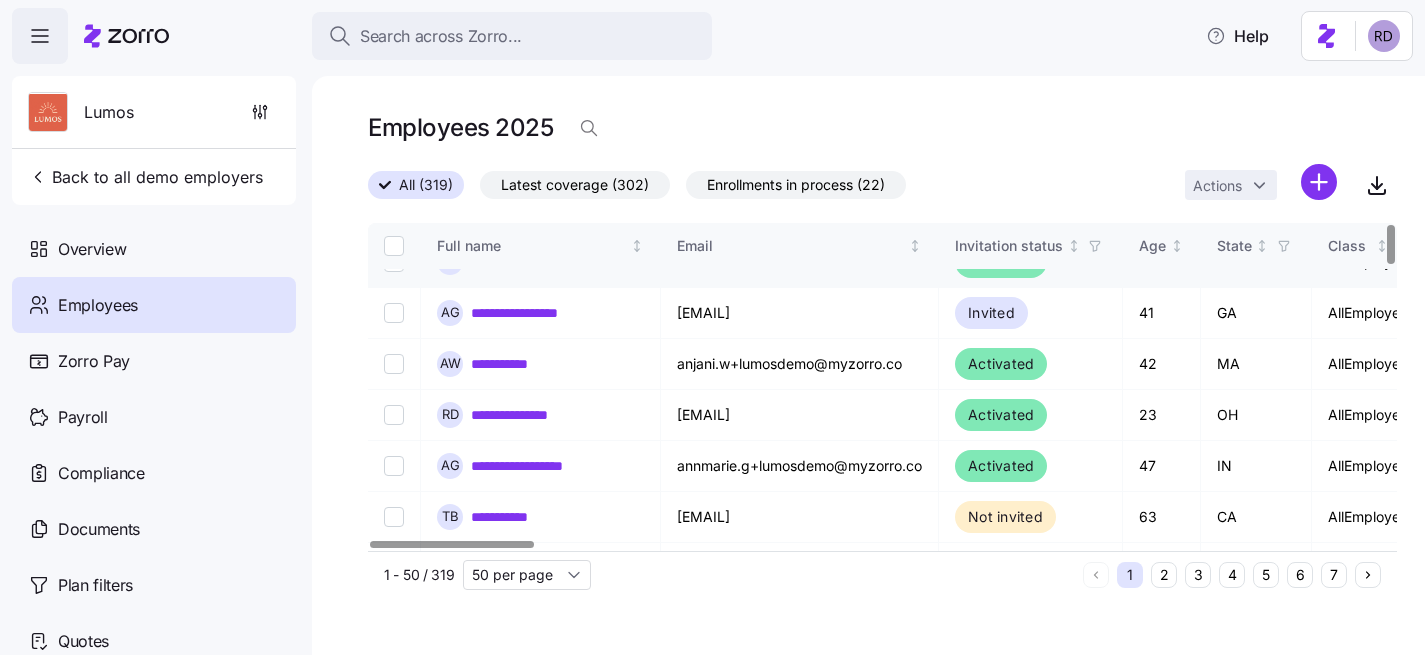 scroll, scrollTop: 0, scrollLeft: 0, axis: both 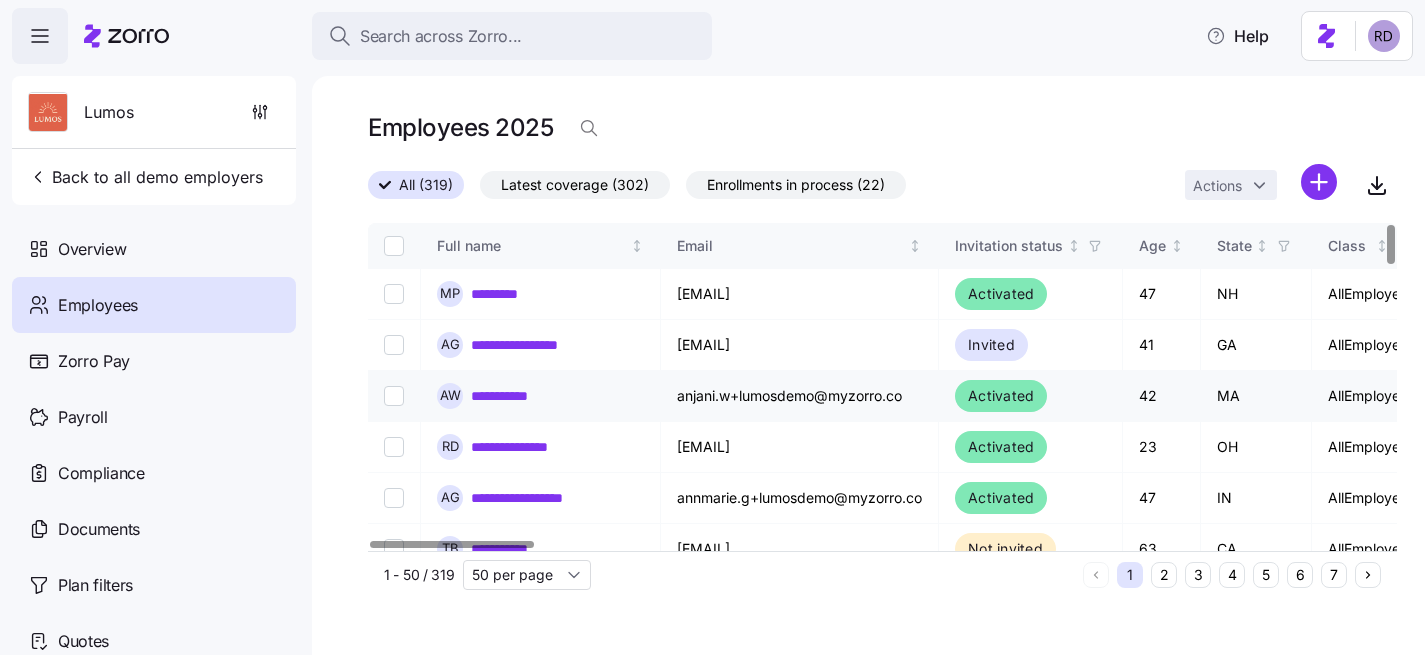 click on "**********" at bounding box center [512, 396] 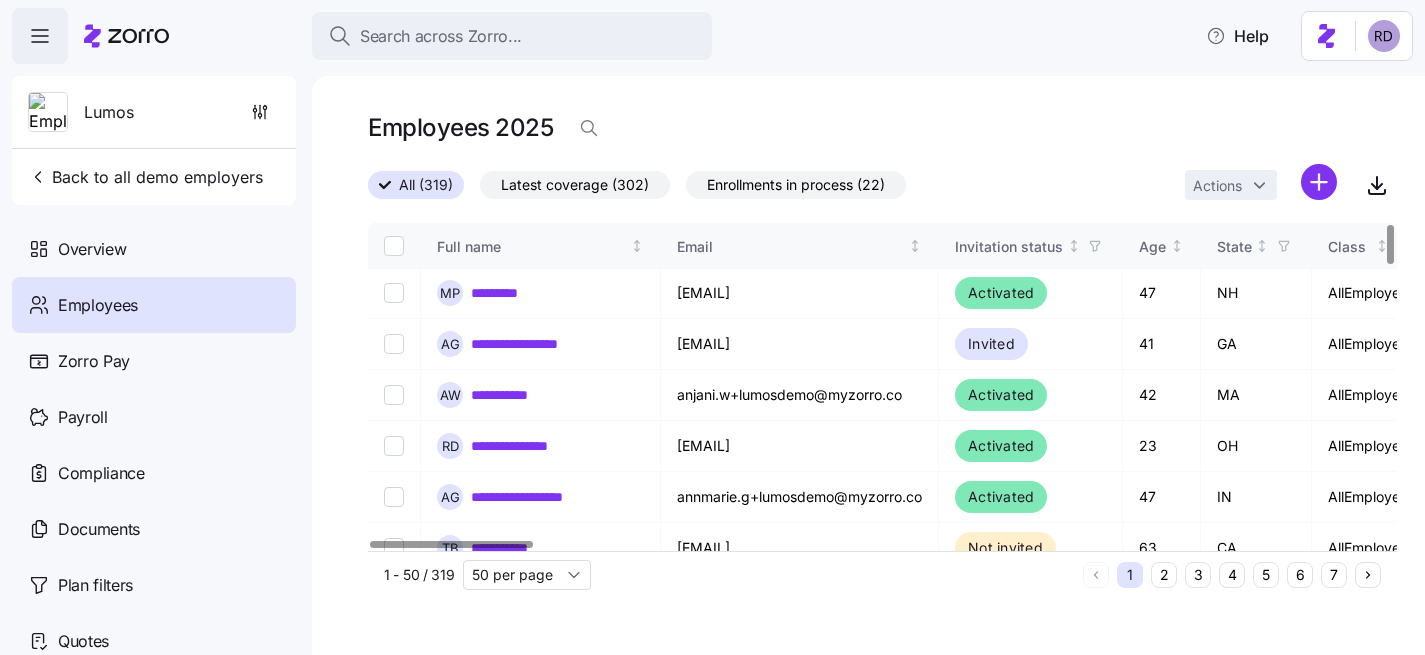 scroll, scrollTop: 0, scrollLeft: 0, axis: both 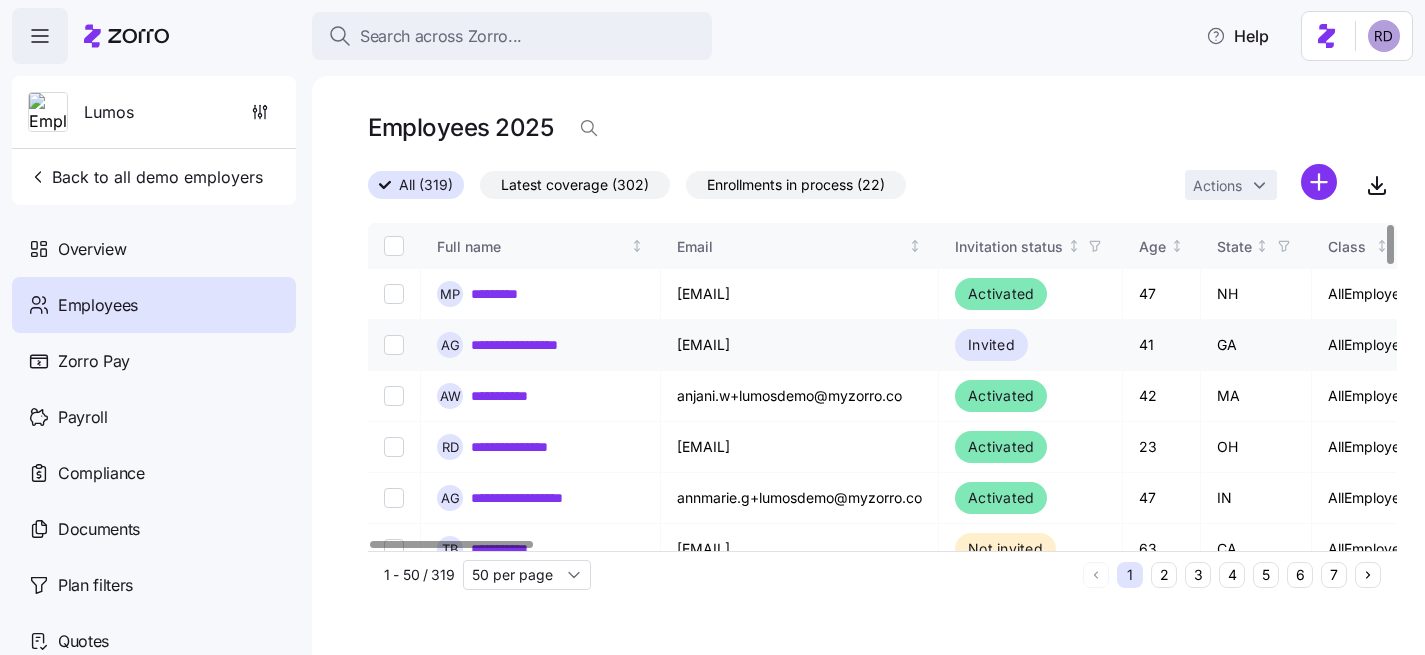 click on "**********" at bounding box center (532, 345) 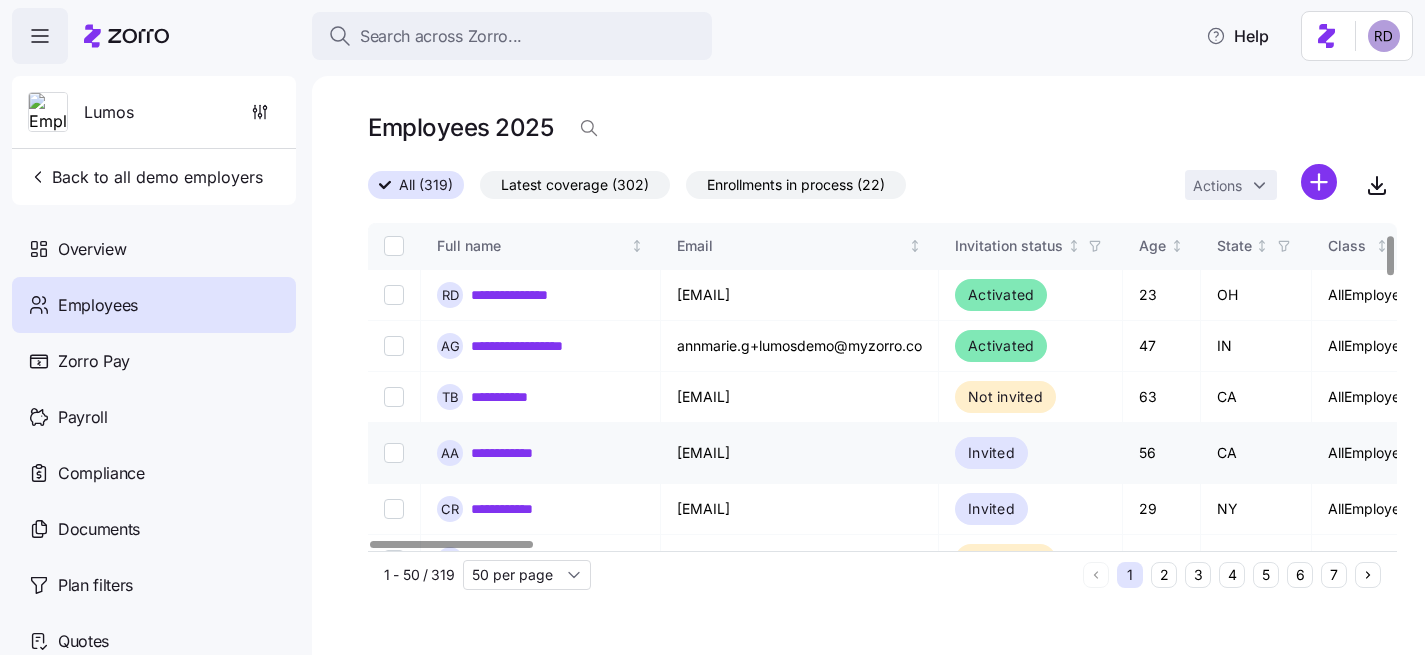 scroll, scrollTop: 177, scrollLeft: 0, axis: vertical 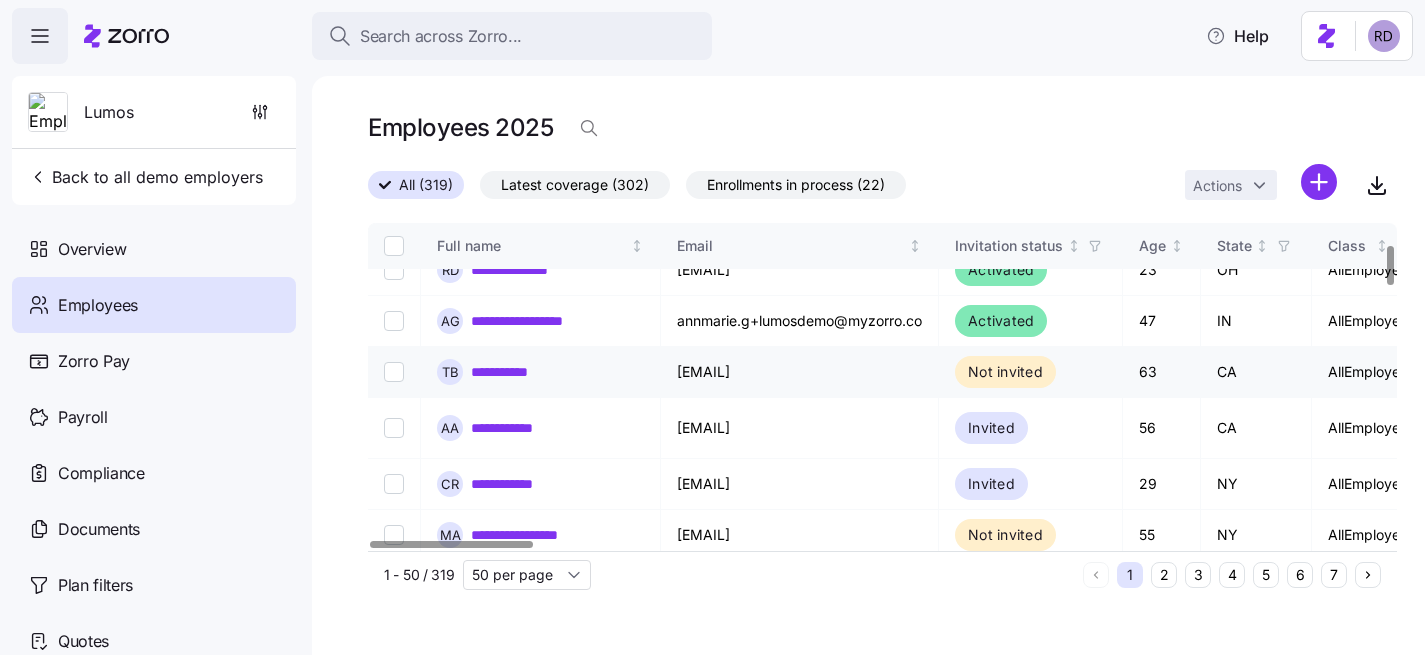 click on "**********" at bounding box center [515, 372] 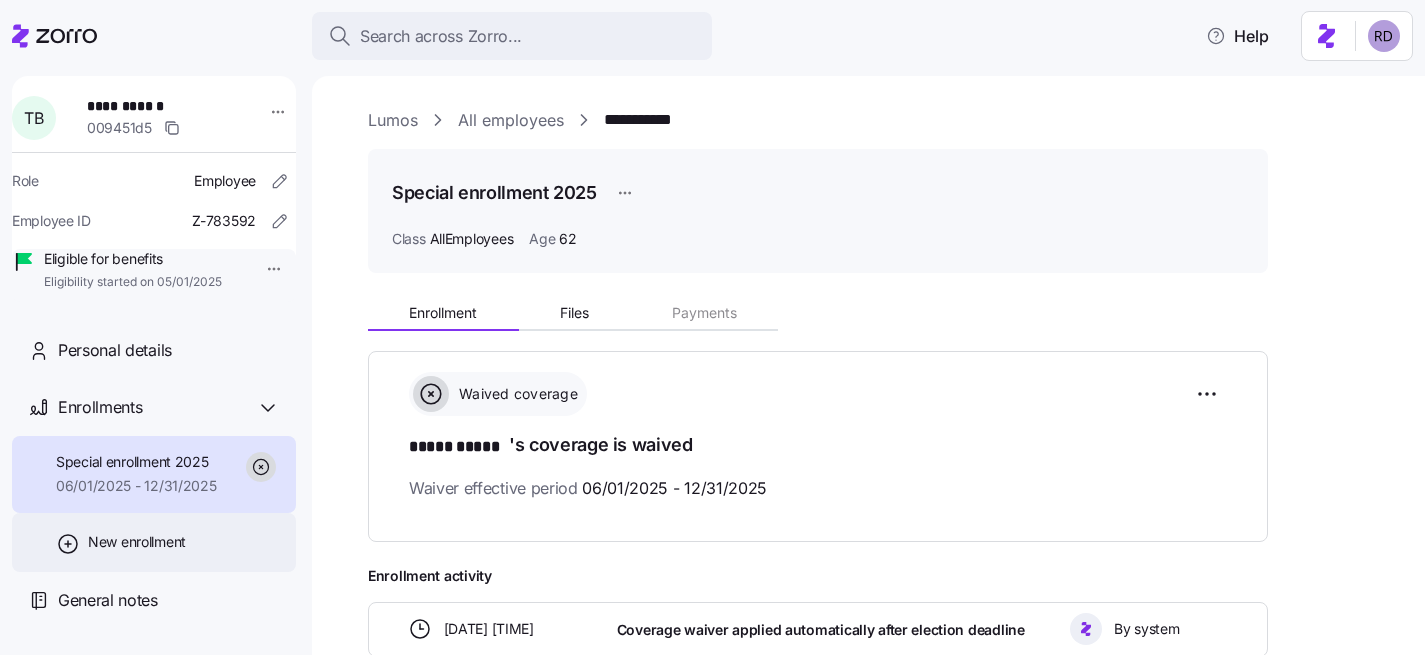 click on "New enrollment" at bounding box center [137, 542] 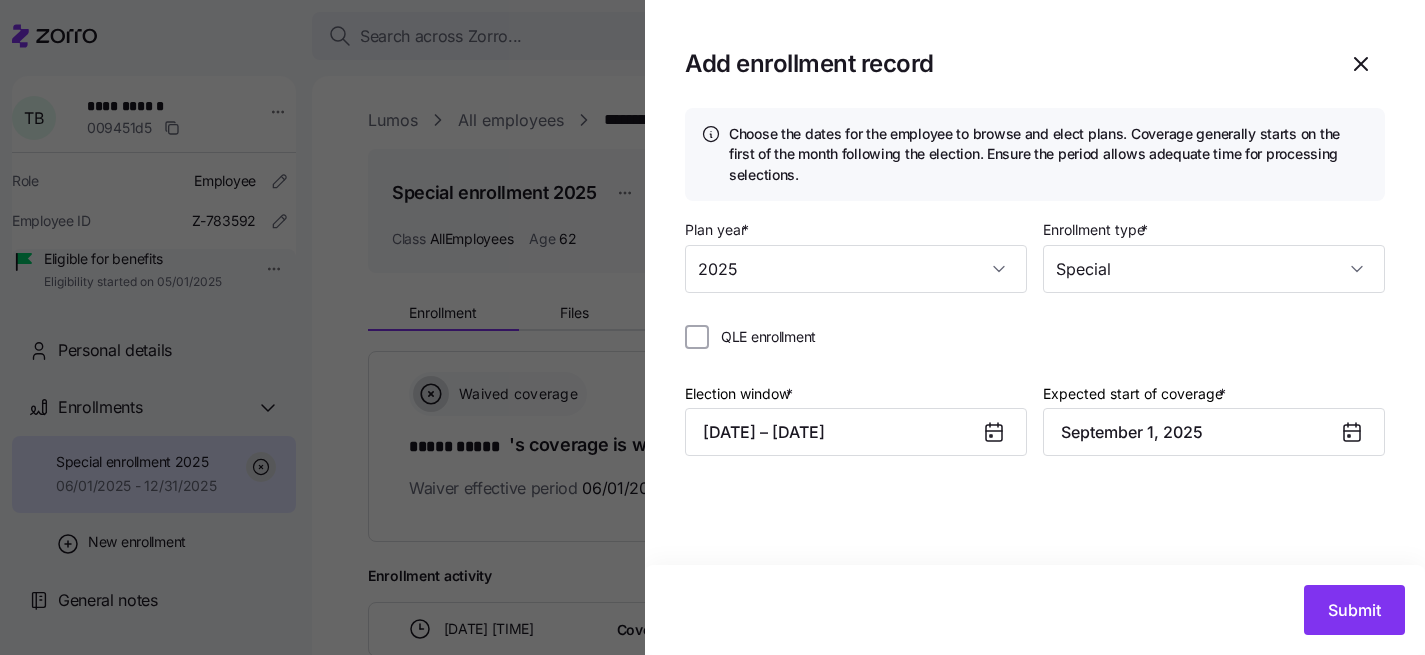 click on "QLE enrollment" at bounding box center (762, 337) 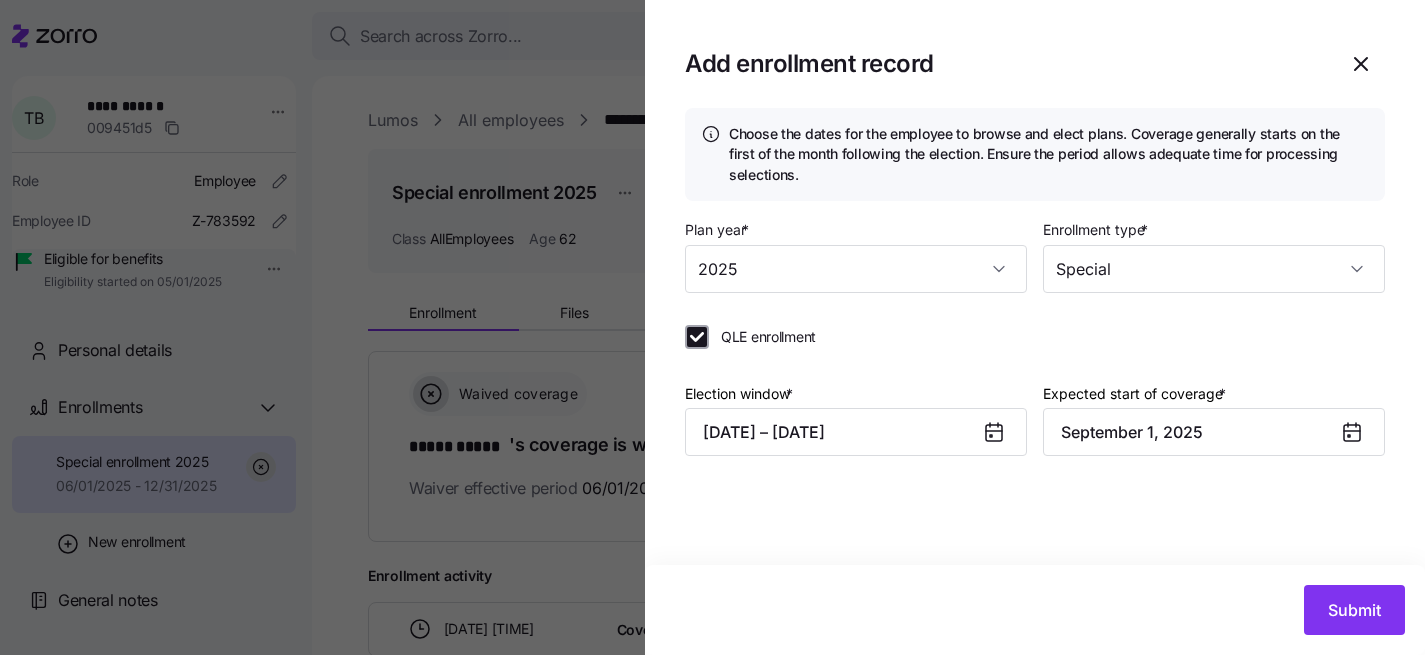 checkbox on "true" 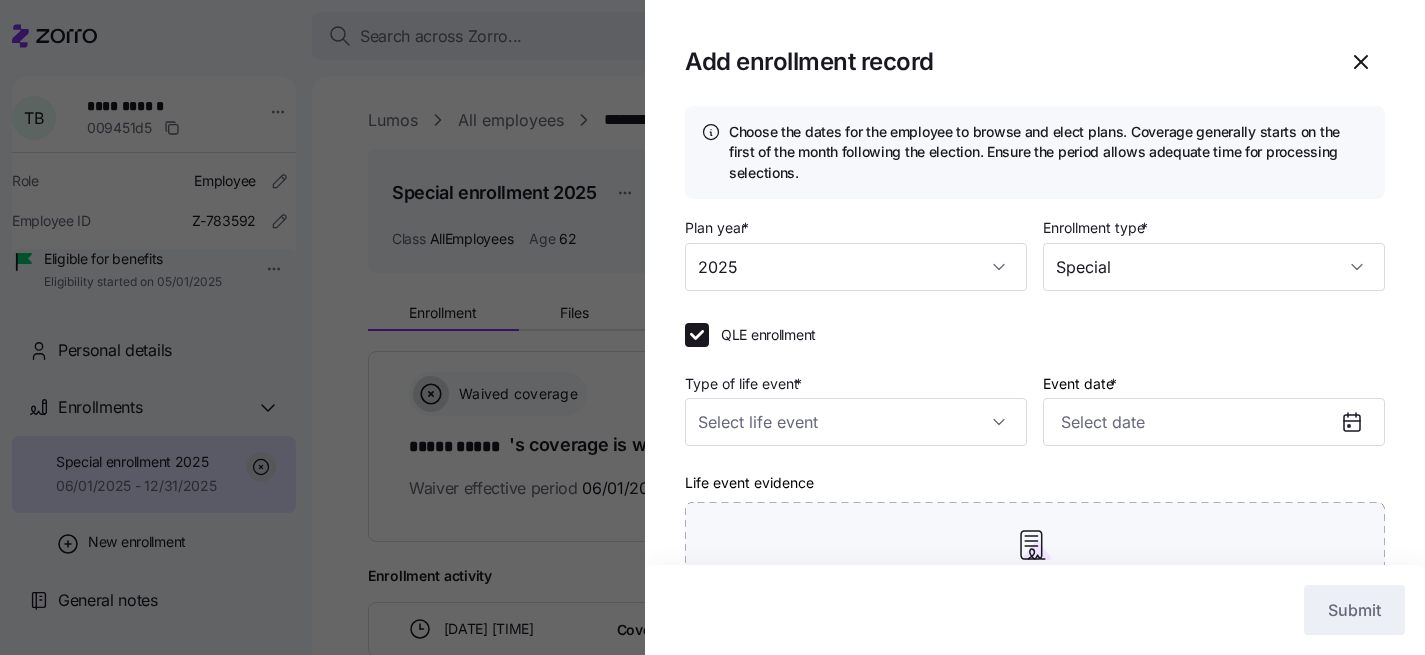 scroll, scrollTop: 0, scrollLeft: 0, axis: both 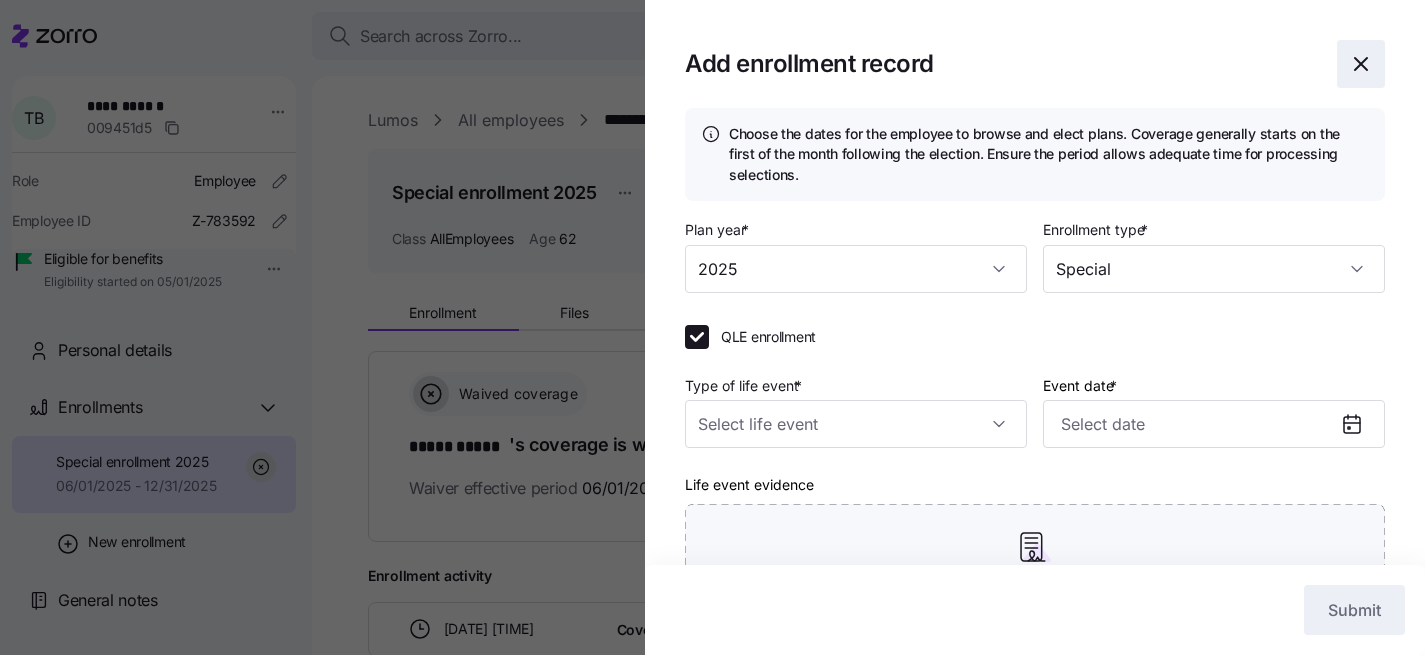 click 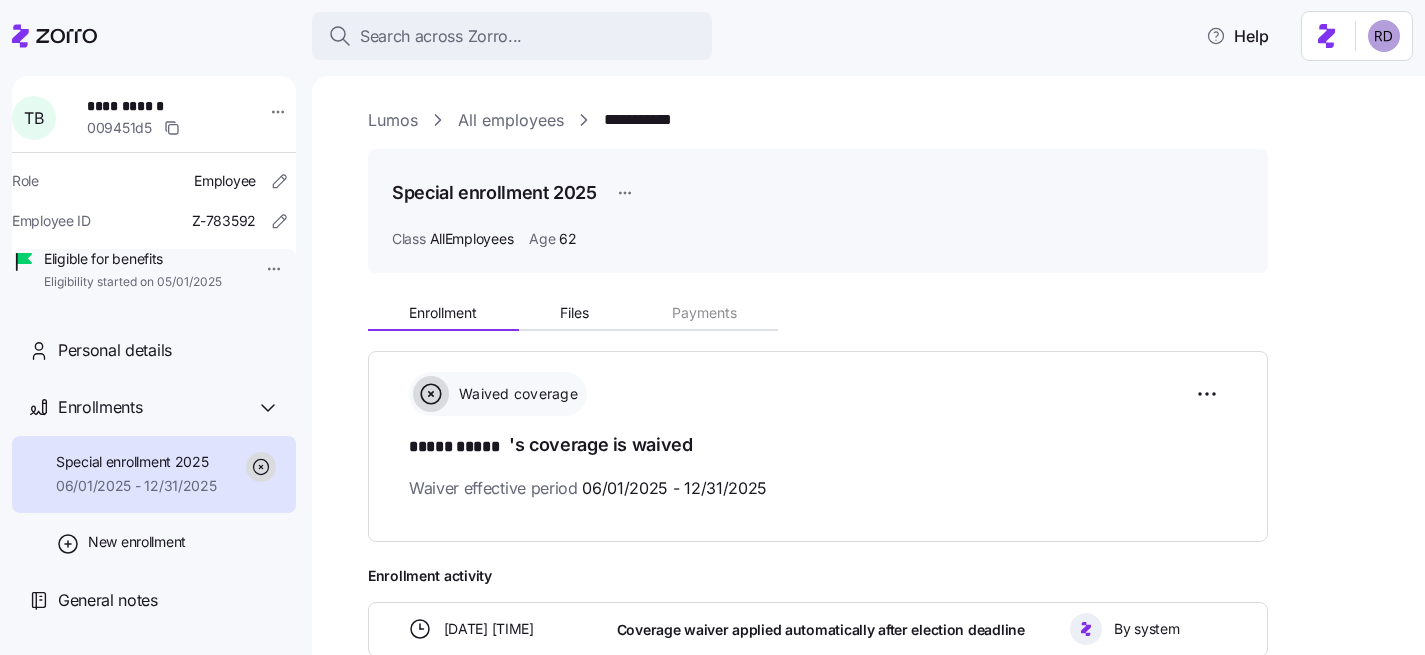 click on "**********" at bounding box center [712, 321] 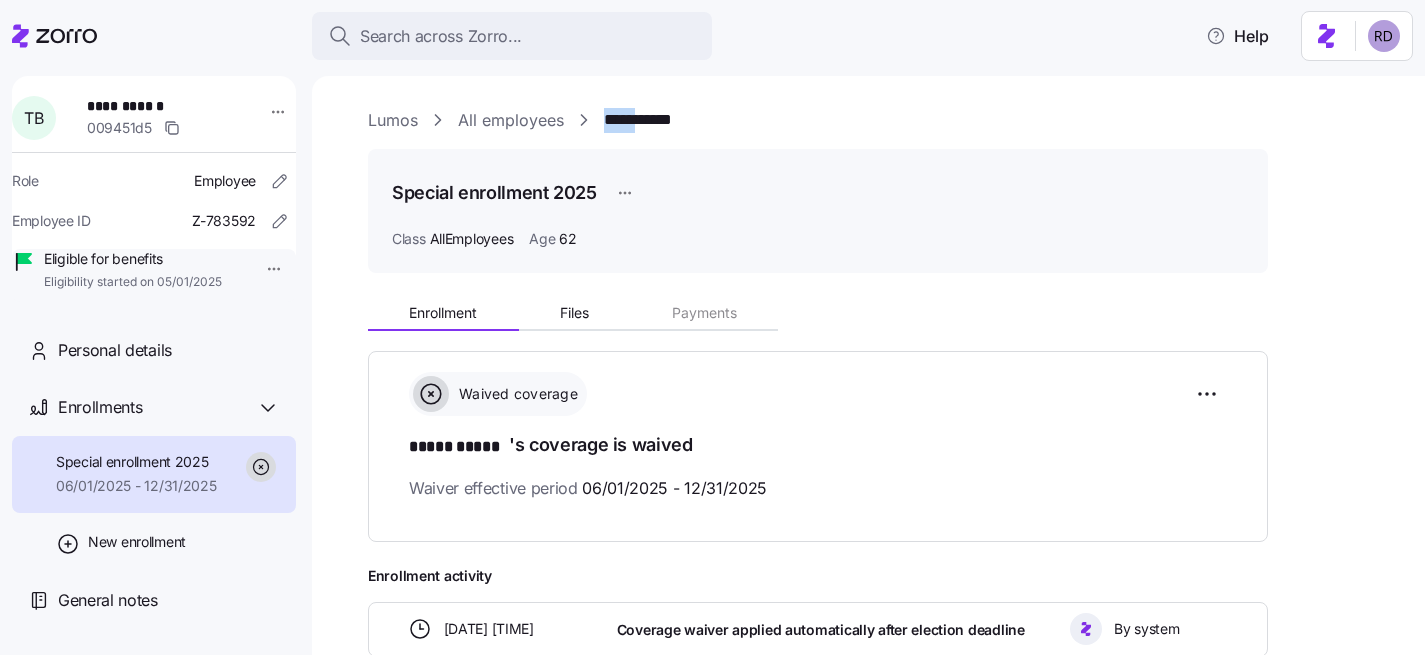 click on "**********" at bounding box center [712, 321] 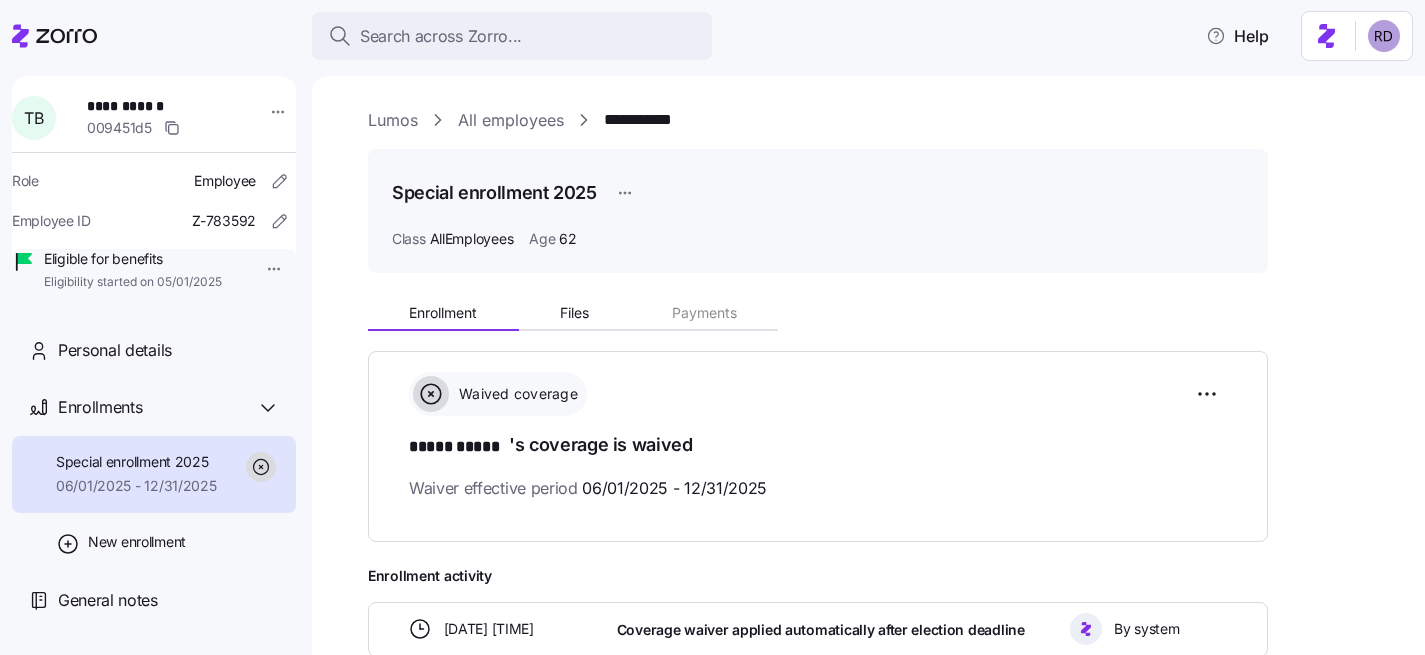 click on "Search across Zorro... Help" at bounding box center [712, 36] 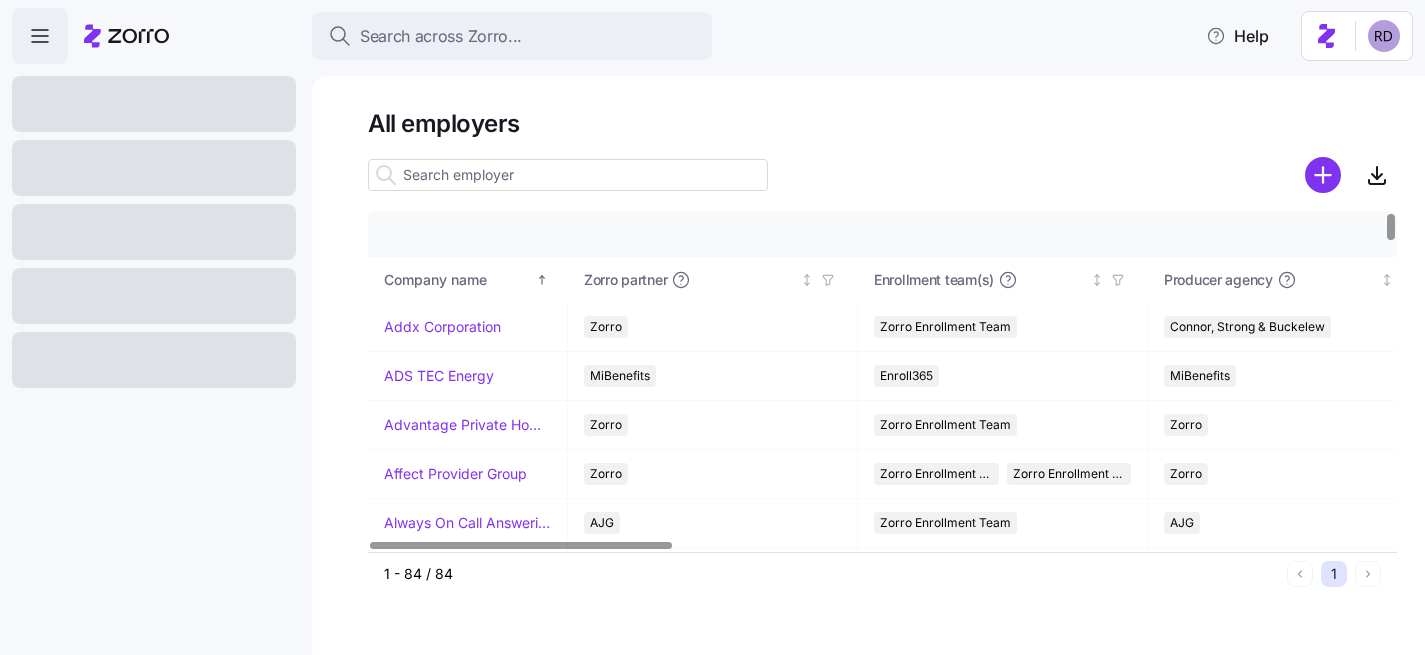 click at bounding box center [568, 175] 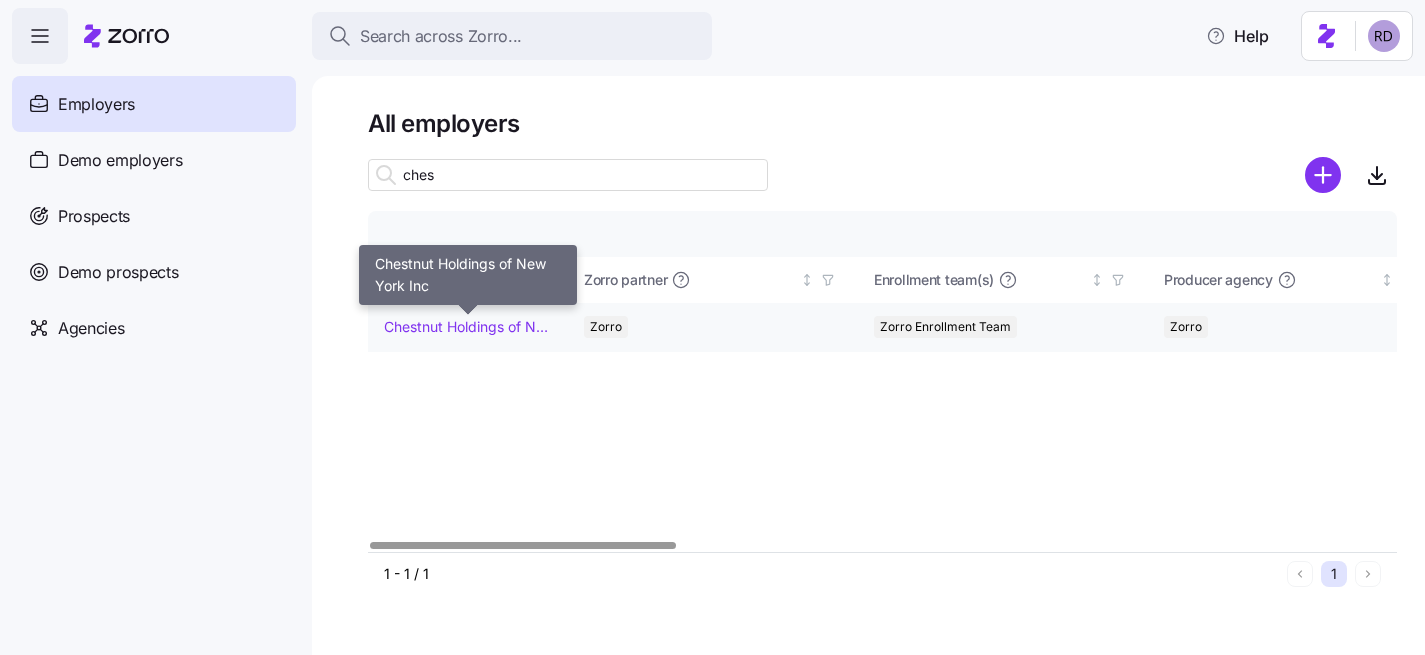 type on "ches" 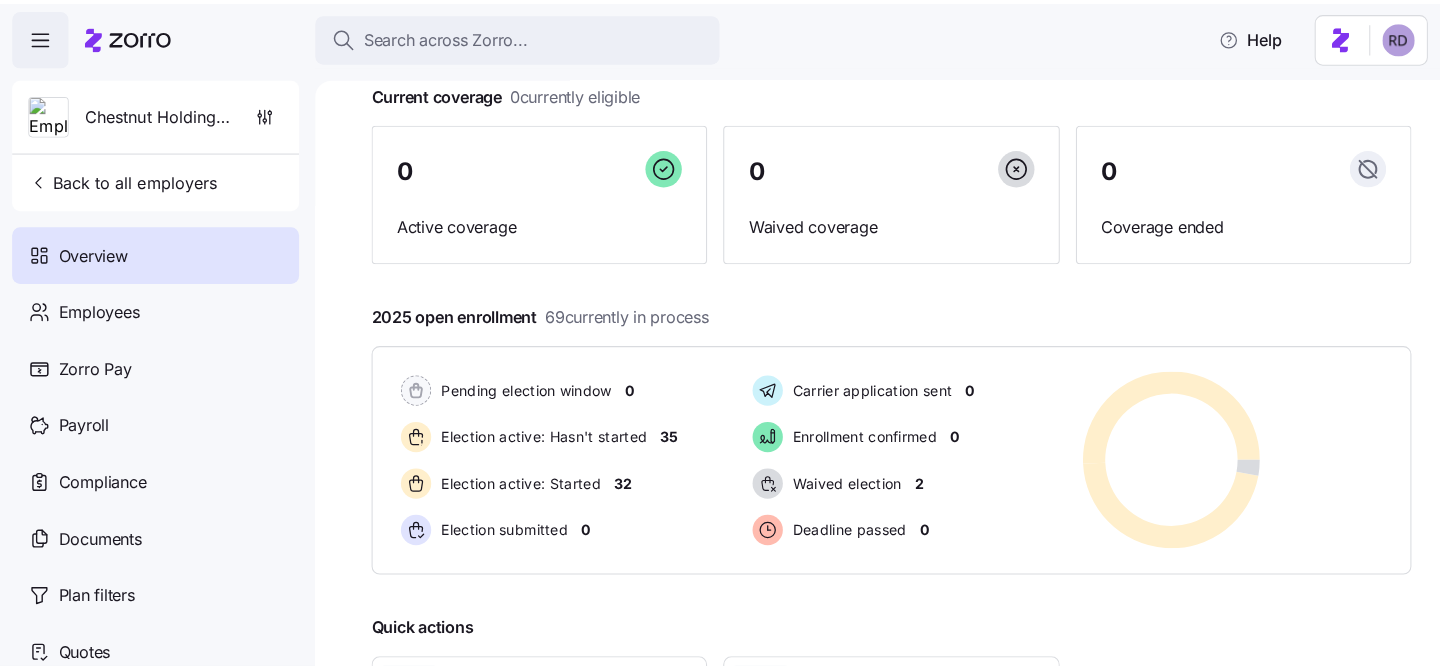 scroll, scrollTop: 129, scrollLeft: 0, axis: vertical 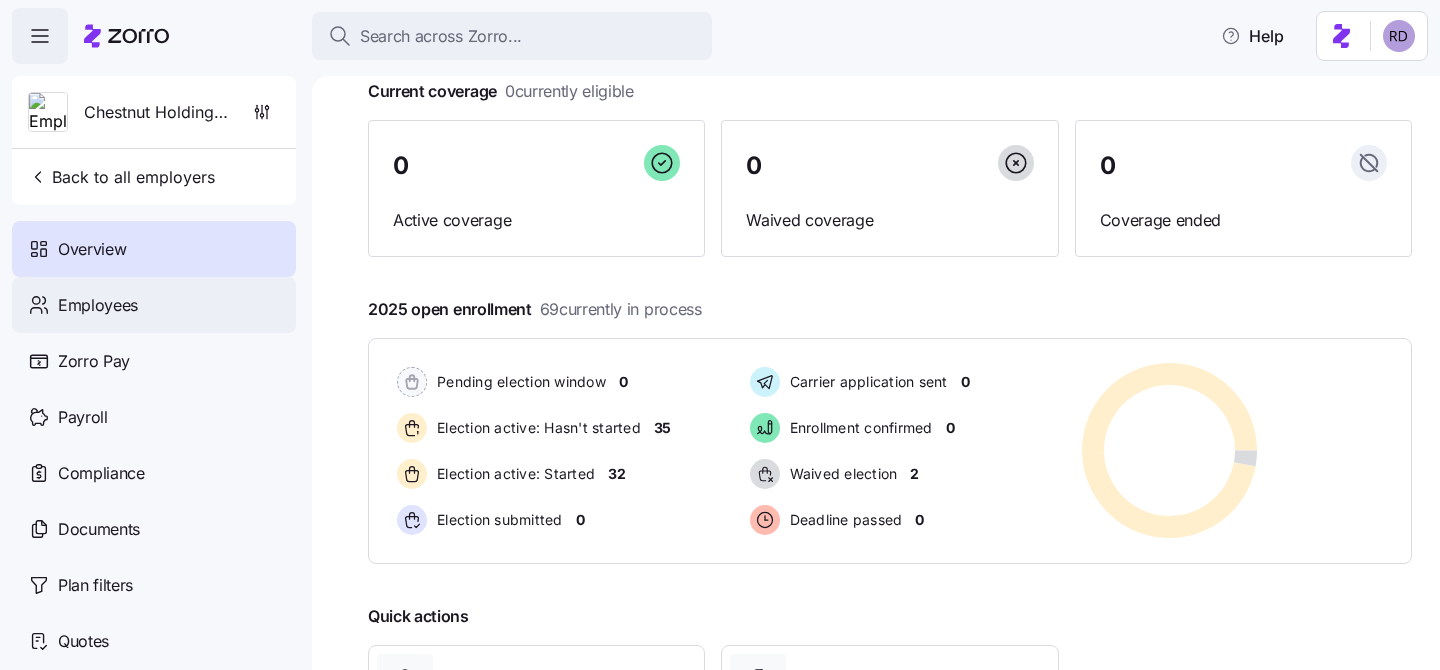 click on "Employees" at bounding box center [154, 305] 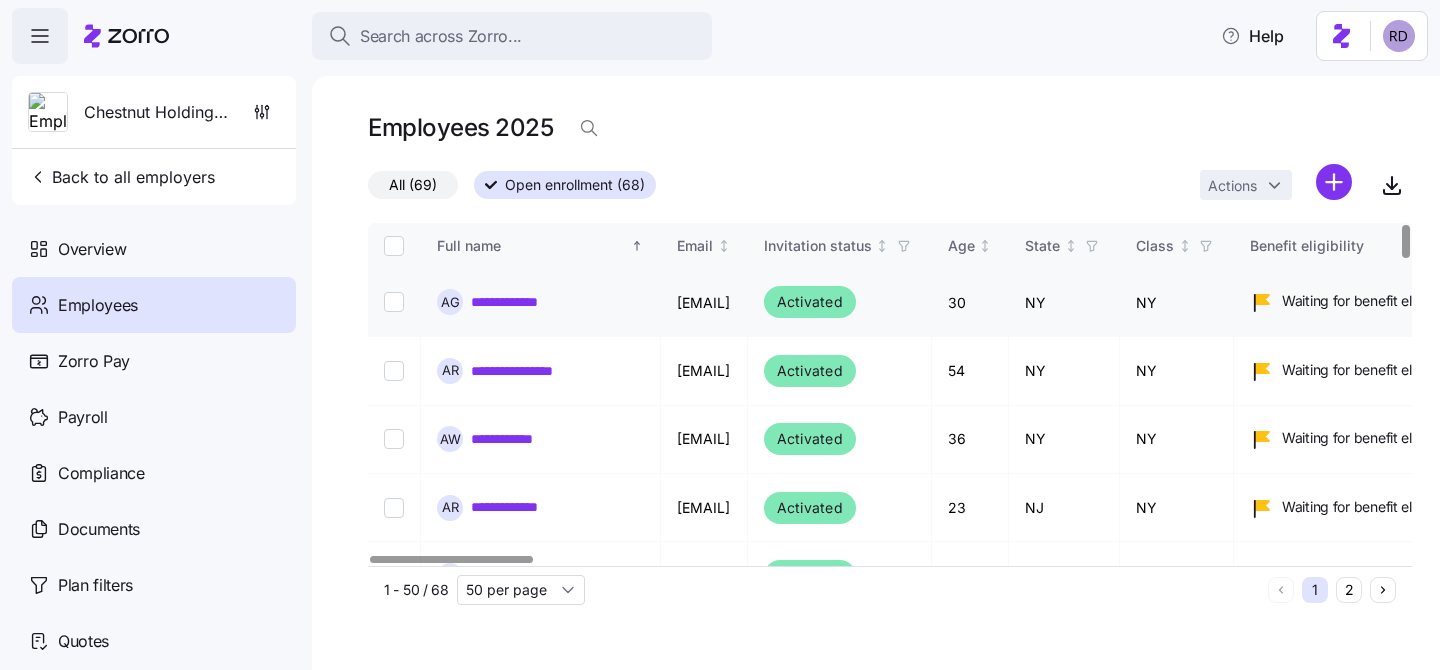 click on "**********" at bounding box center (519, 302) 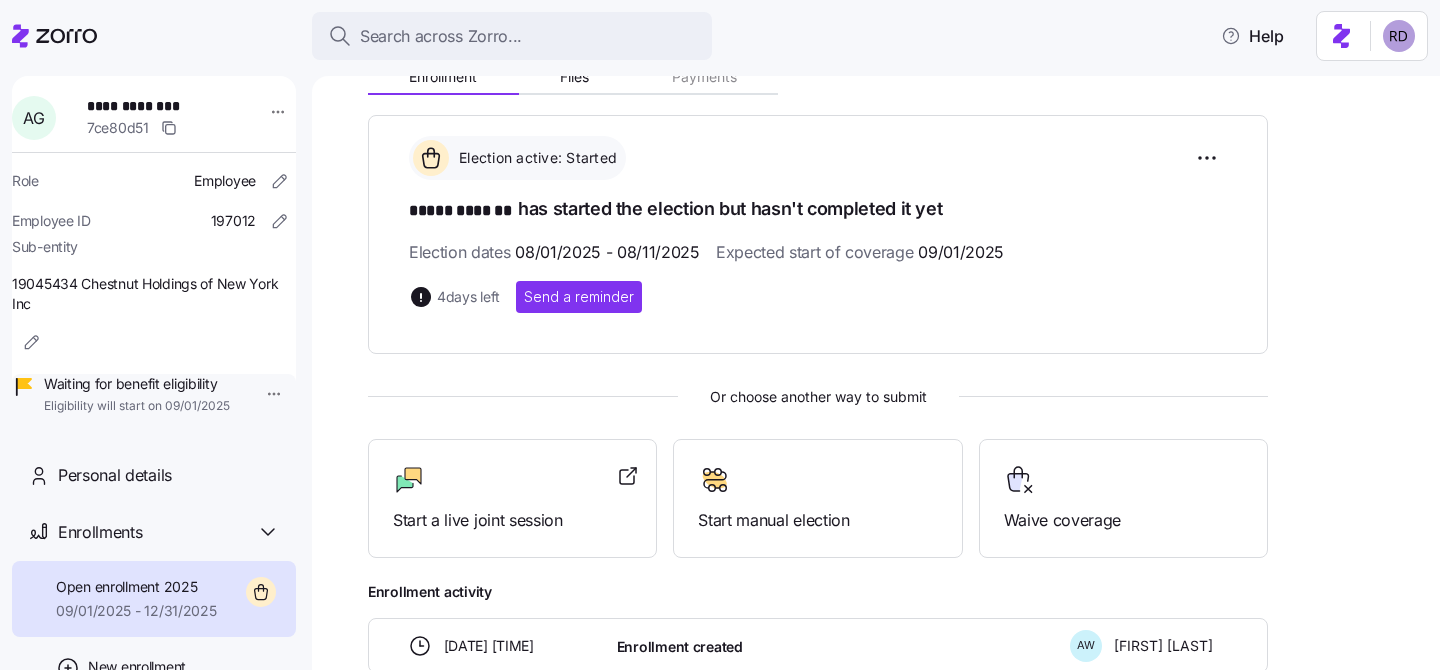 scroll, scrollTop: 238, scrollLeft: 0, axis: vertical 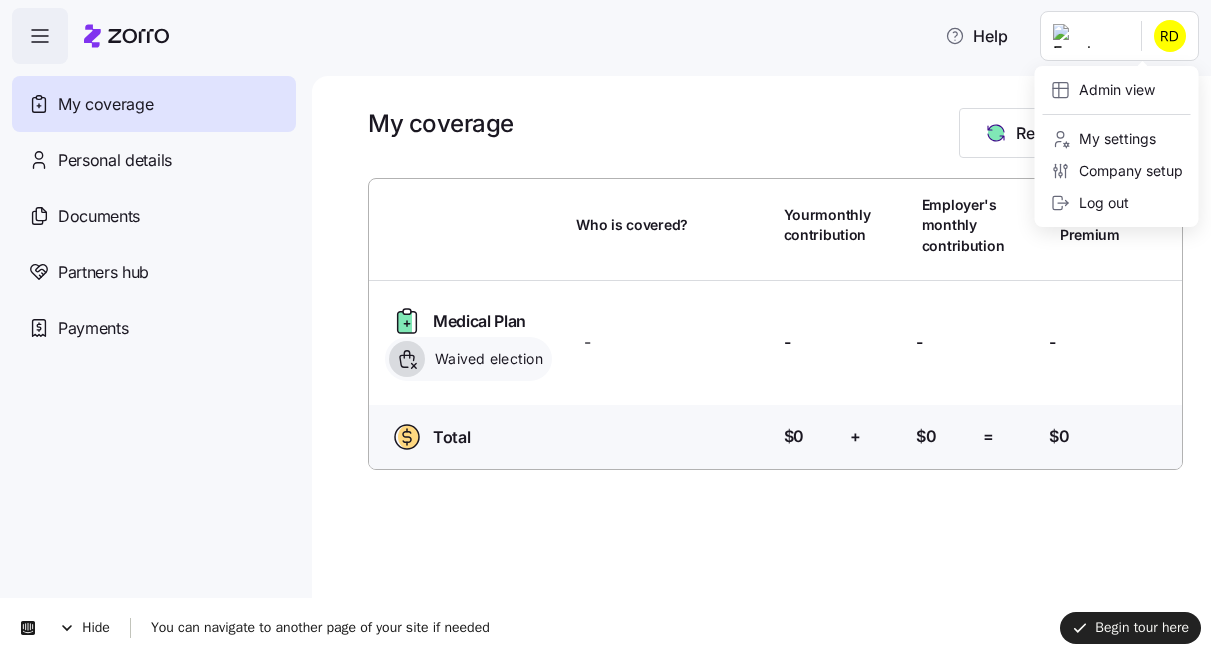 click on "Help My coverage Personal details Documents Partners hub Payments My coverage Report a Life Event Who is covered? Your  monthly contribution Employer's monthly contribution Total  monthly Premium Medical Plan Waived election Who is covered? - Your contribution: - Employer's contribution: - Total Premium: - Total Who is covered? Your contribution: $0 + Employer's contribution: $0 = Total Premium: $0
Admin view My settings Company setup Log out" at bounding box center [605, 323] 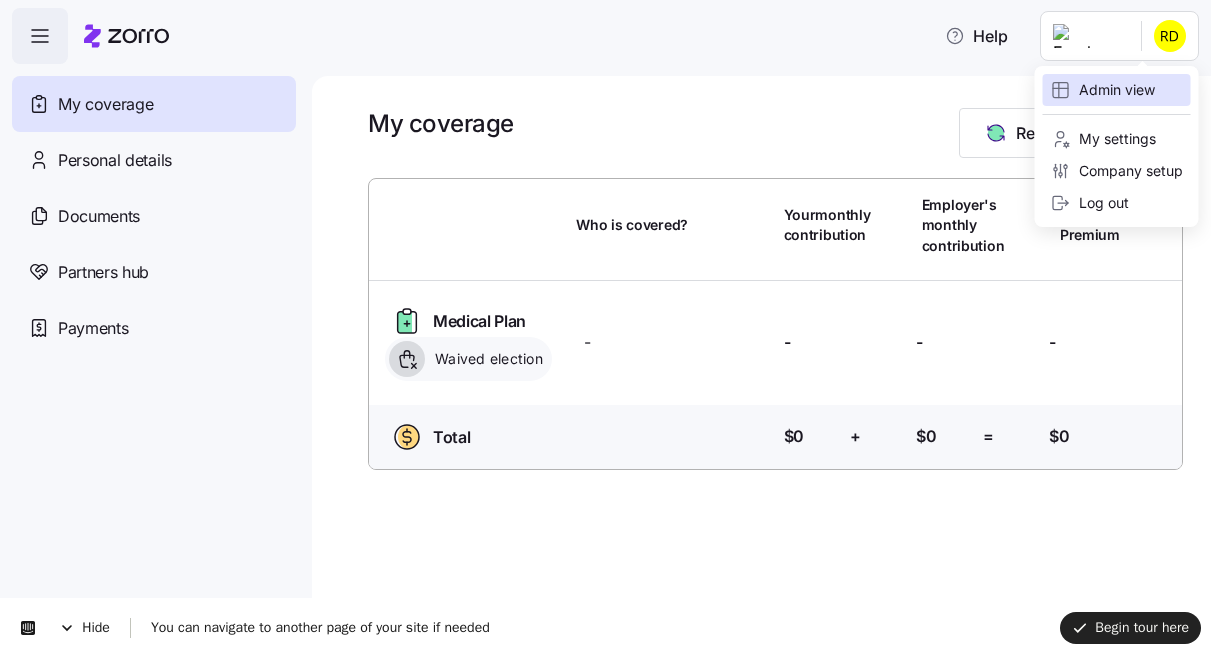 click on "Admin view" at bounding box center [1117, 90] 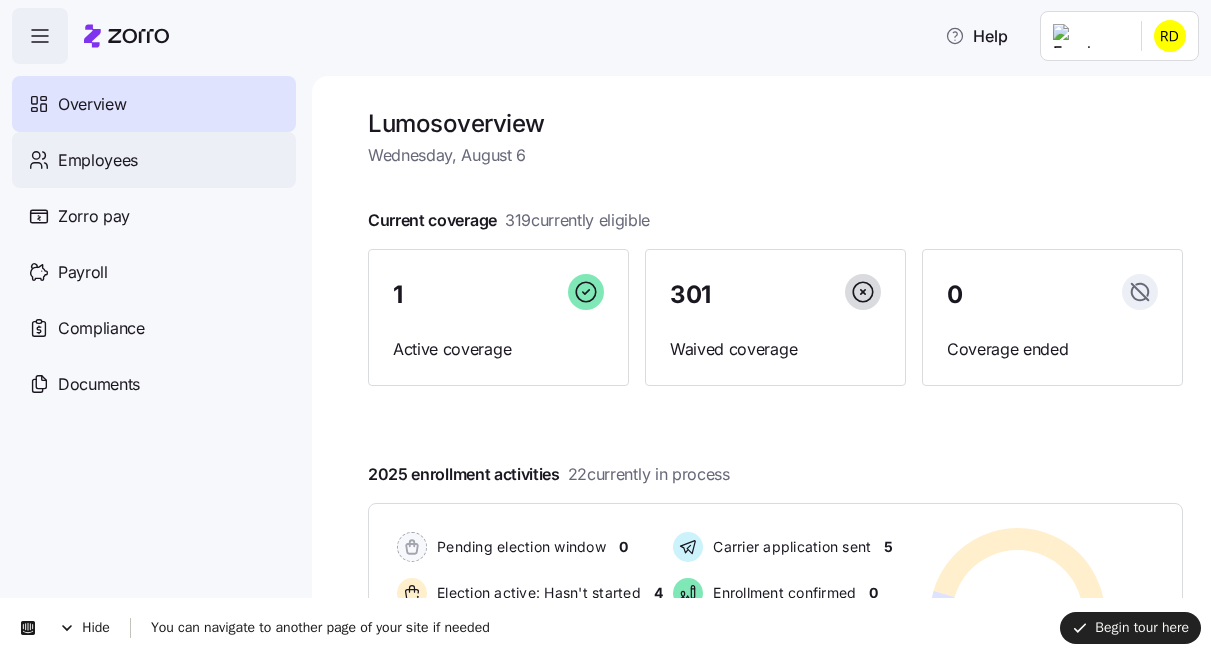 click on "Employees" at bounding box center (154, 160) 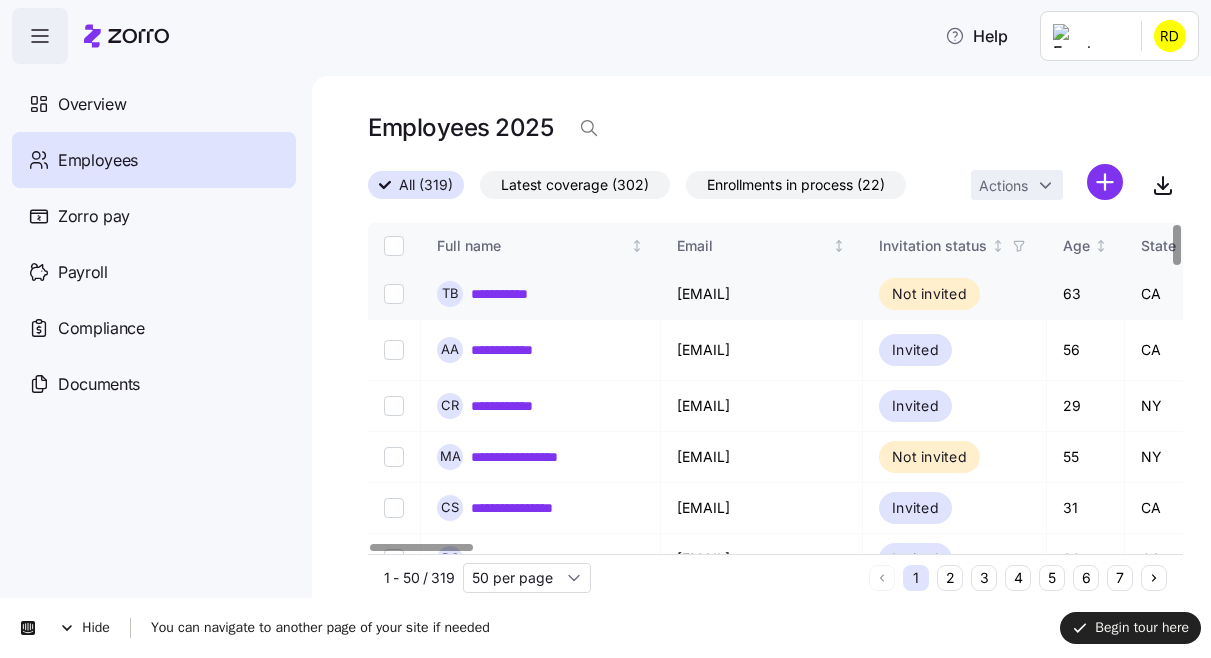 click on "**********" at bounding box center (515, 294) 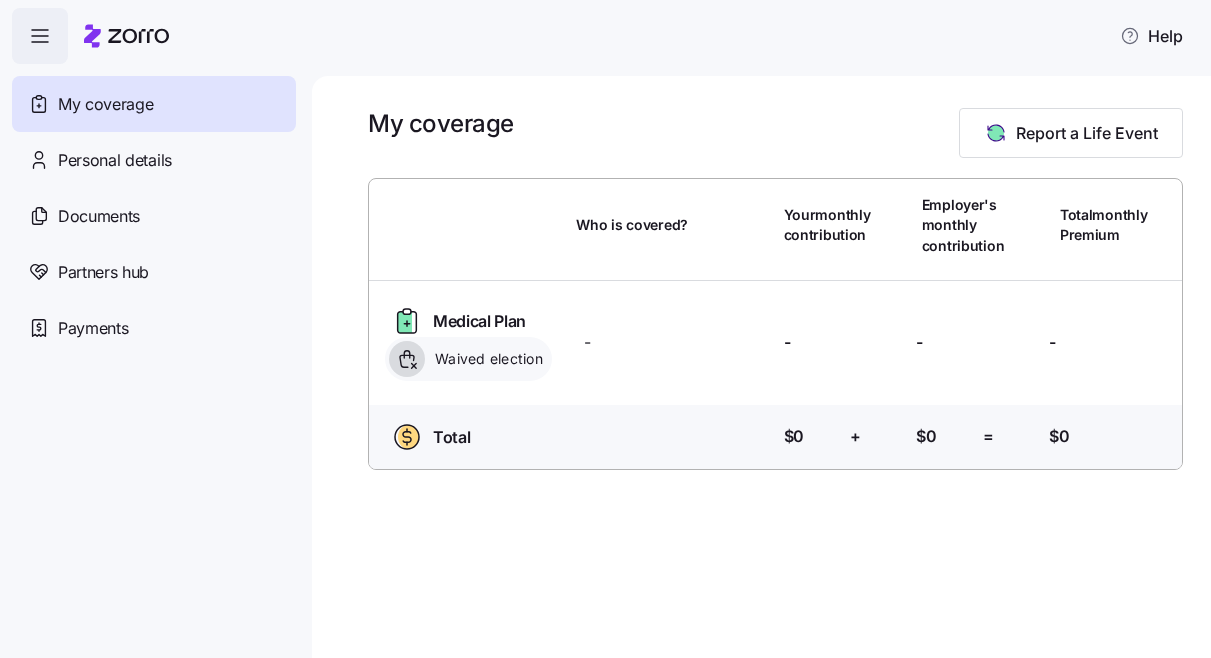 scroll, scrollTop: 0, scrollLeft: 0, axis: both 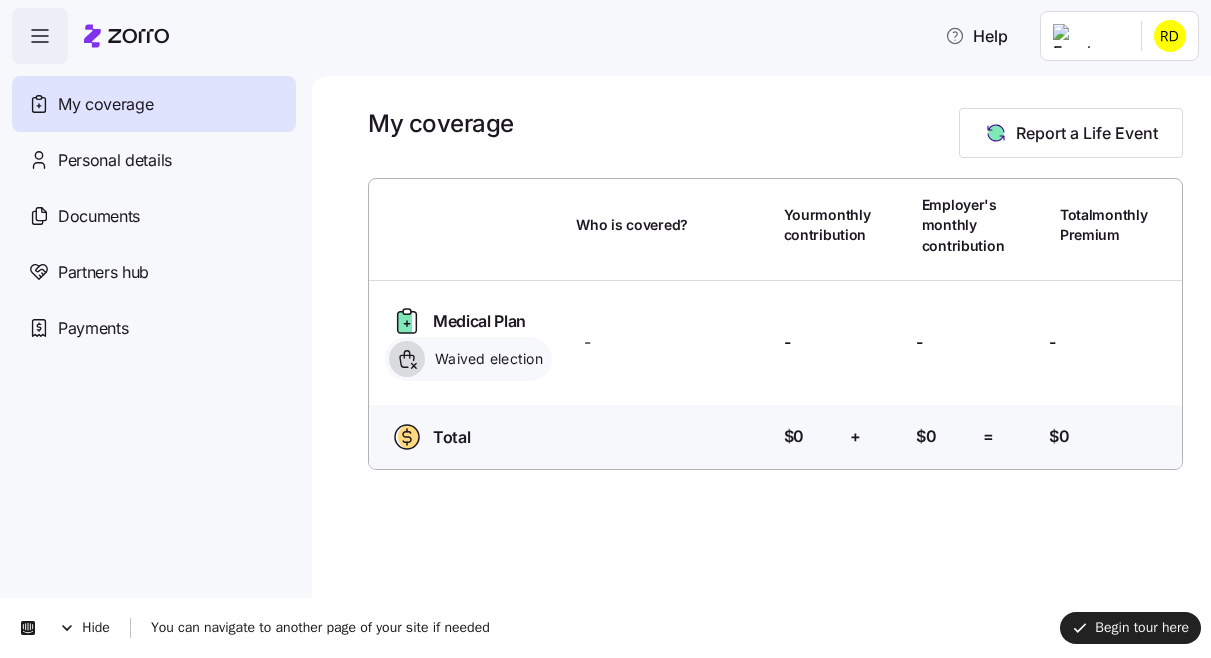click on "Help My coverage Personal details Documents Partners hub Payments My coverage Report a Life Event Who is covered? Your  monthly contribution Employer's monthly contribution Total  monthly Premium Medical Plan Waived election Who is covered? - Your contribution: - Employer's contribution: - Total Premium: - Total Who is covered? Your contribution: $0 + Employer's contribution: $0 = Total Premium: $0" at bounding box center [605, 323] 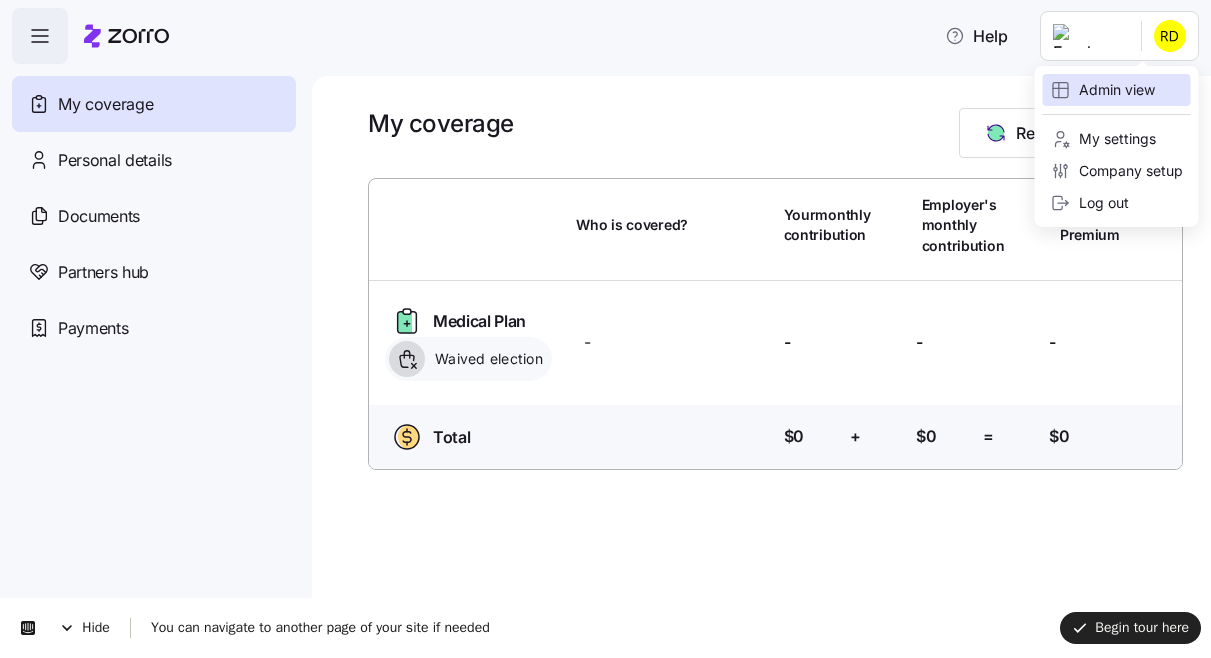 click on "Admin view" at bounding box center (1103, 90) 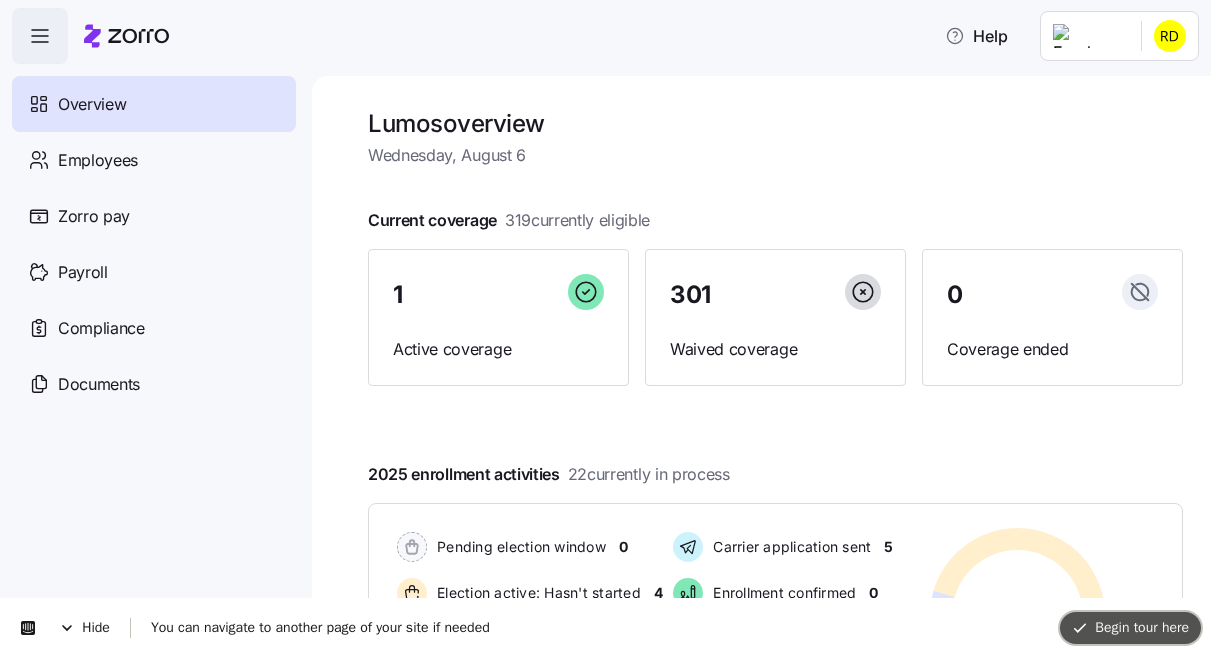 click on "Begin tour here" at bounding box center [1130, 627] 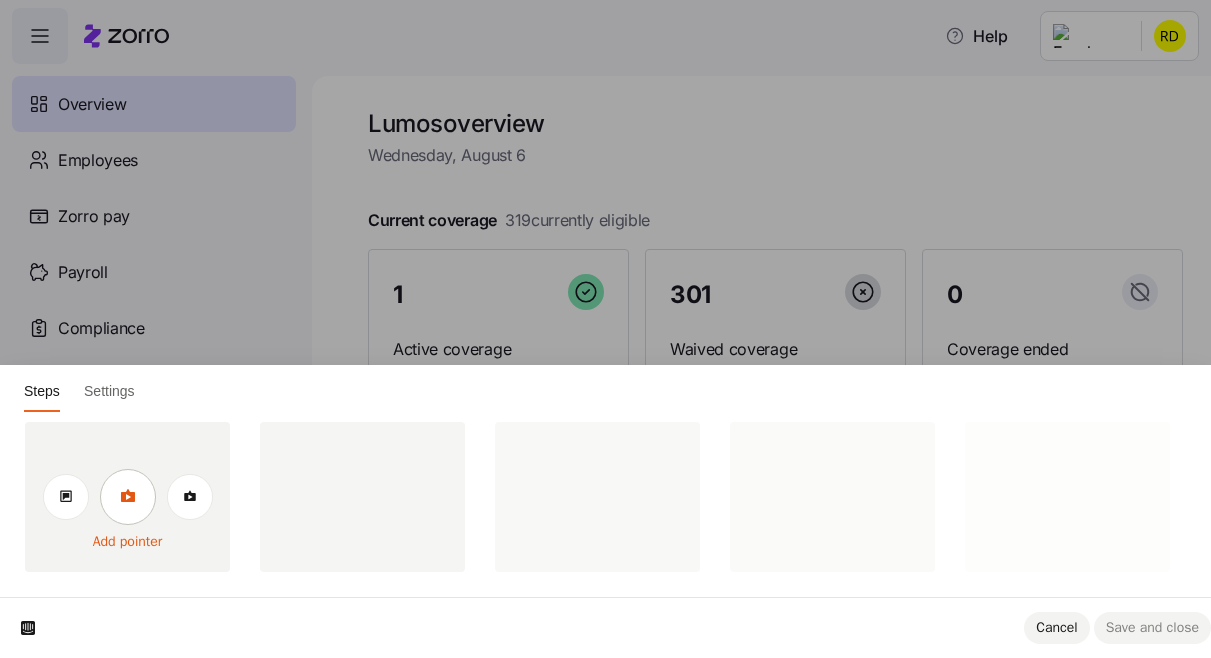 click at bounding box center [128, 497] 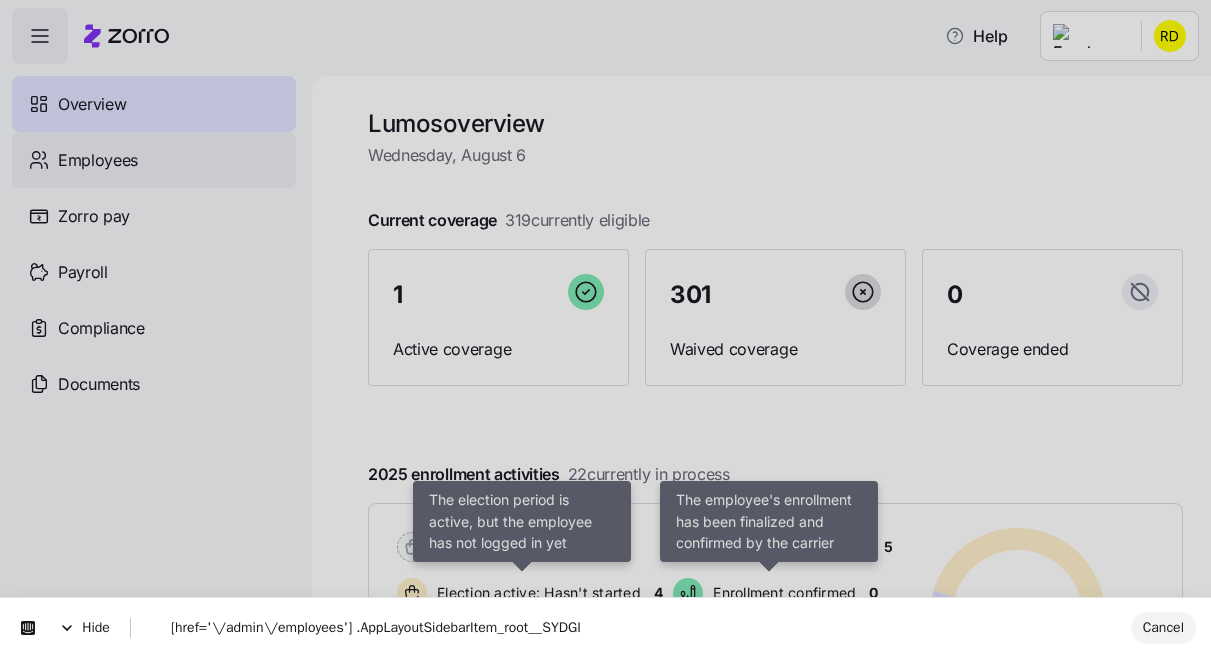 click on "Help Overview Employees Zorro pay Payroll Compliance Documents Lumos  overview Wednesday, August 6 Current coverage 319  currently eligible 1 Active coverage 301 Waived coverage 0 Coverage ended 2025   enrollment activities 22  currently in process Pending election window 0 Election active: Hasn't started 4 Election active: Started 6 Election submitted 6 Carrier application sent 5 Enrollment confirmed 0 Waived election 1 Deadline passed 0 Pending election window 0 Election active: Hasn't started 4 Election active: Started 6 Election submitted 6 Carrier application sent 5 Enrollment confirmed 0 Waived election 1 Deadline passed 0 Quick actions Add employee View invoices Run payroll Need help? Visit our help center See what’s new on our blog Company Overview | Zorro
The election period is active, but the employee has not logged in yet The employee's enrollment has been finalized and confirmed by the carrier" at bounding box center [605, 323] 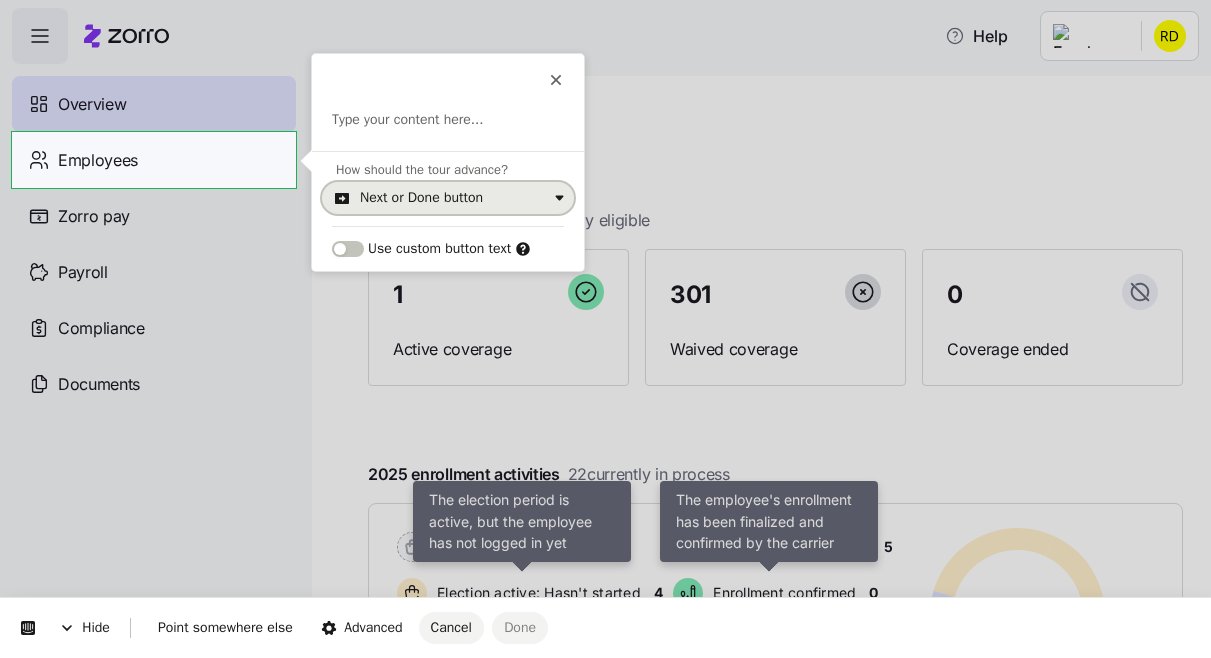 click on "Next or Done button" at bounding box center (448, 198) 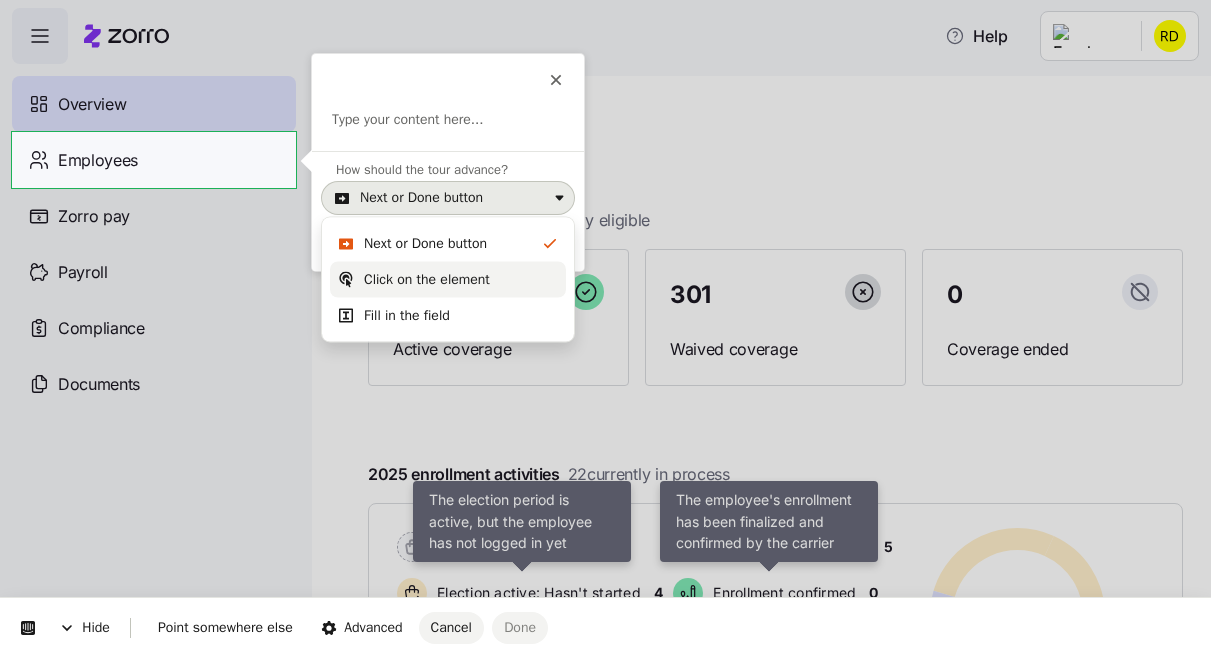 click on "Click on the element" at bounding box center (427, 280) 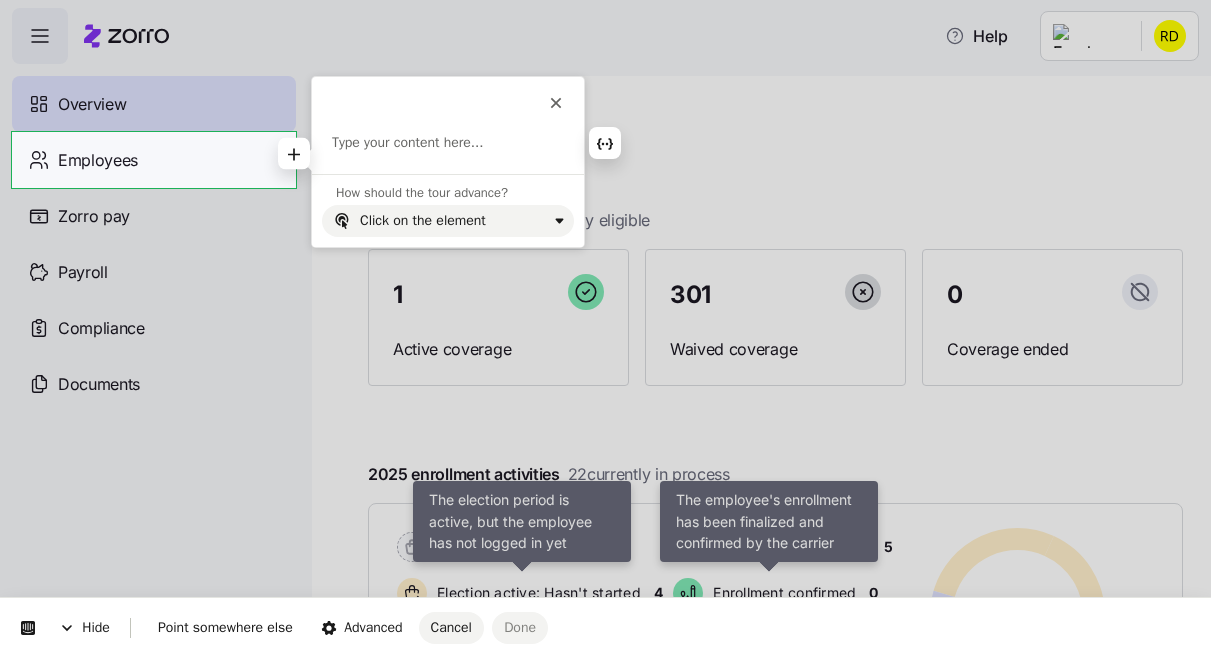 click at bounding box center (448, 143) 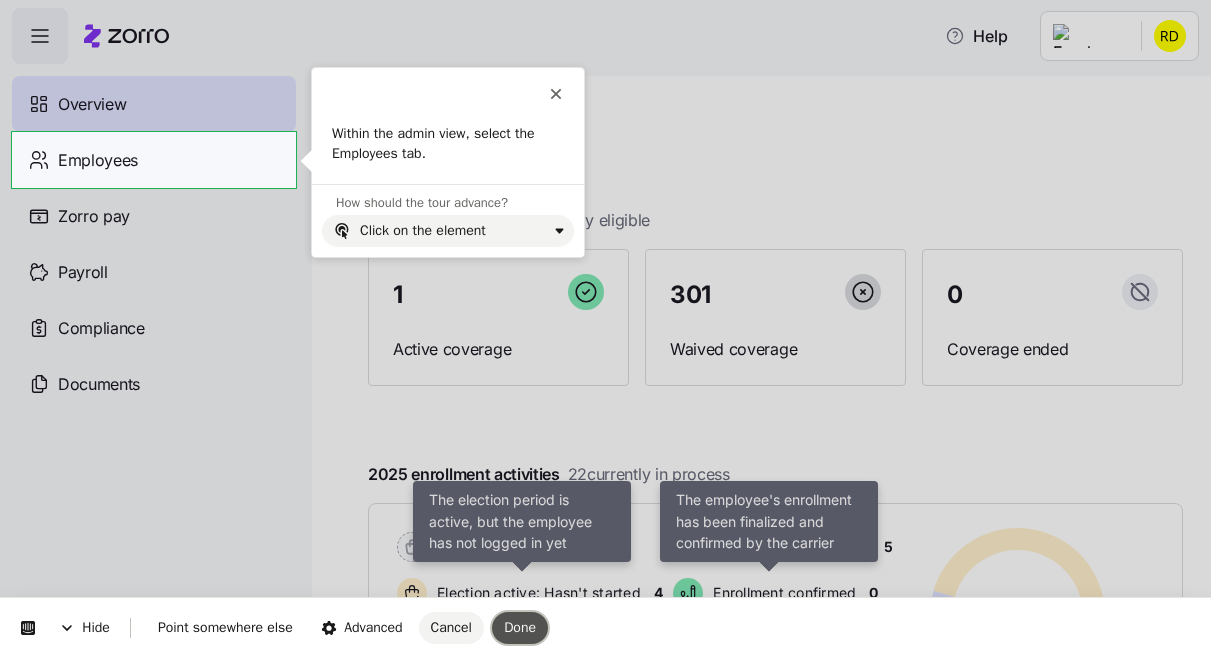 click on "Done" at bounding box center [520, 627] 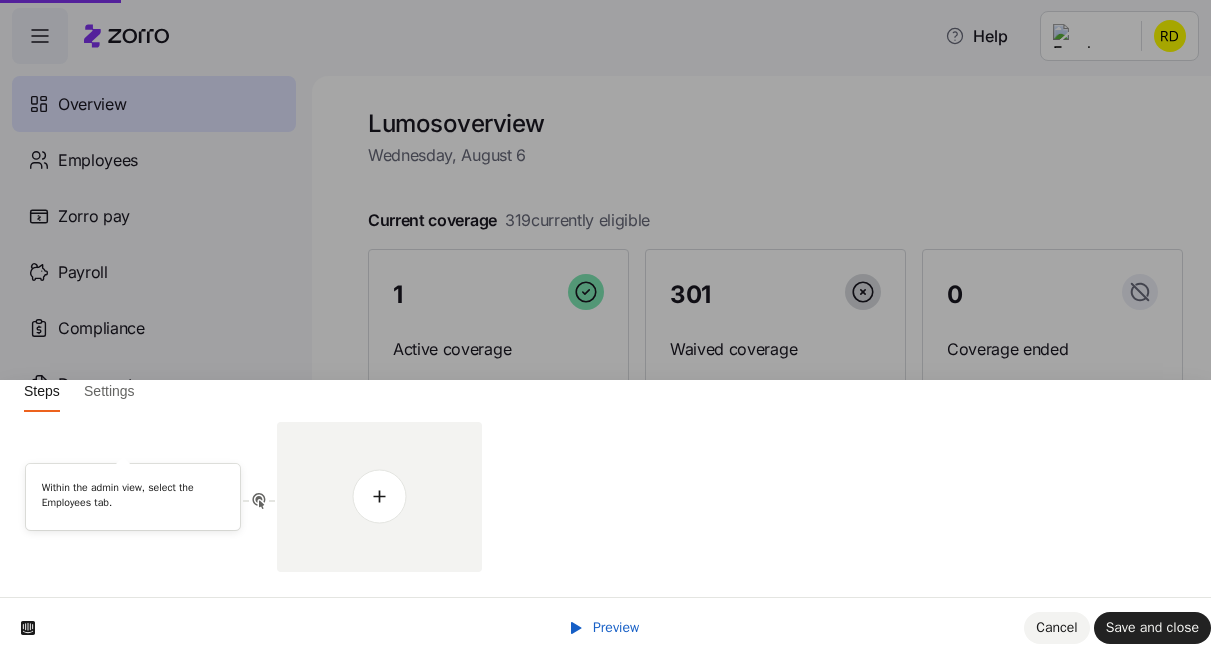 scroll, scrollTop: 0, scrollLeft: 0, axis: both 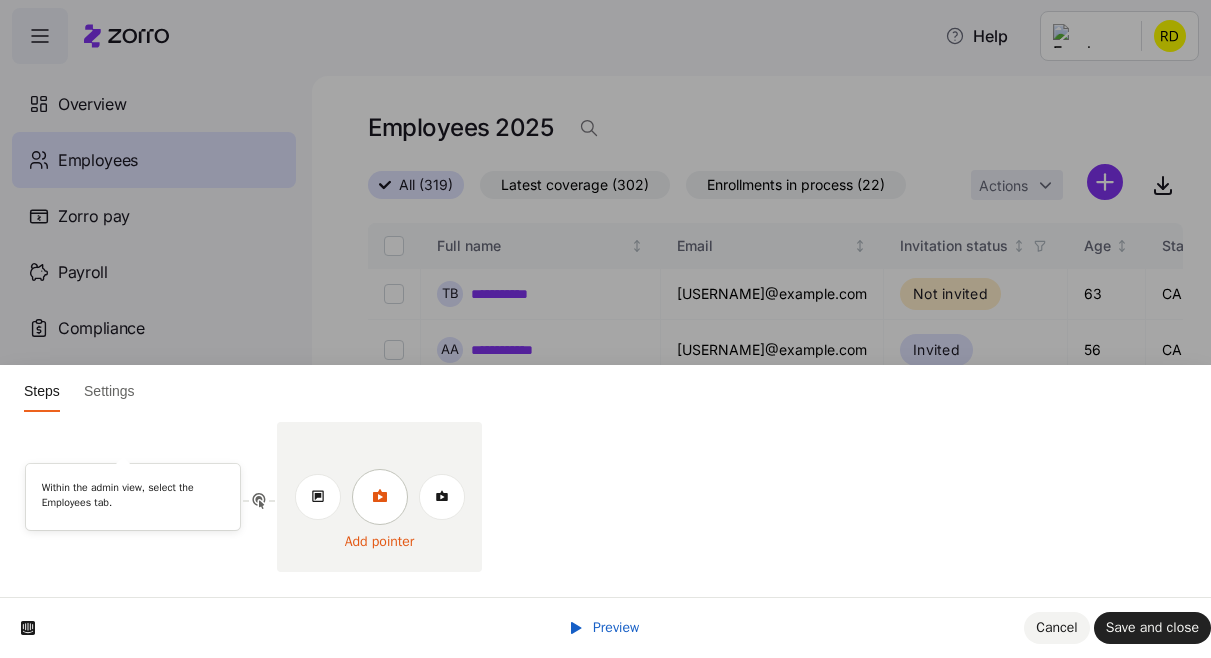 click at bounding box center [380, 497] 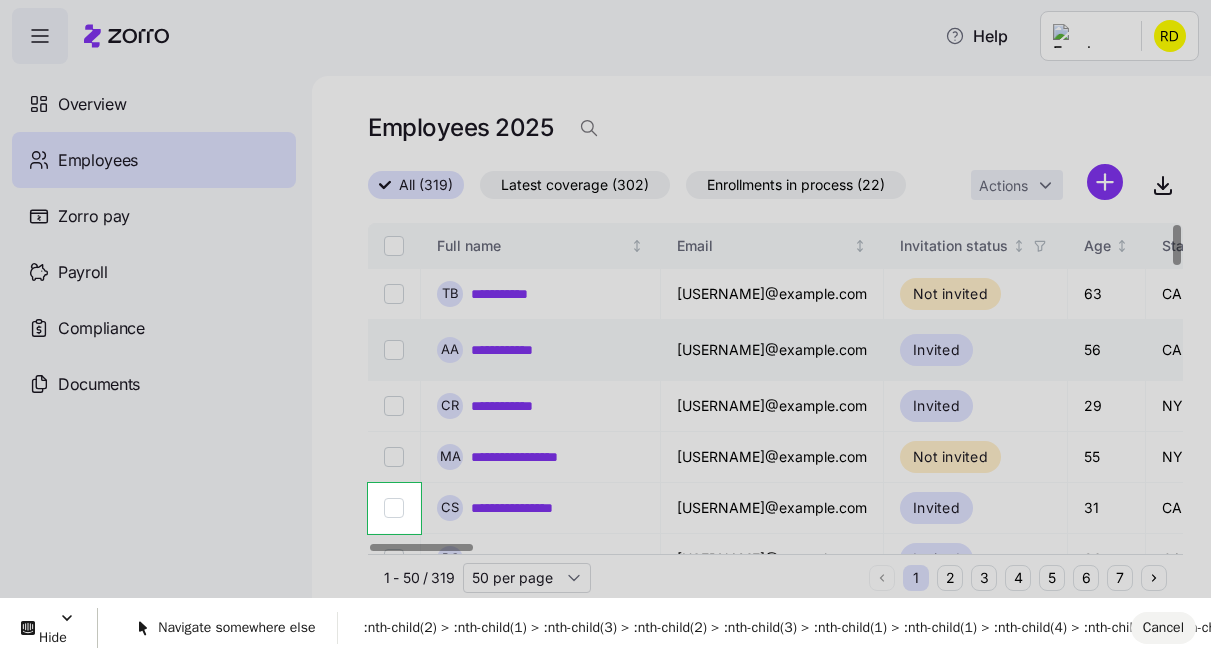 scroll, scrollTop: 0, scrollLeft: 0, axis: both 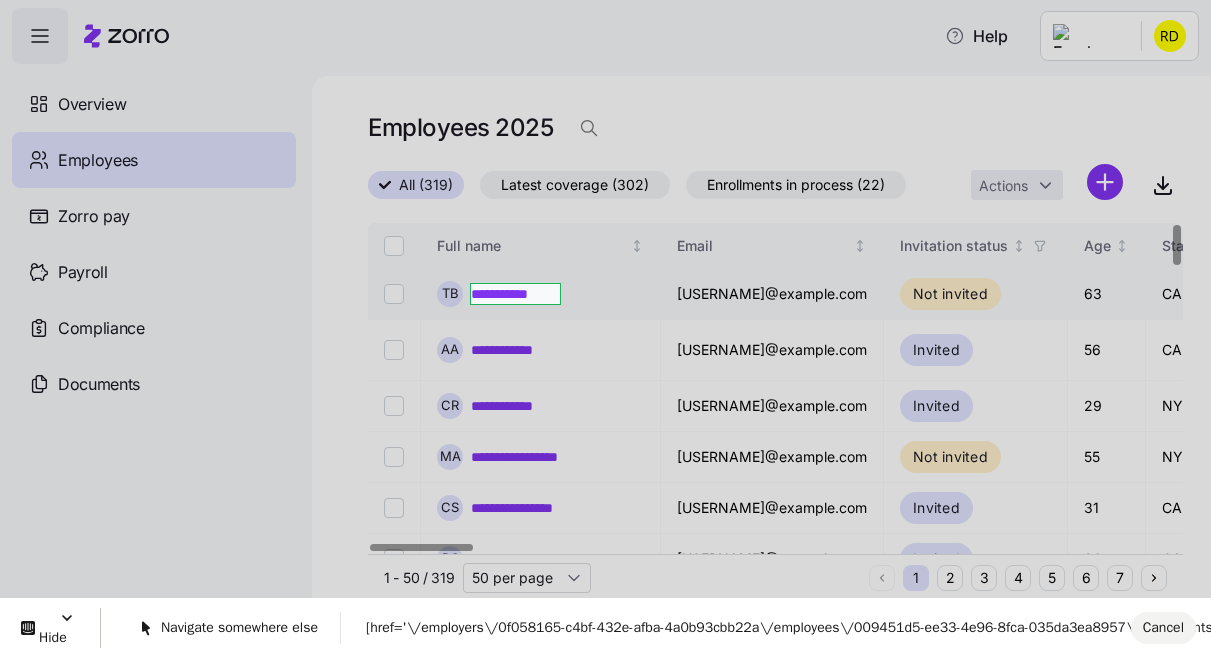 click on "**********" at bounding box center [605, 323] 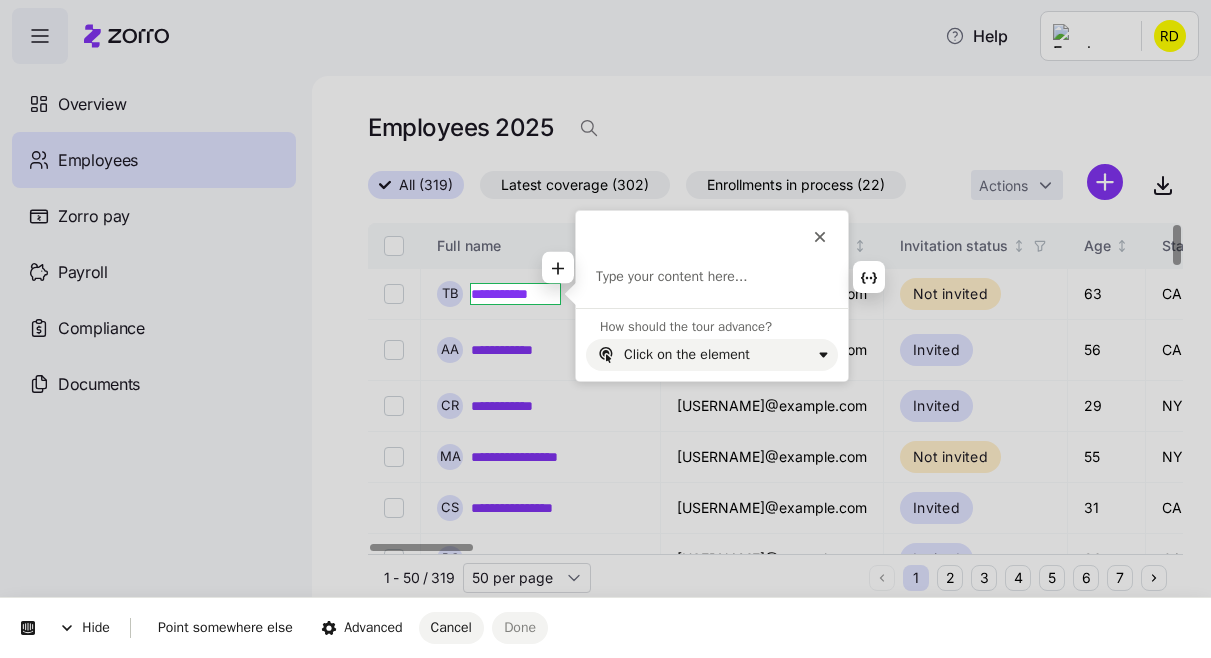 click on "This button doesn't work while you're creating your tour
Type your content here..." at bounding box center [712, 259] 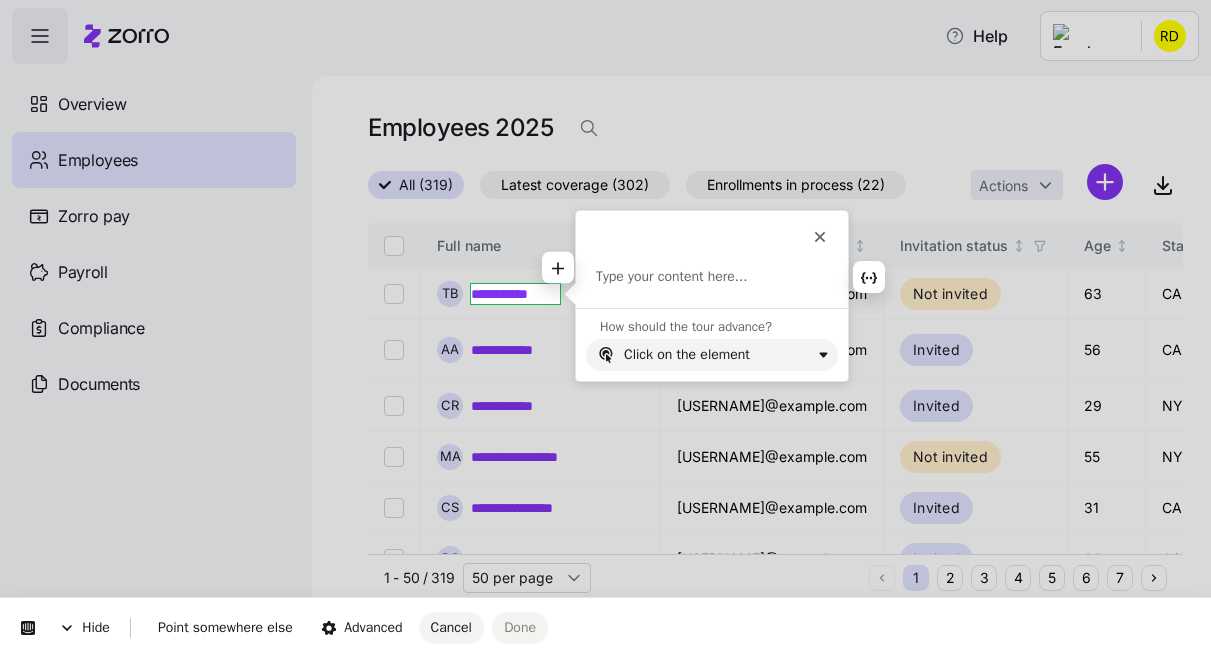 click at bounding box center [712, 277] 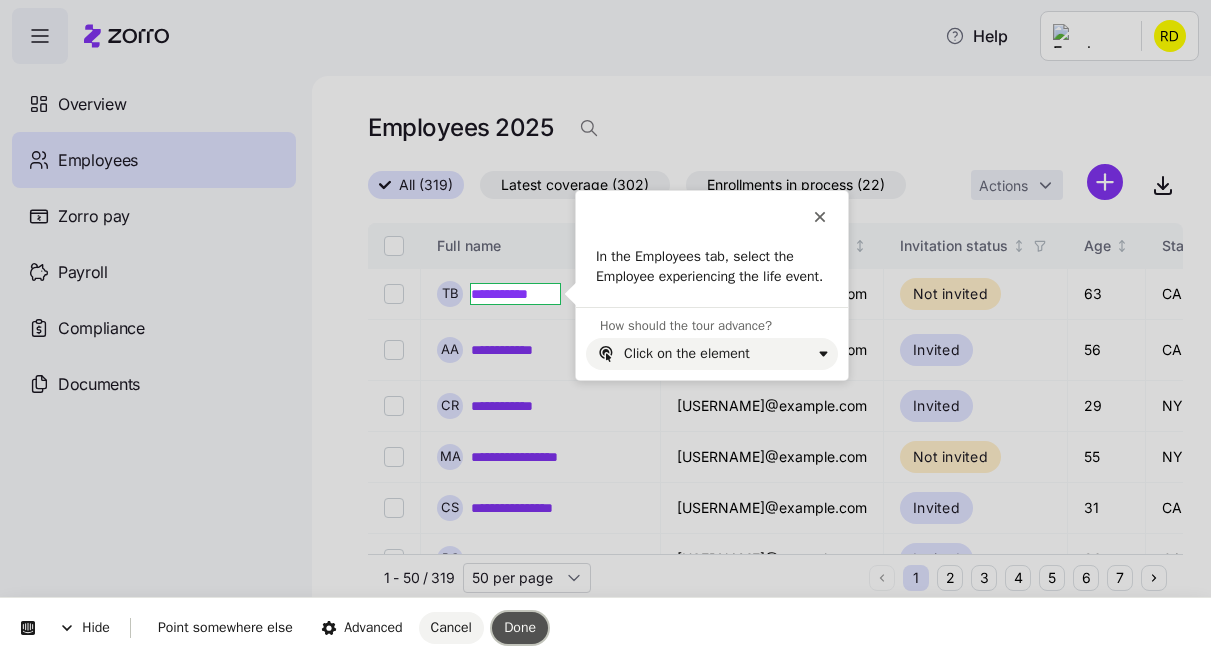 click on "Done" at bounding box center [520, 627] 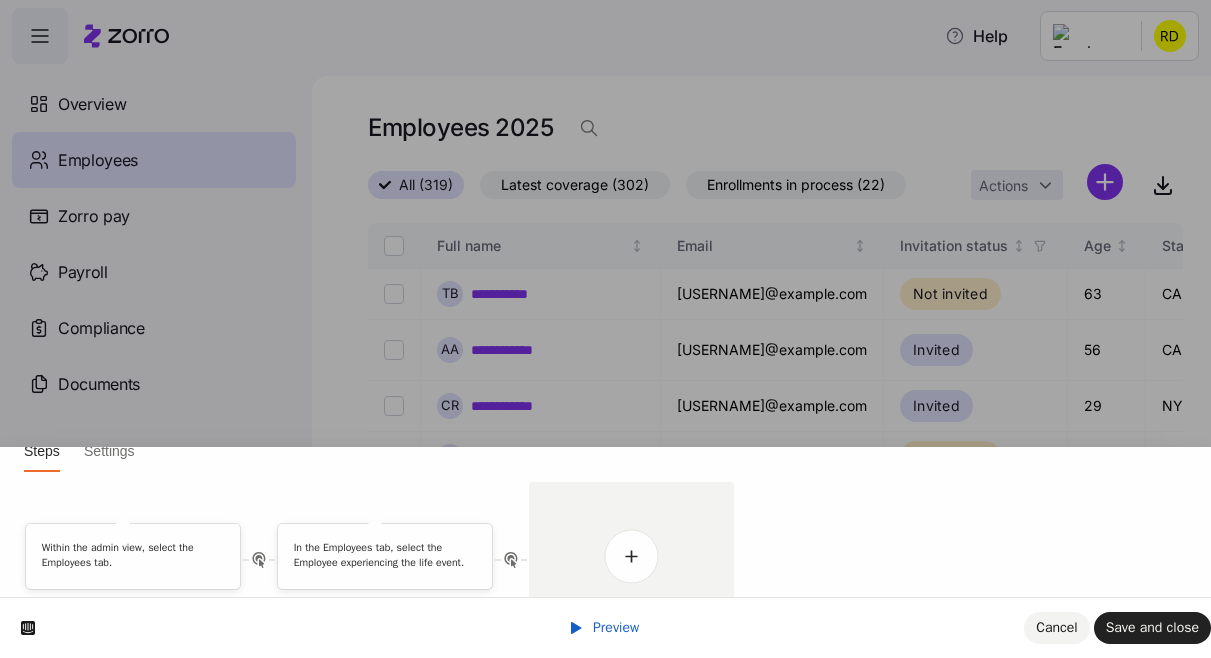 scroll, scrollTop: 0, scrollLeft: 0, axis: both 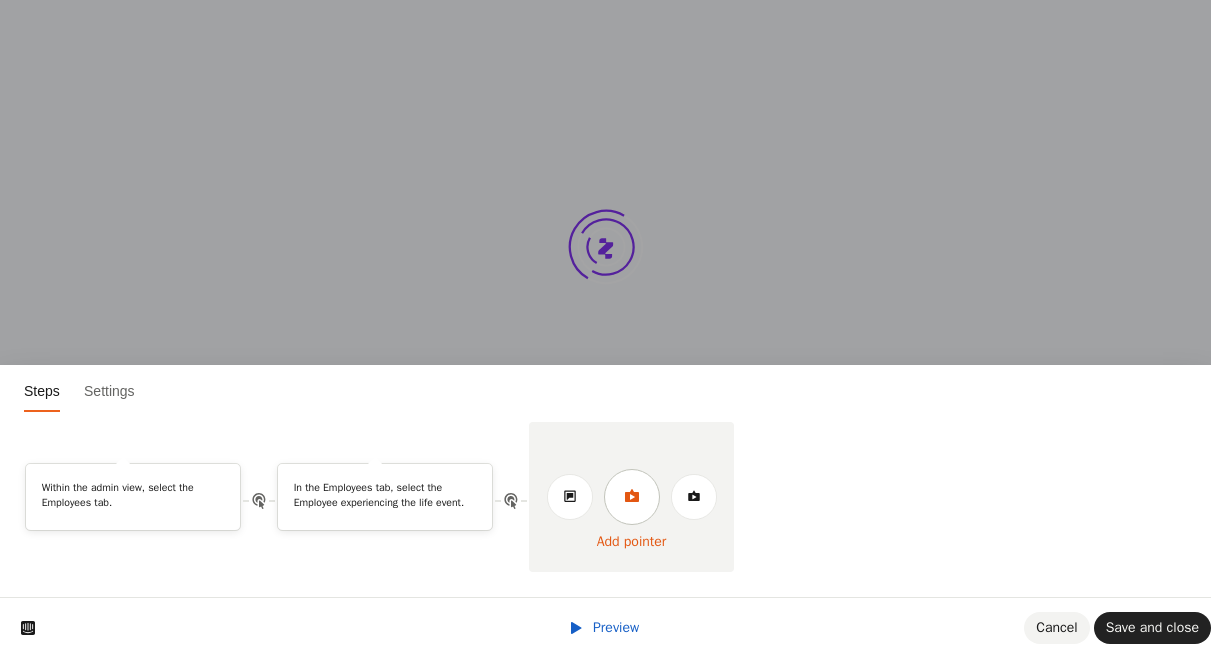 click 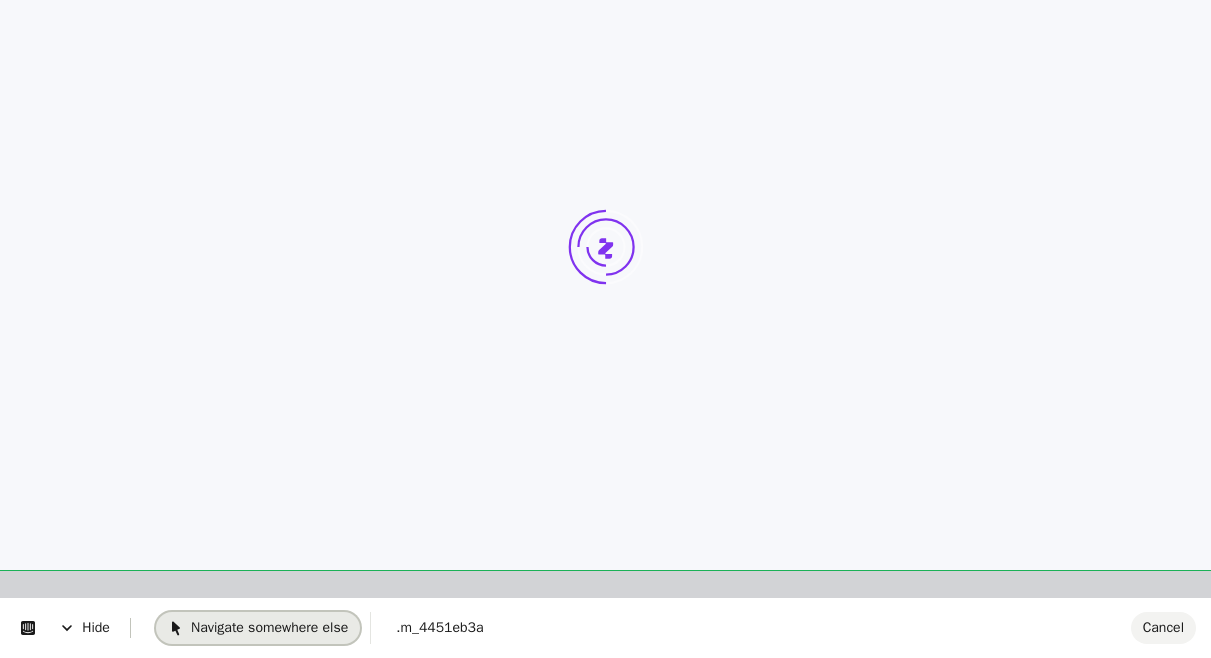 click on "Navigate somewhere else" at bounding box center [258, 627] 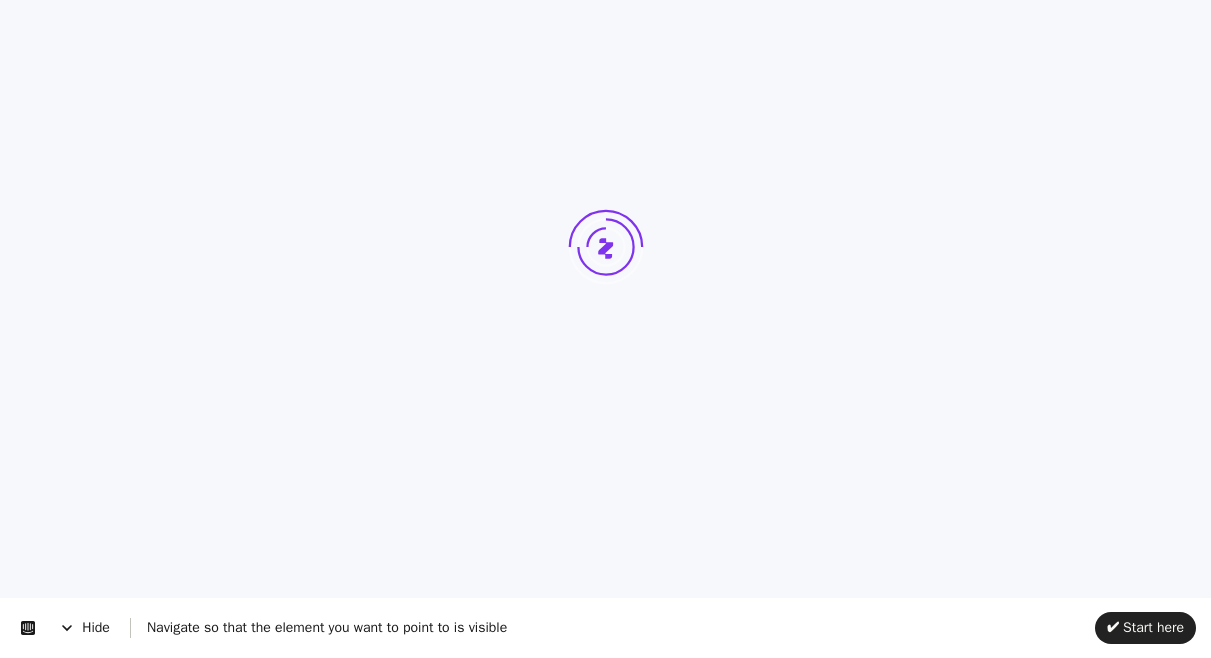 click on "Hide" at bounding box center [84, 627] 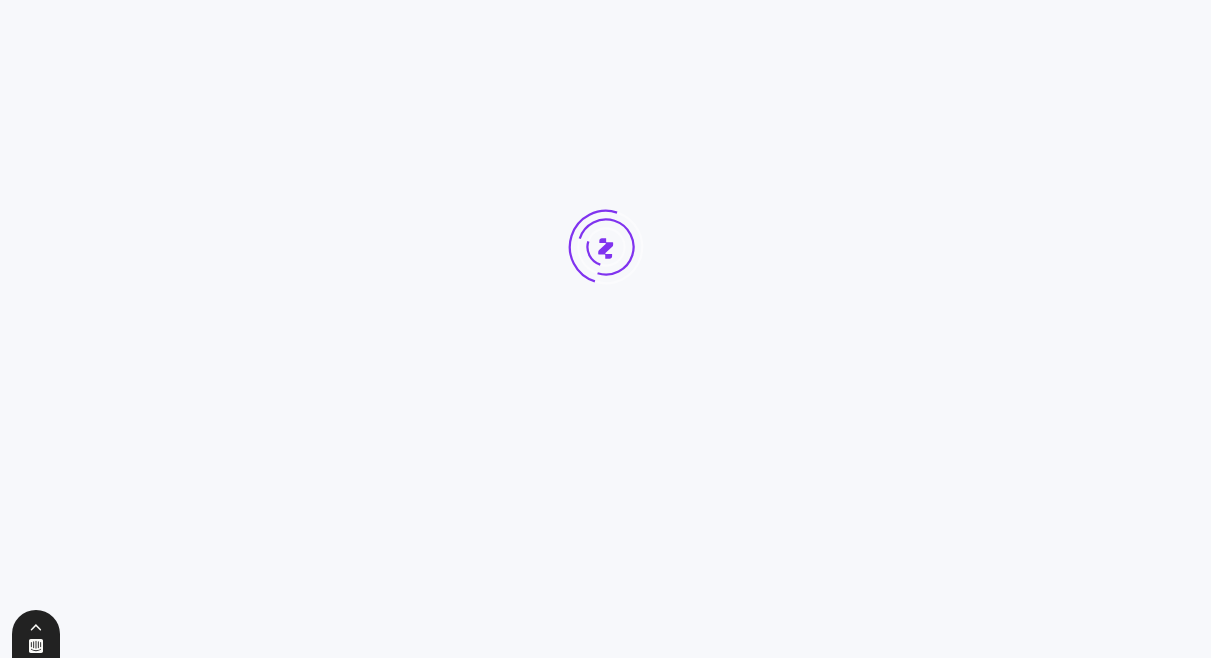 click 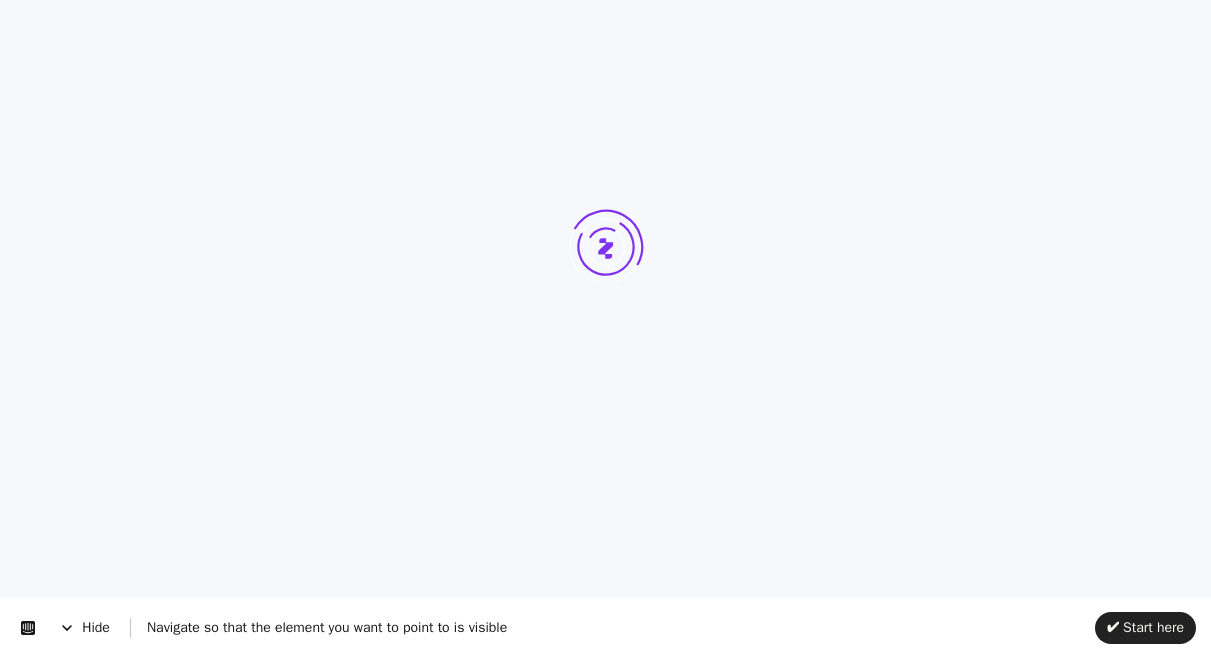 click on "Navigate so that the element you want to point to is visible" at bounding box center [613, 628] 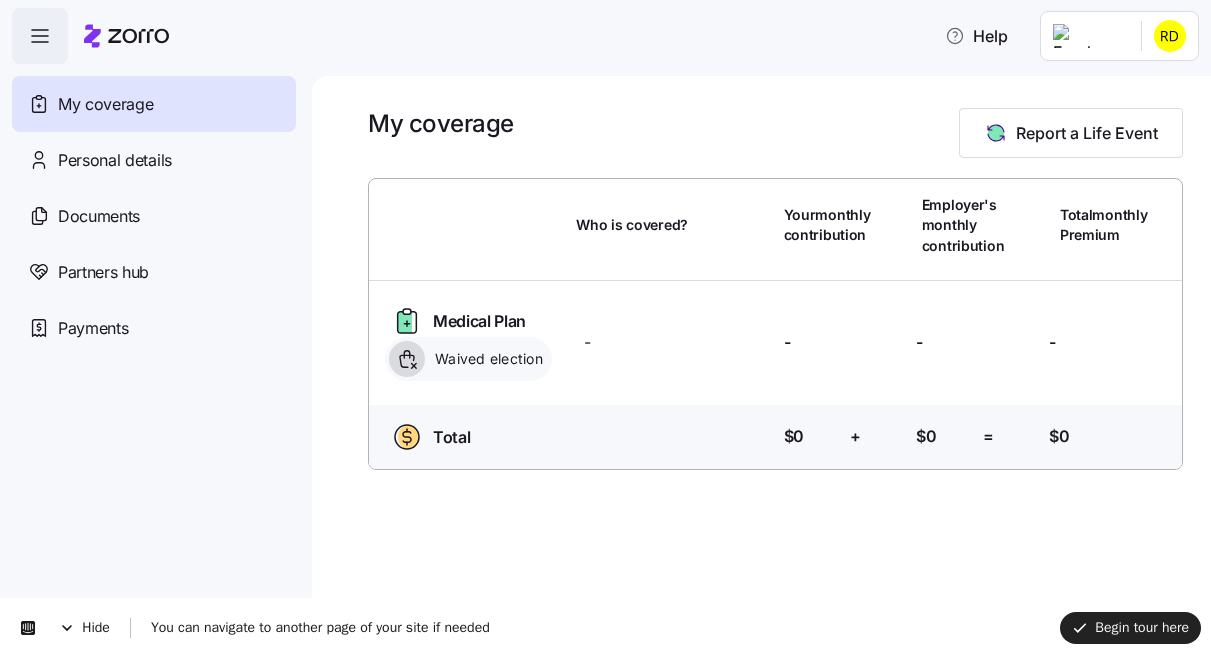scroll, scrollTop: 0, scrollLeft: 0, axis: both 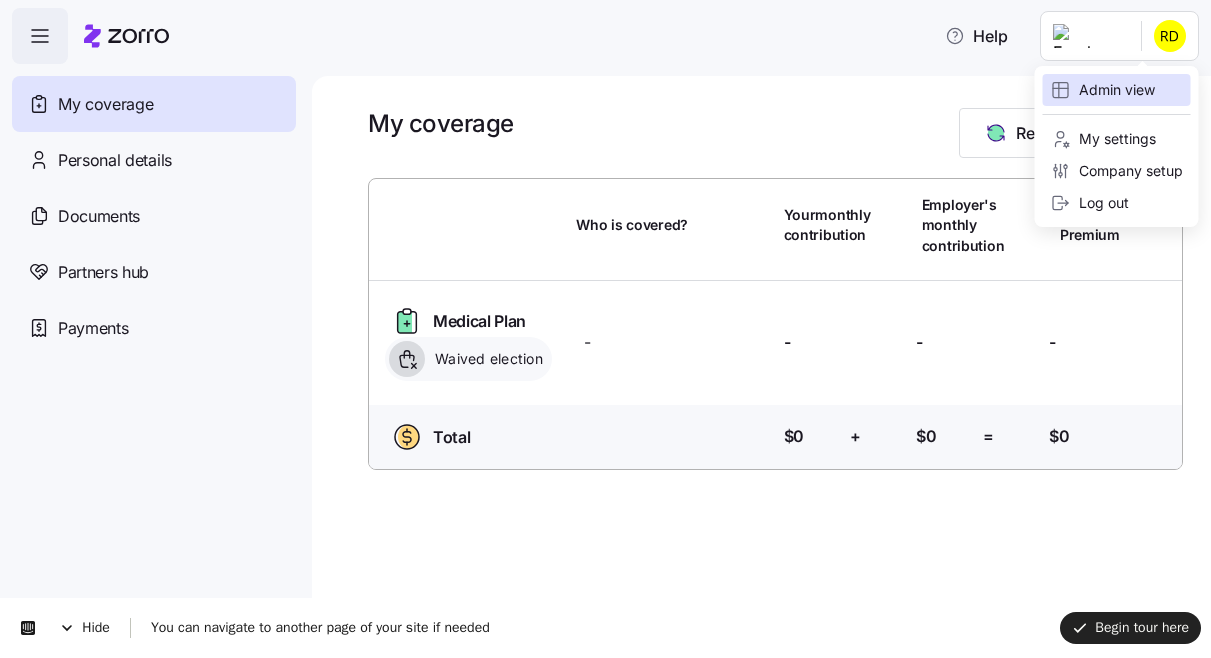 click on "Admin view" at bounding box center [1103, 90] 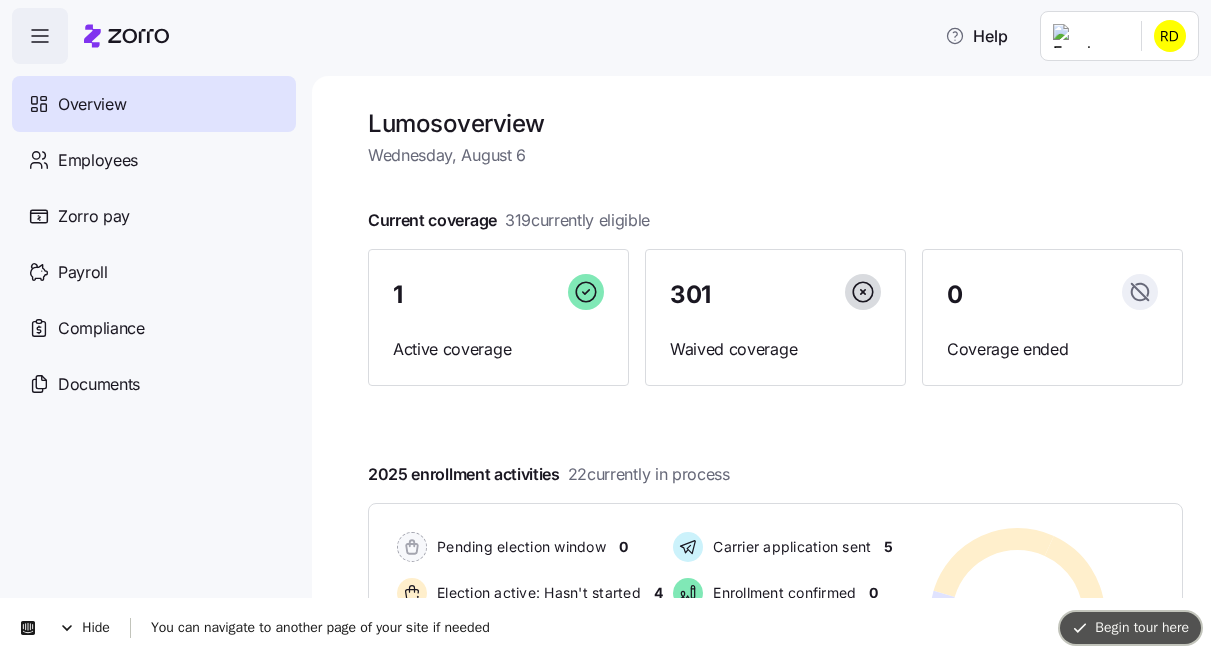 click 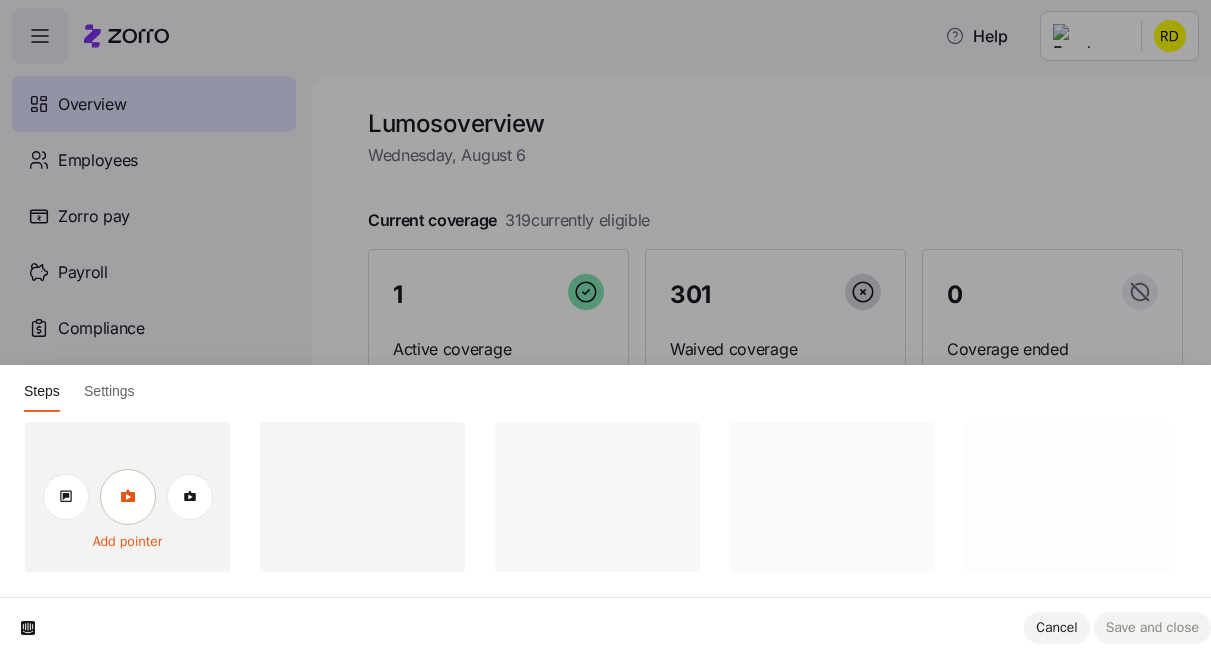 click at bounding box center (128, 497) 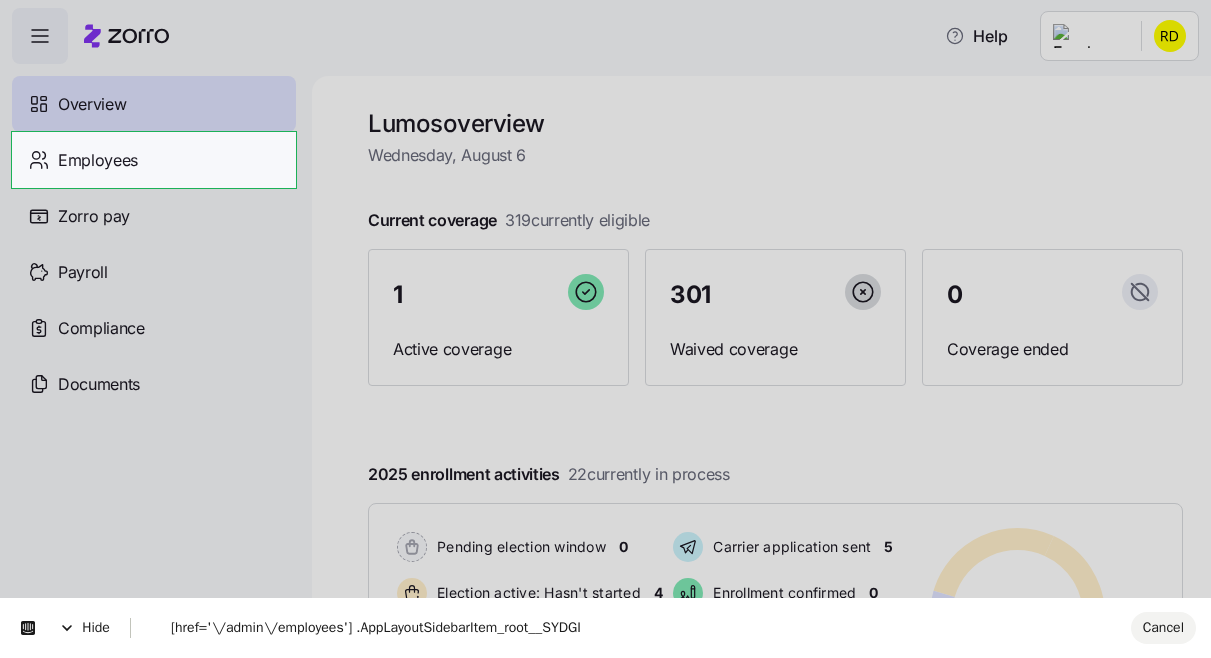 click on "Help Overview Employees Zorro pay Payroll Compliance Documents Lumos  overview Wednesday, August 6 Current coverage 319  currently eligible 1 Active coverage 301 Waived coverage 0 Coverage ended 2025   enrollment activities 22  currently in process Pending election window 0 Election active: Hasn't started 4 Election active: Started 6 Election submitted 6 Carrier application sent 5 Enrollment confirmed 0 Waived election 1 Deadline passed 0 Pending election window 0 Election active: Hasn't started 4 Election active: Started 6 Election submitted 6 Carrier application sent 5 Enrollment confirmed 0 Waived election 1 Deadline passed 0 Quick actions Add employee View invoices Run payroll Need help? Visit our help center See what’s new on our blog Company Overview | Zorro" at bounding box center [605, 323] 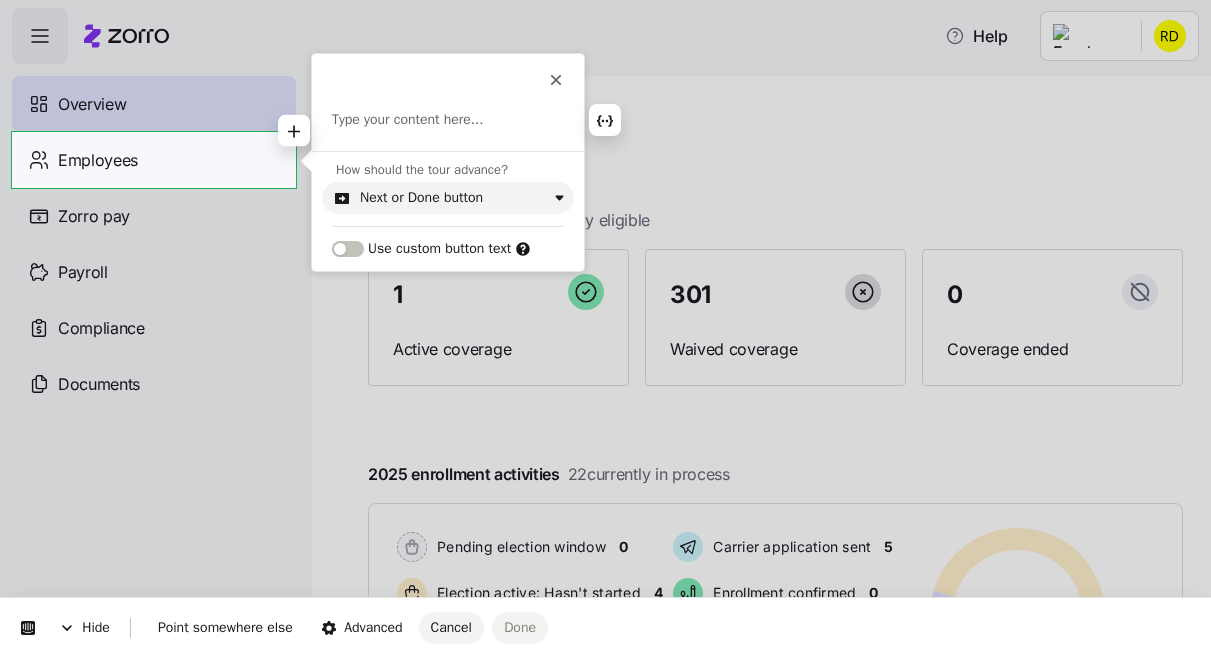 click at bounding box center (448, 120) 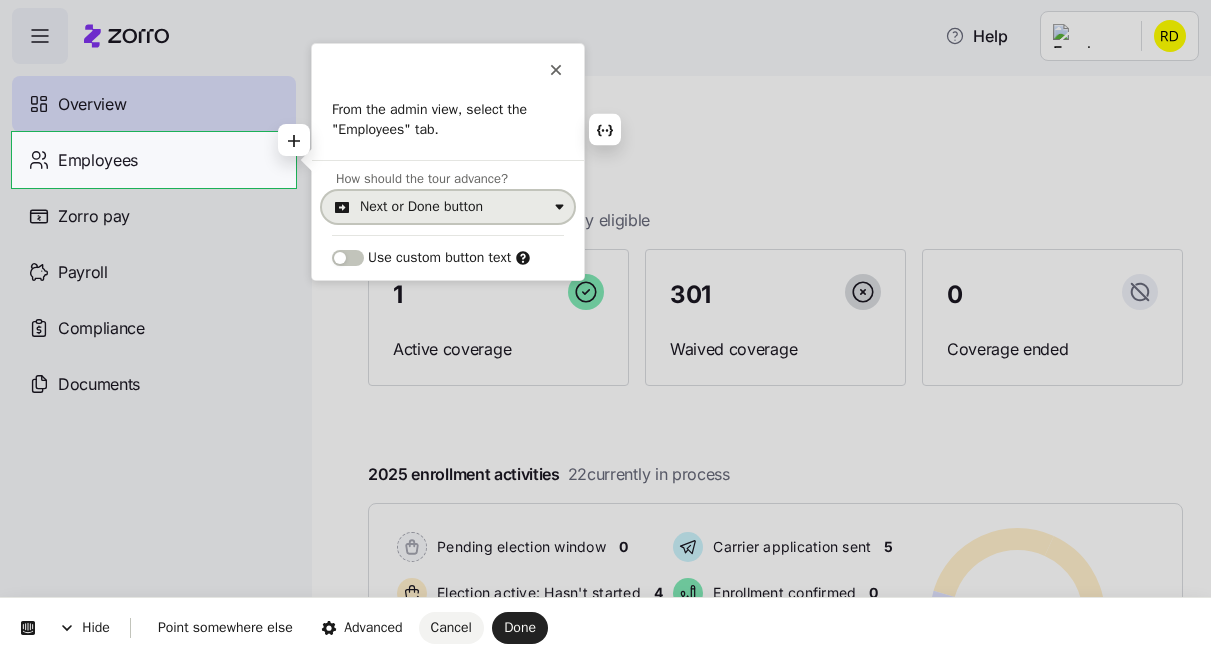 click on "Next or Done button" at bounding box center [448, 207] 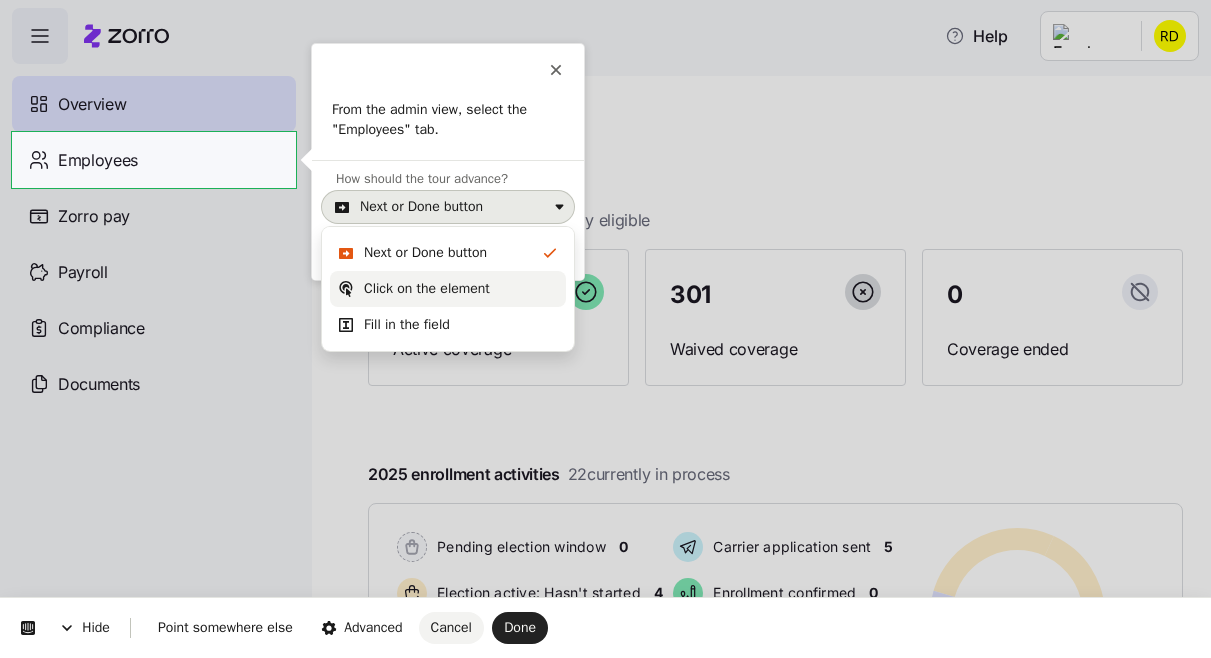 click on "Click on the element" at bounding box center [427, 289] 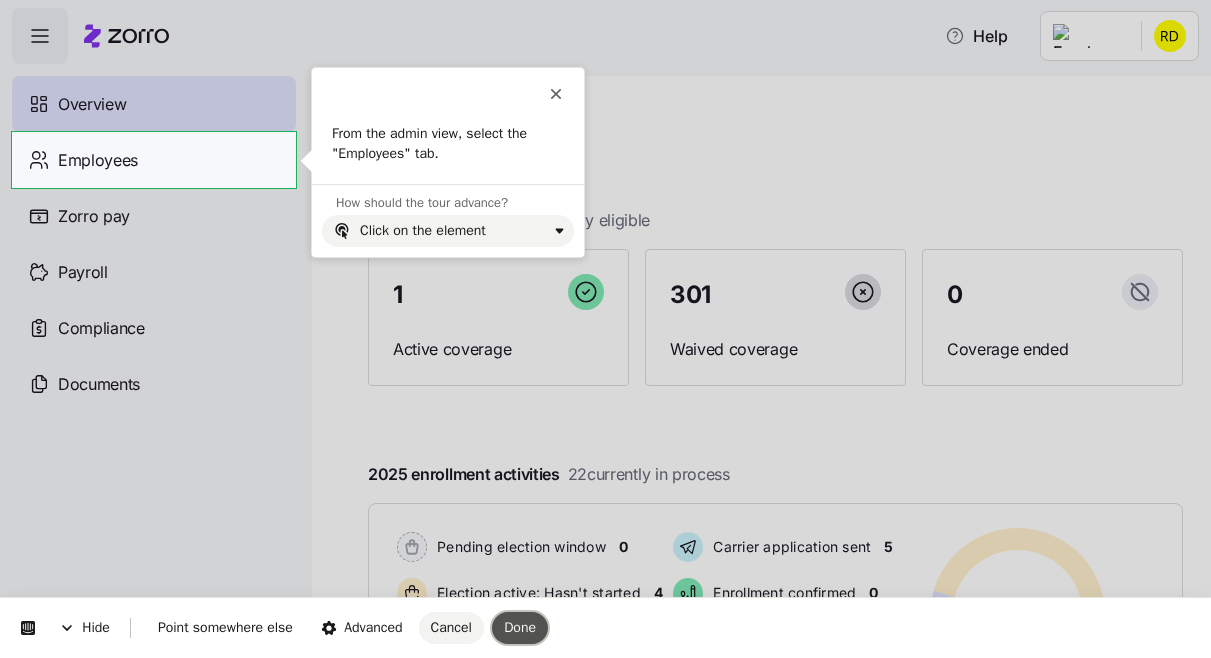 click on "Done" at bounding box center [520, 627] 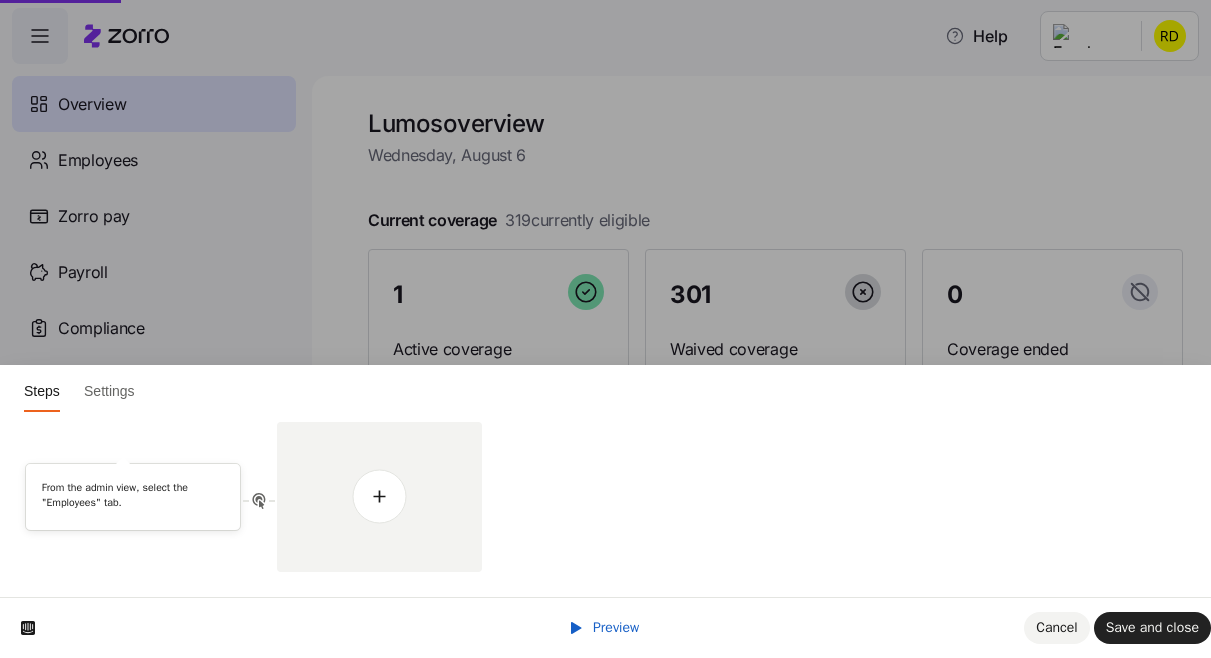 scroll, scrollTop: 0, scrollLeft: 0, axis: both 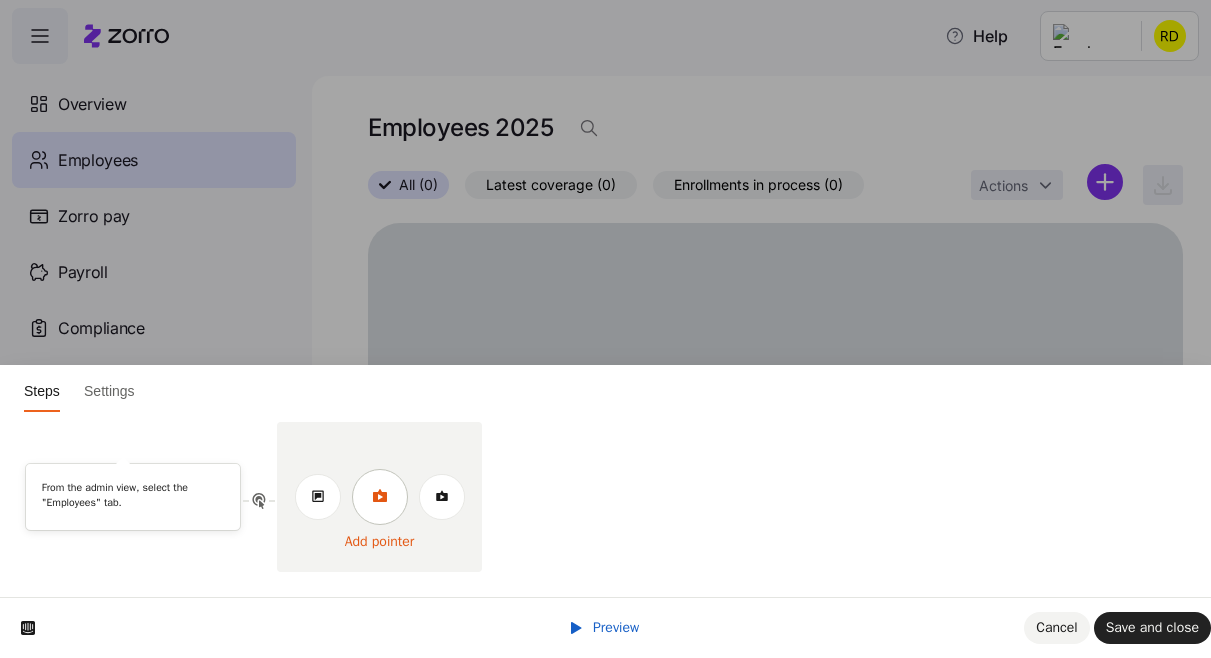 click 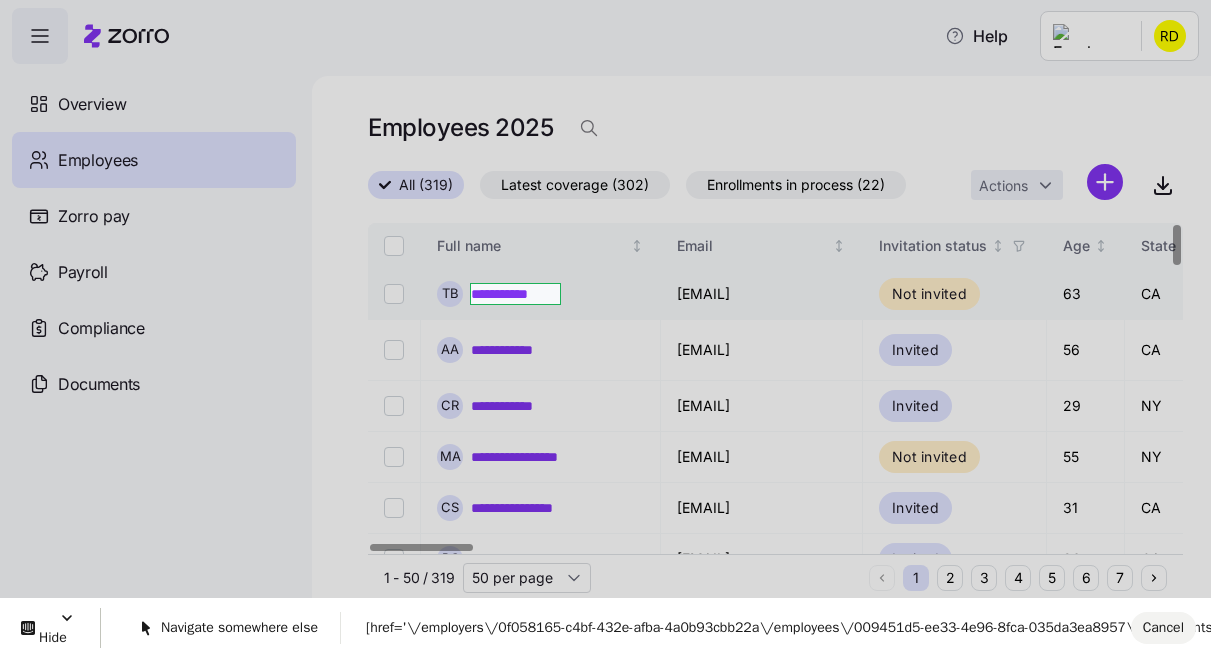 click on "**********" at bounding box center (605, 323) 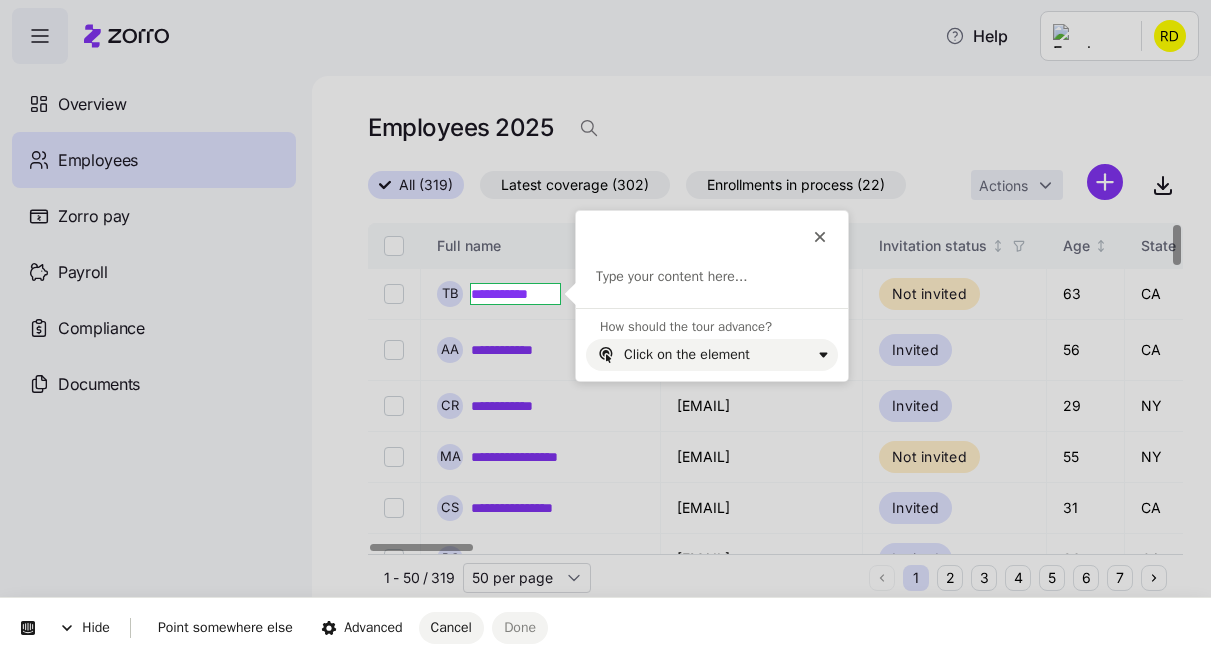 click on "Type your content here..." at bounding box center [712, 287] 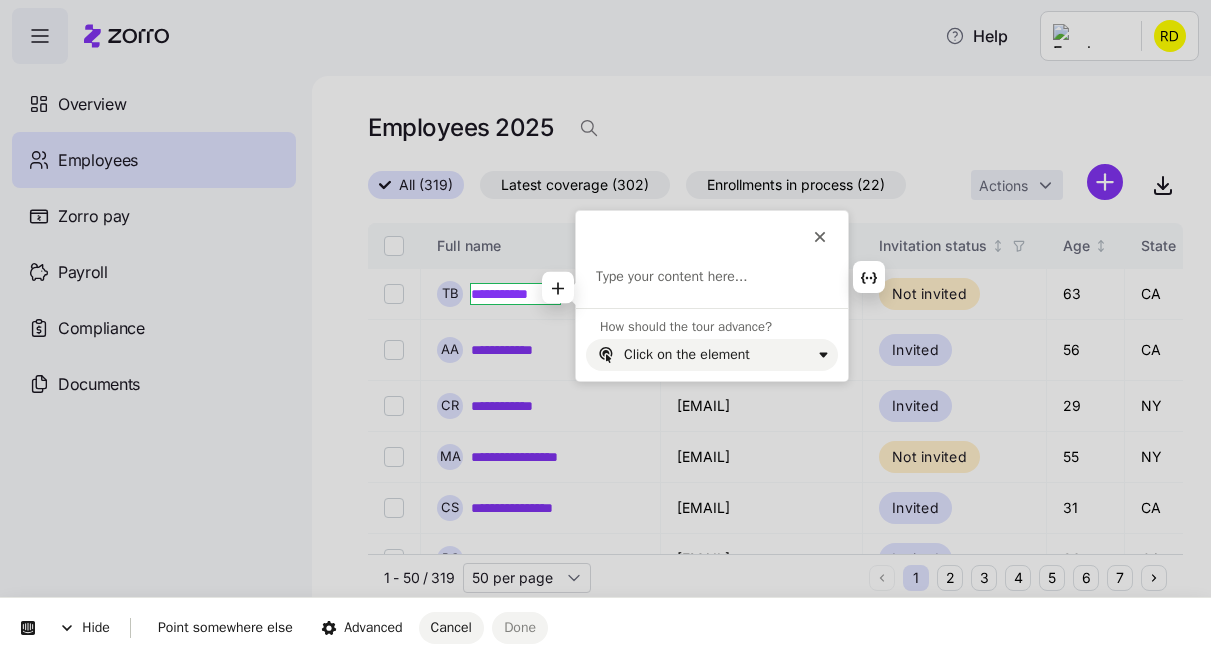 click at bounding box center (712, 277) 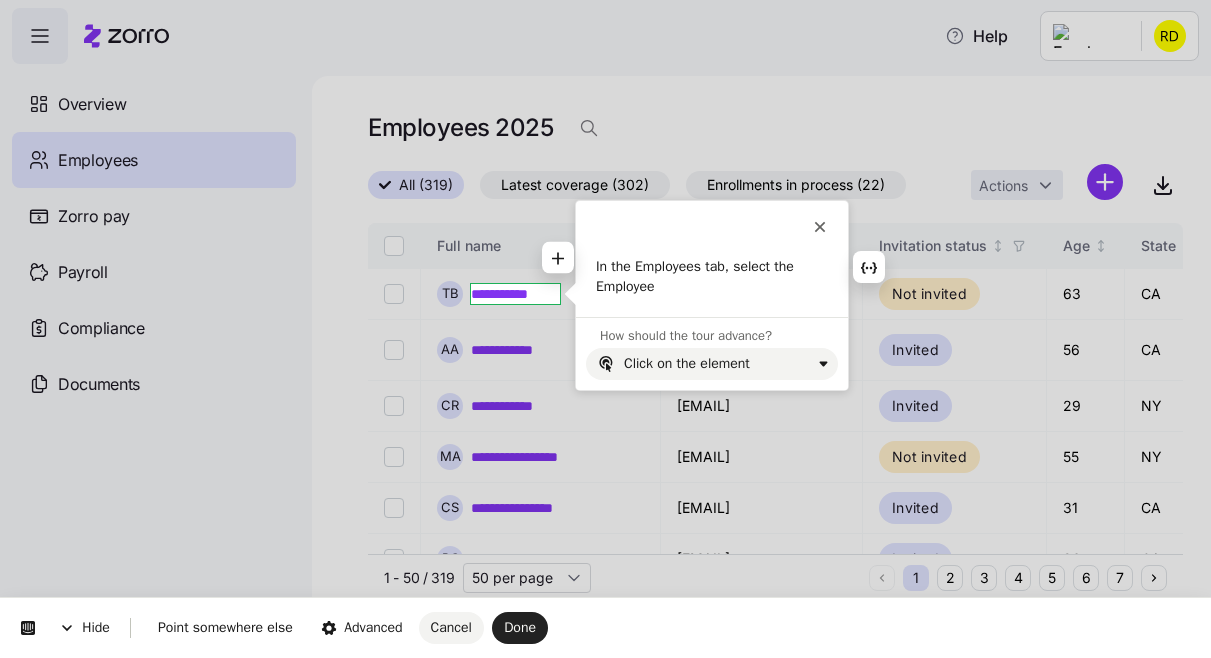click on "In the Employees tab, select the Employee" at bounding box center [712, 276] 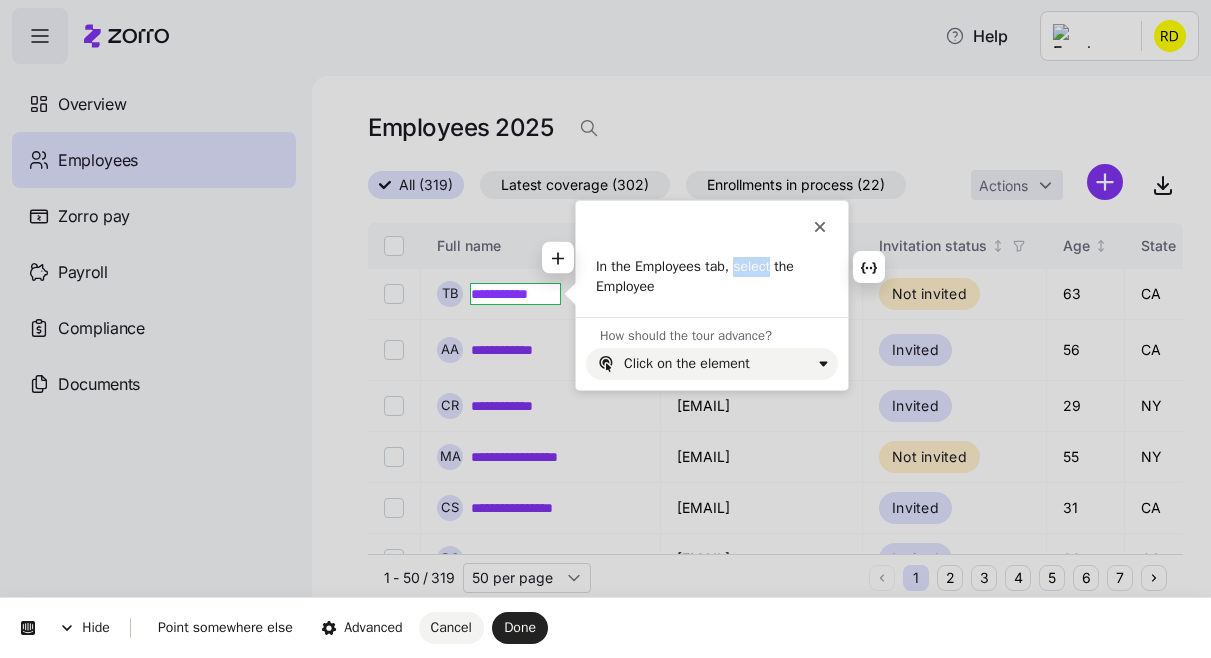 click on "In the Employees tab, select the Employee" at bounding box center (712, 276) 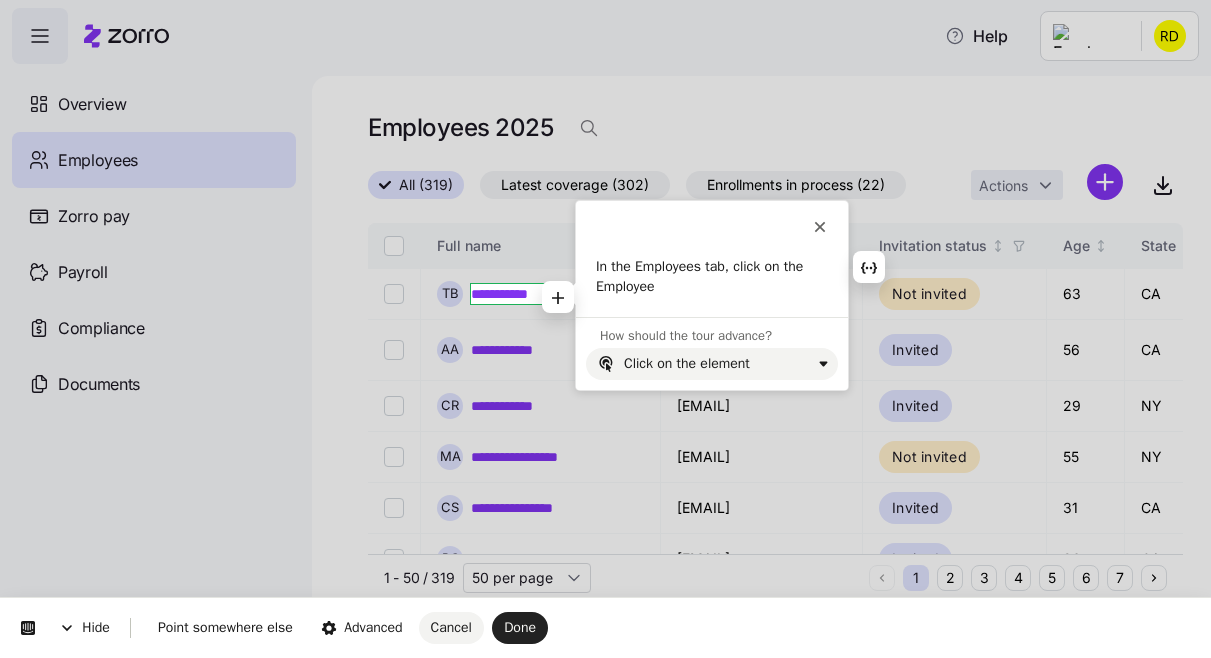 click on "In the Employees tab, click on the Employee" at bounding box center (712, 276) 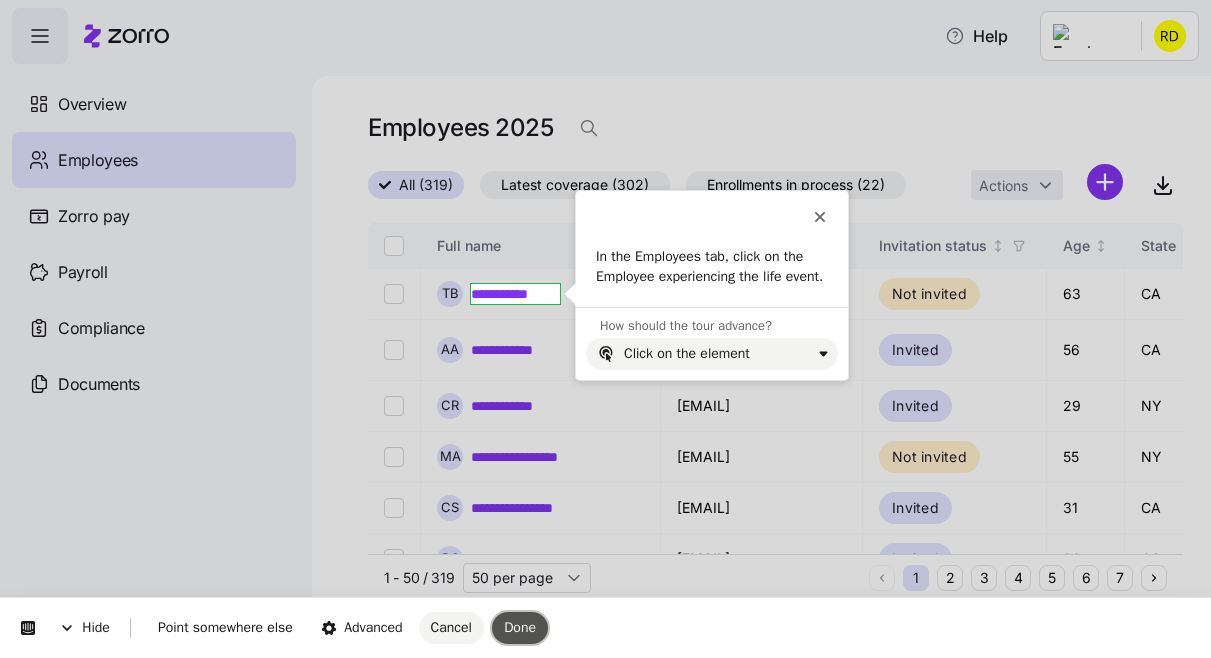 click on "Done" at bounding box center (520, 627) 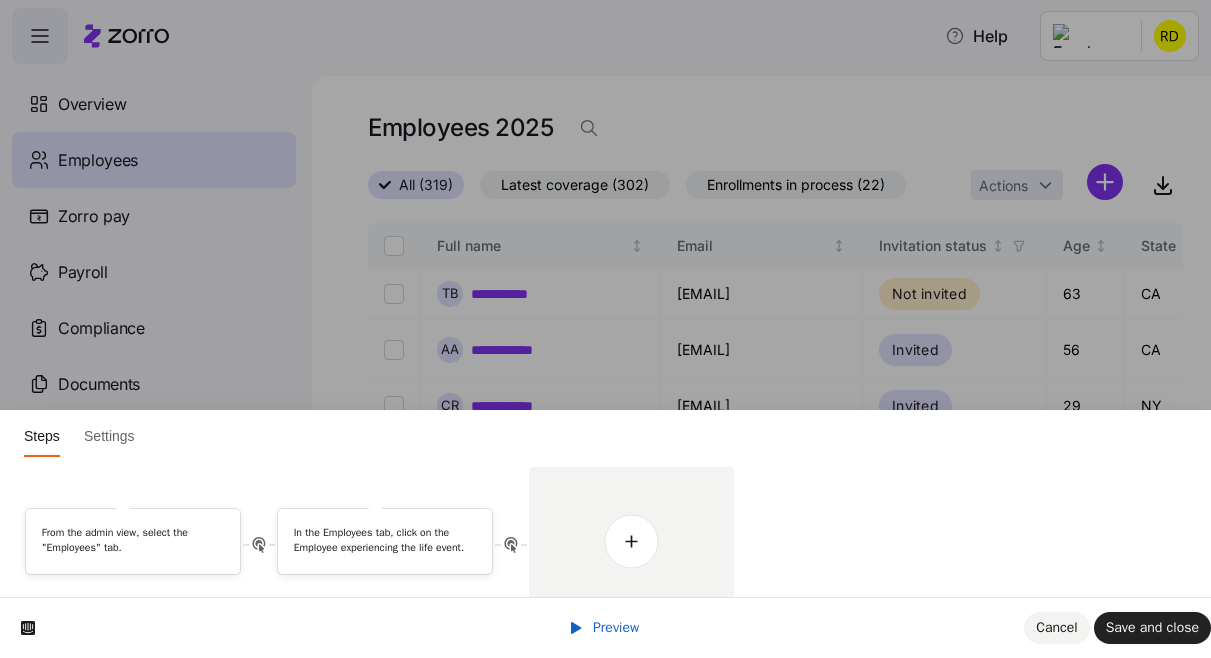 scroll, scrollTop: 0, scrollLeft: 0, axis: both 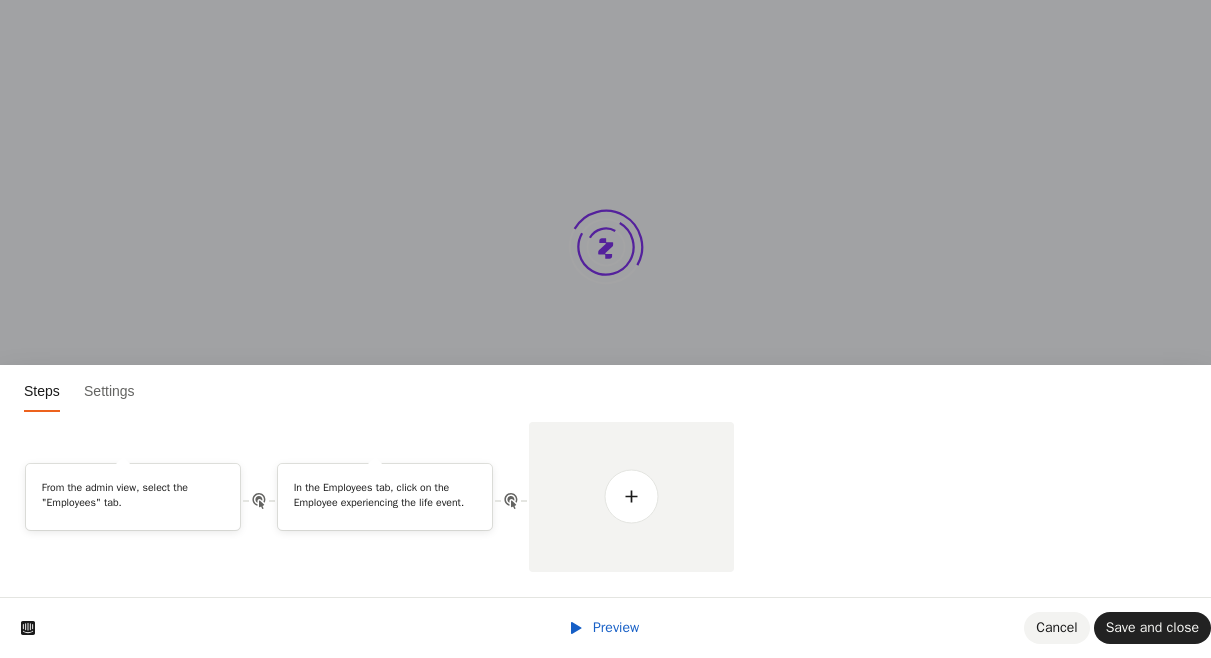 click on "Preview" at bounding box center [616, 627] 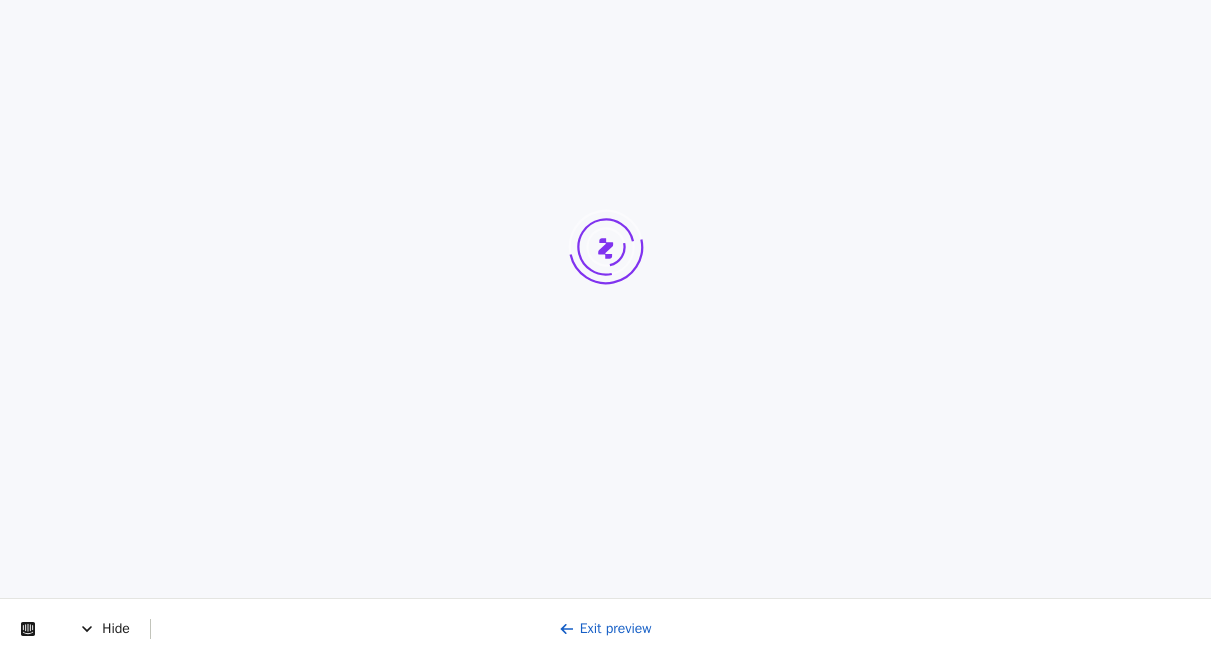 click on "Exit preview" at bounding box center [605, 628] 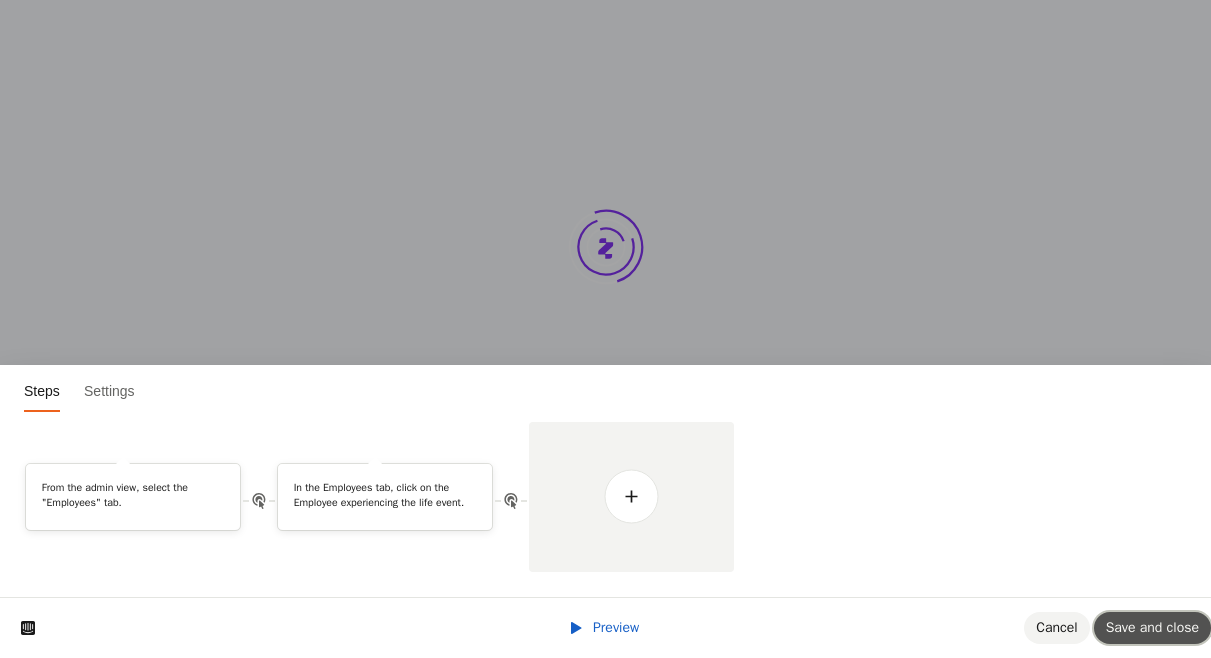 click on "Save and close" at bounding box center [1152, 627] 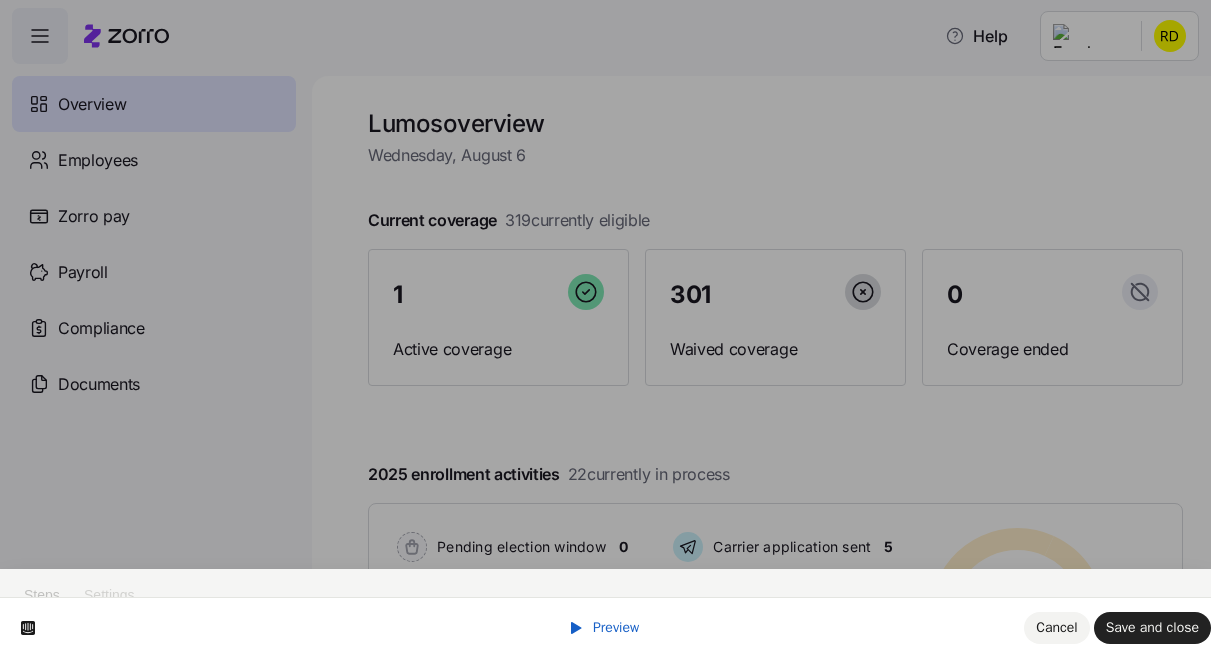 scroll, scrollTop: 0, scrollLeft: 0, axis: both 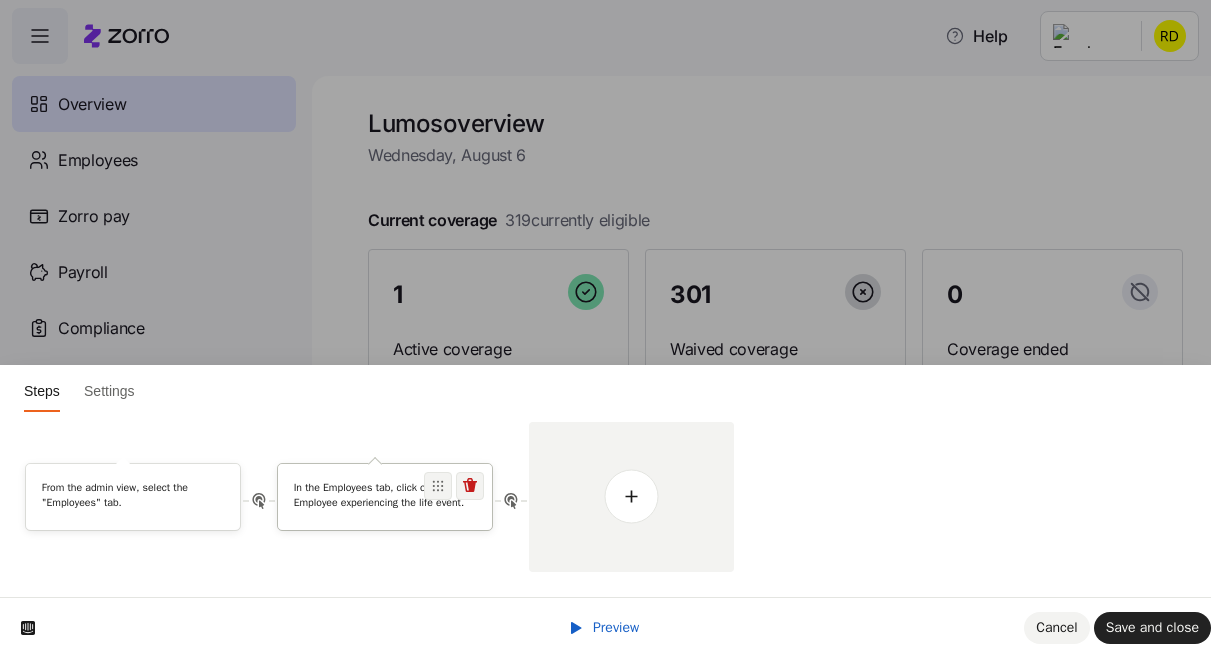 click on "In the Employees tab, click on the Employee experiencing the life event." at bounding box center (385, 496) 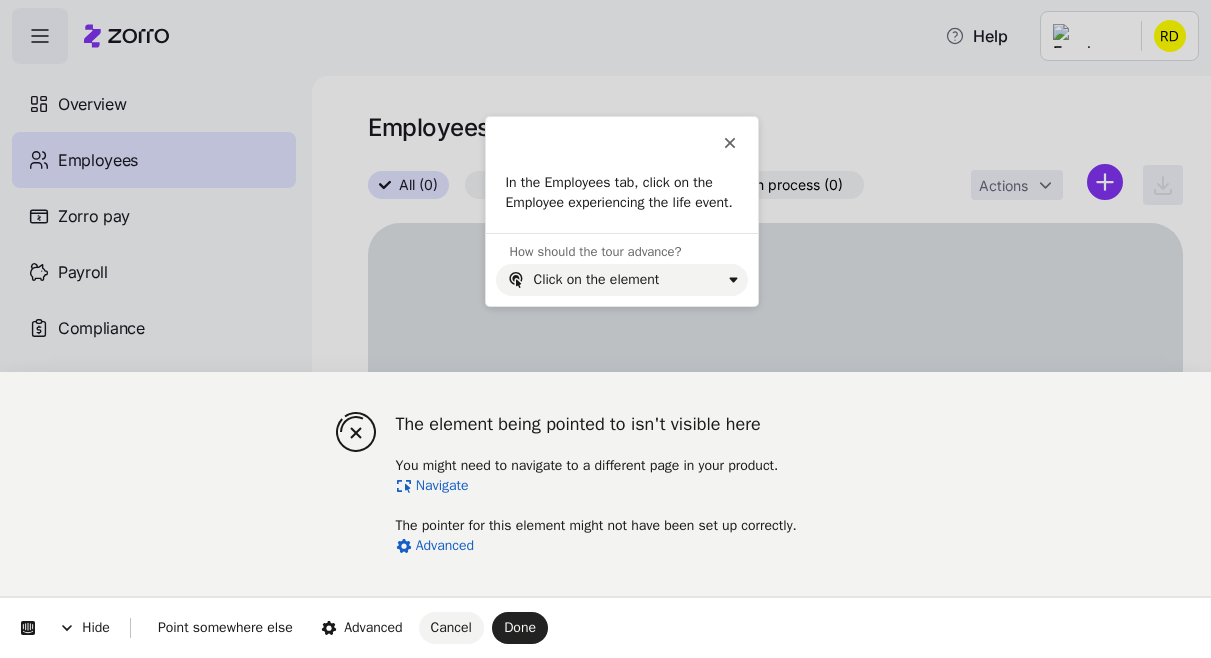 scroll, scrollTop: 0, scrollLeft: 0, axis: both 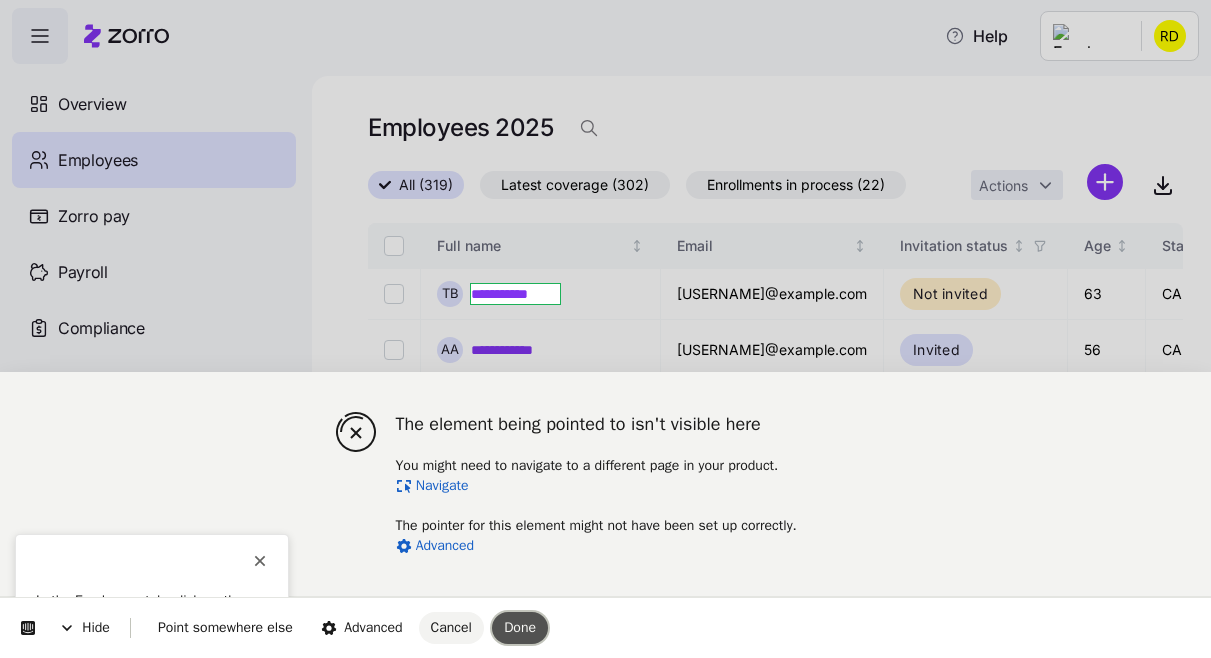 click on "Done" at bounding box center [520, 628] 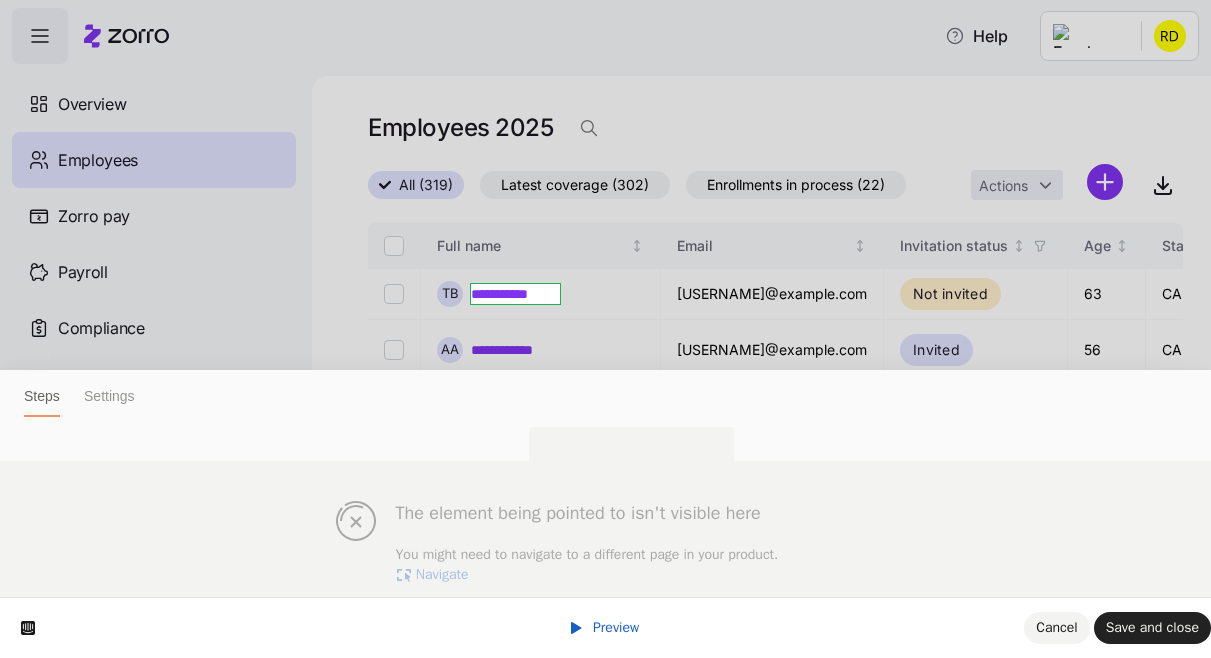 scroll, scrollTop: 0, scrollLeft: 0, axis: both 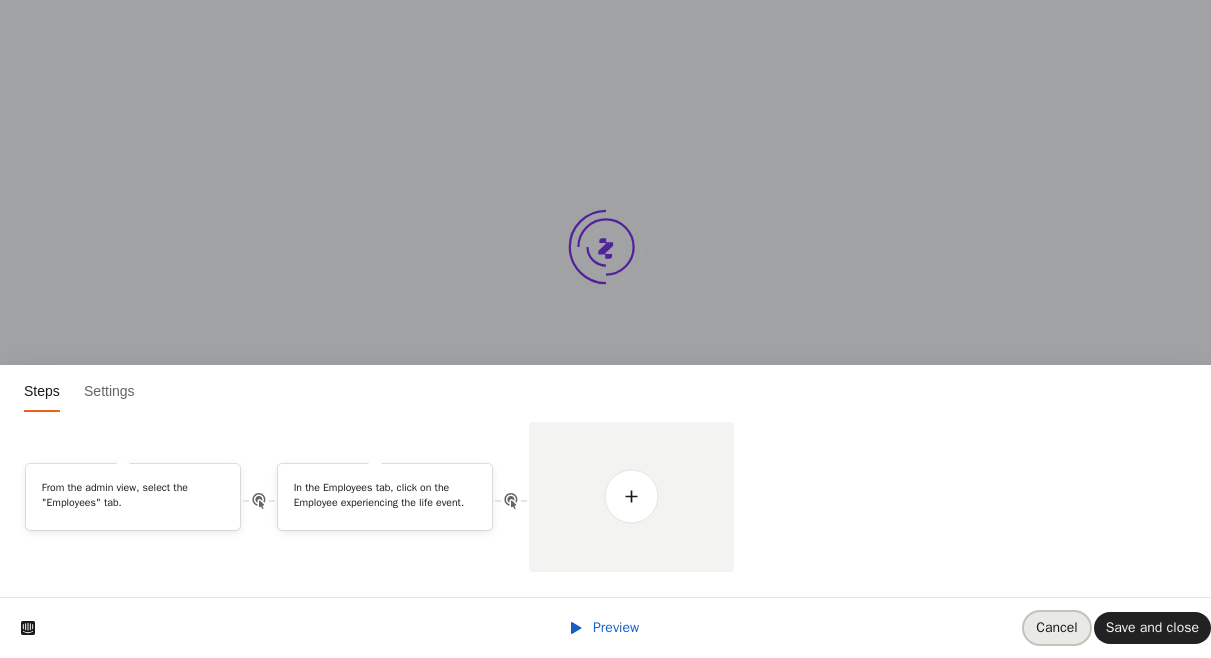 click on "Cancel" at bounding box center [1056, 627] 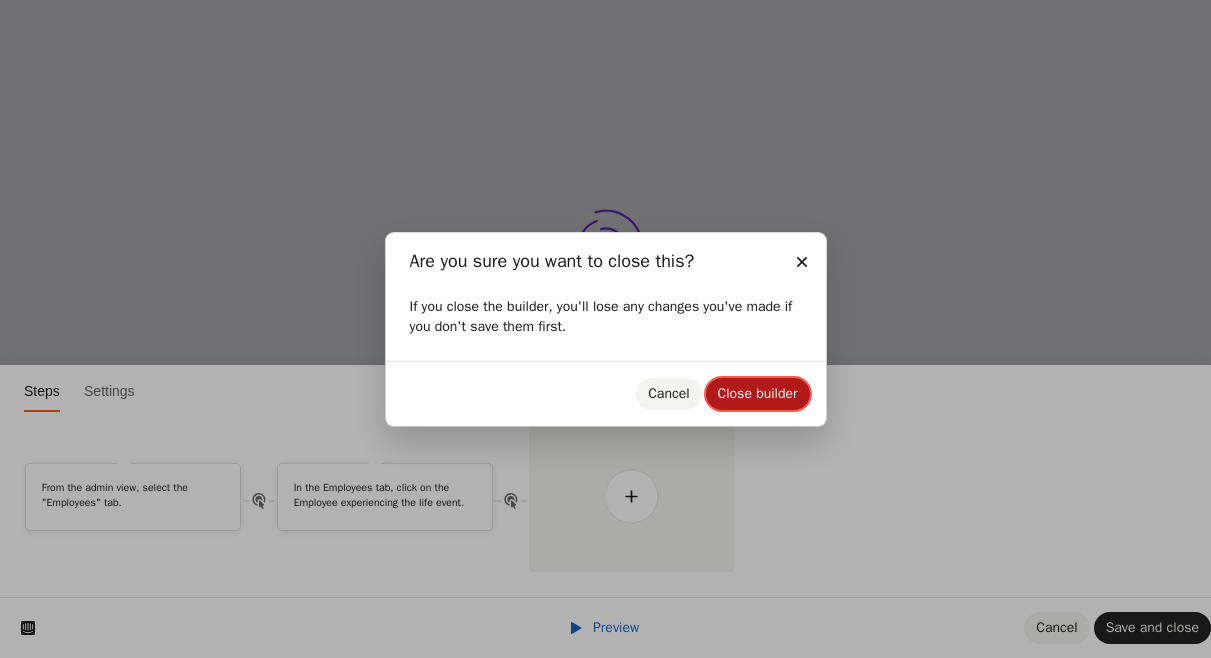 click on "Close builder" at bounding box center (758, 394) 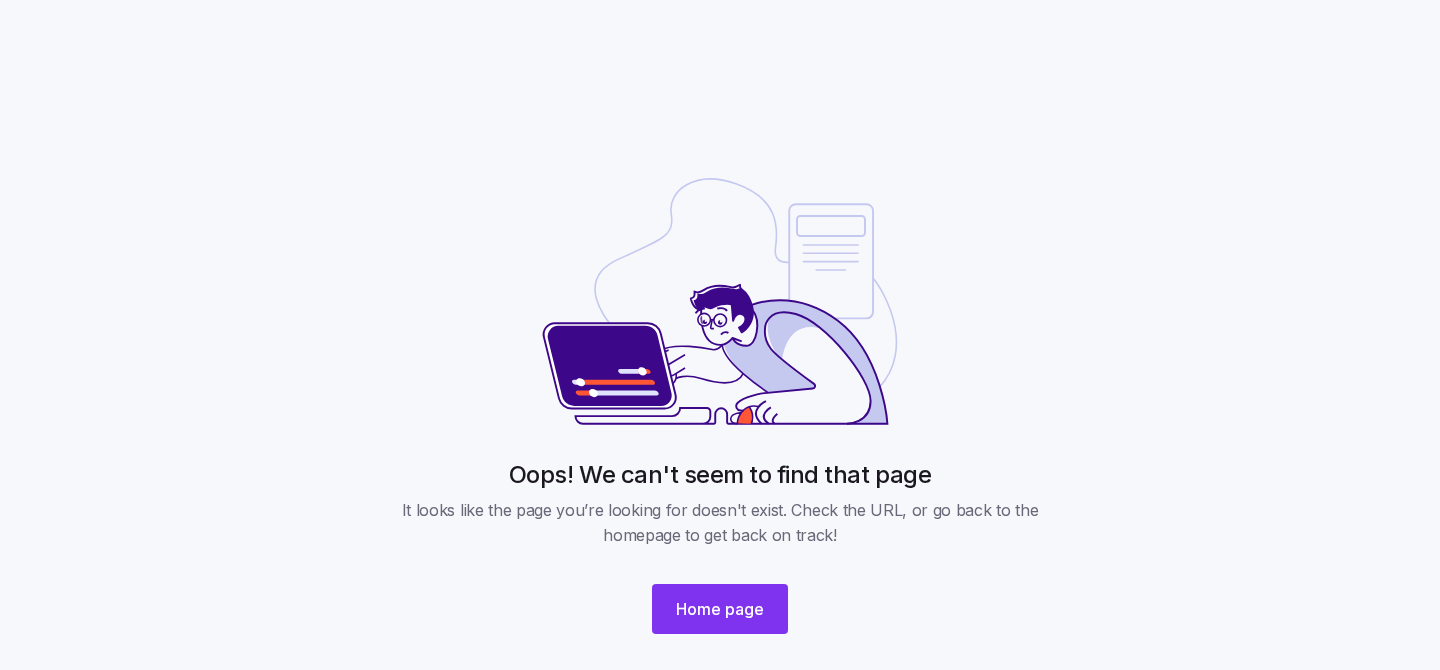 scroll, scrollTop: 0, scrollLeft: 0, axis: both 